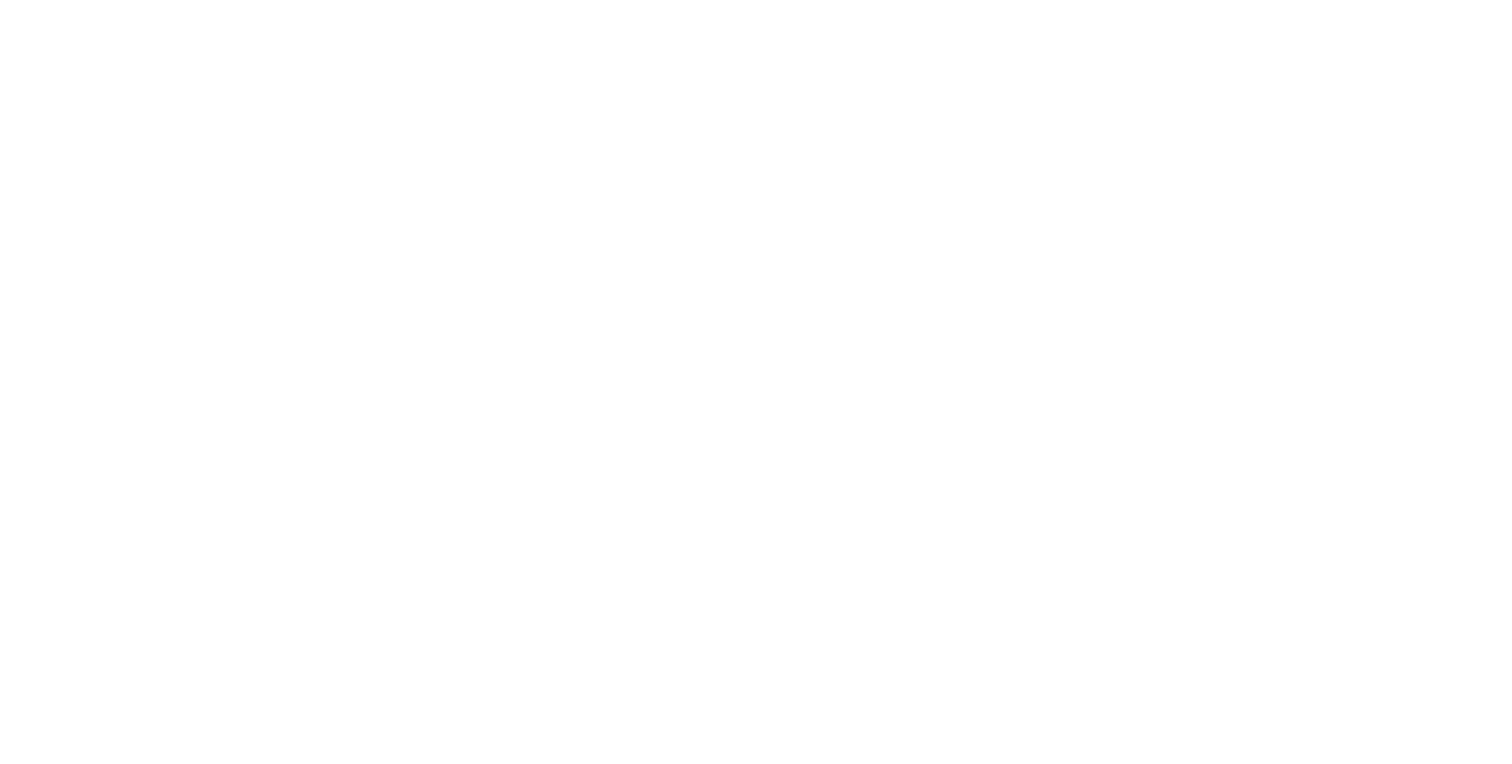 scroll, scrollTop: 0, scrollLeft: 0, axis: both 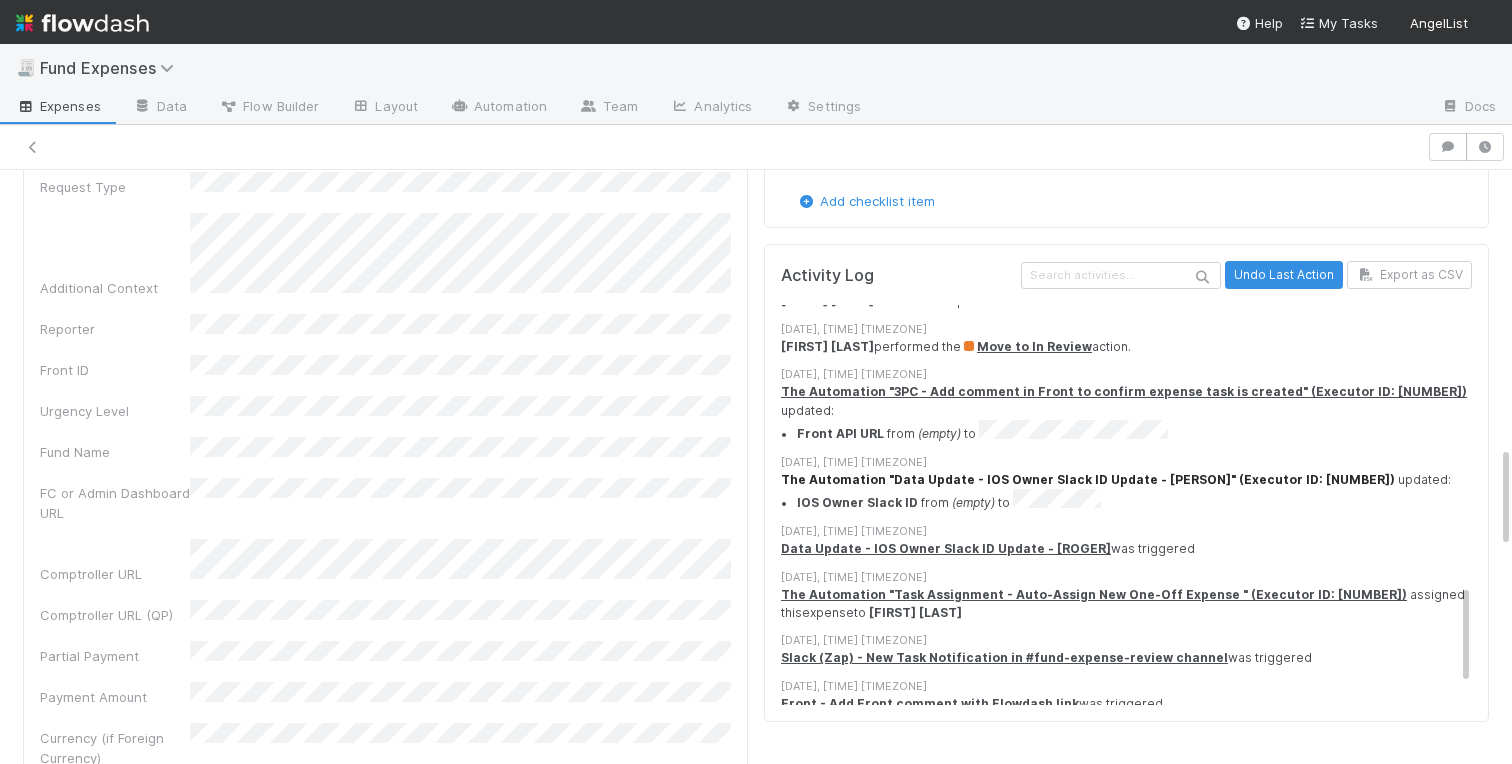 click on "The Automation "Data Update - IOS Owner Slack ID Update - Roger" (Executor ID: 45062)" at bounding box center [1088, 479] 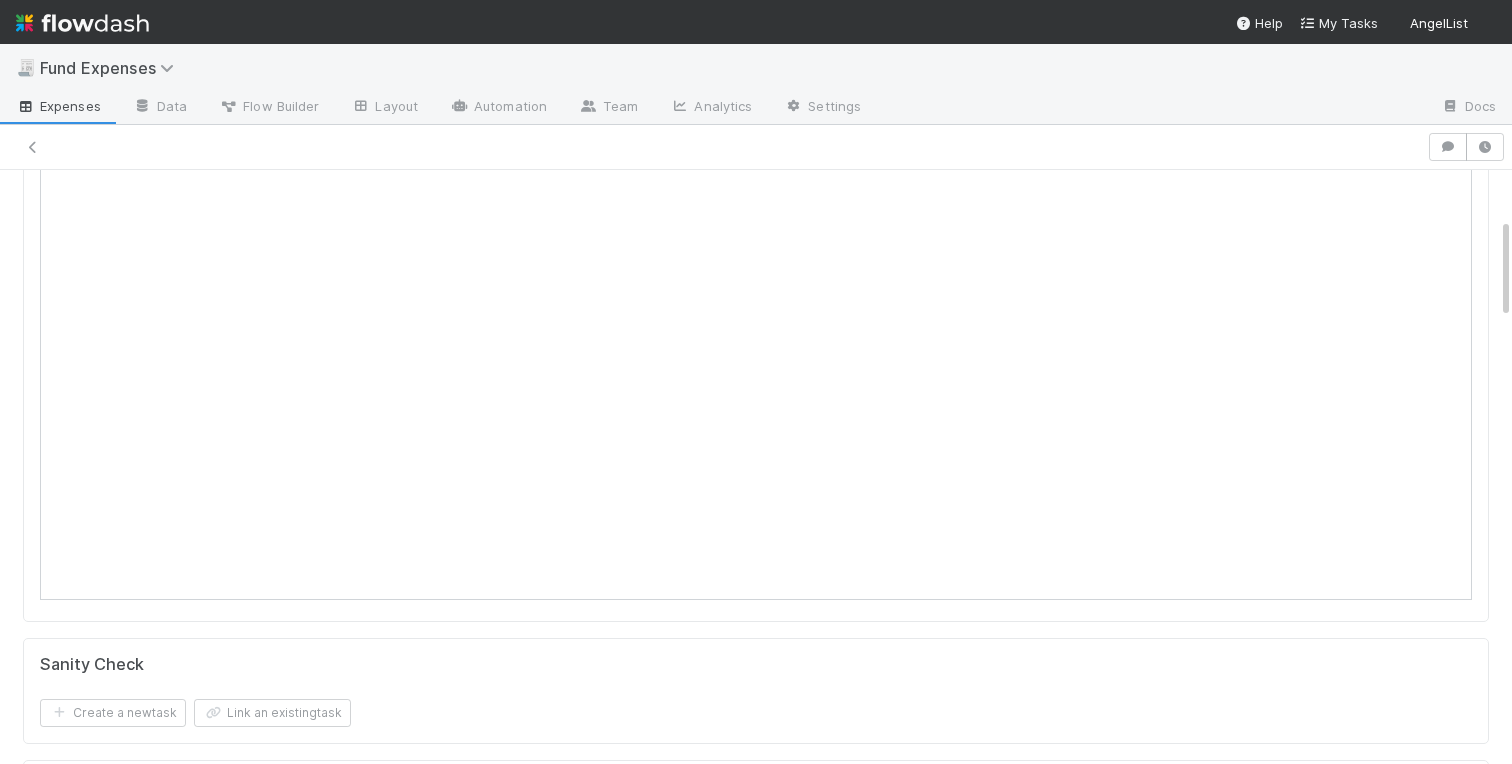 scroll, scrollTop: 0, scrollLeft: 0, axis: both 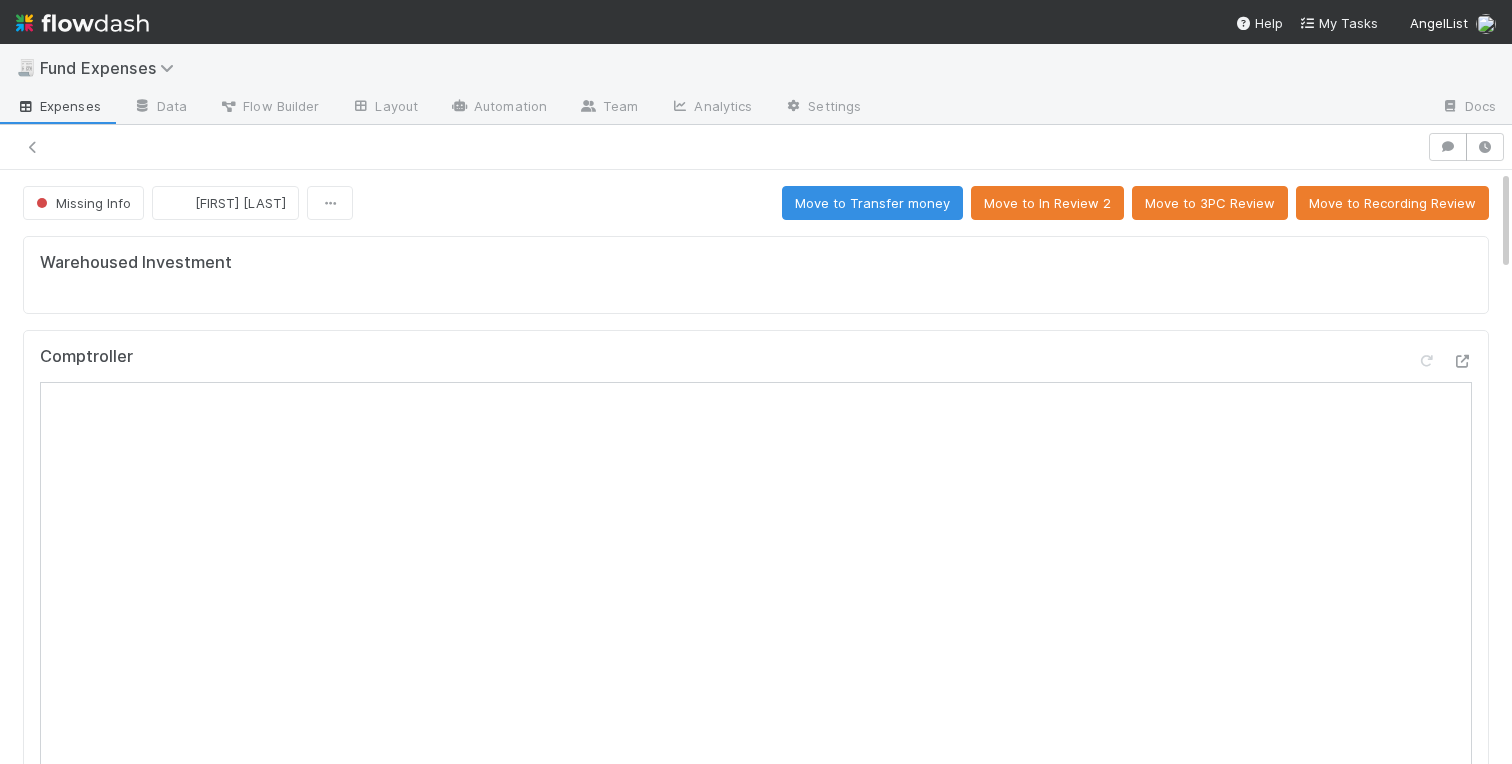 click on "Warehoused Investment   Comptroller Sanity Check    Create a new  task Link an existing  task Comments Attach files: Choose or drag and drop file(s) Add Comment Linked Workflow Tasks You do not have access to the   Belltower Administrative Fee Contributions   workflow. Paper Mail Invoice   Create a new  task Link an existing  task Details Edit Front Conversation URL  Request Type  Additional Context  Reporter  Front ID  Urgency Level  Fund Name  FC or Admin Dashboard URL  Comptroller URL  Comptroller URL (QP)  Partial Payment  Payment Amount   Currency (if Foreign Currency)  Expense Category  Reimbursement?  Recipient  On-Platform Recipient  Accrual Date  Vendor (Payee)  Vendor Wire Instructions  3PC Invoice  Invoice   Invoice Attachment  Vendor Tax Information  Fund Documents  Outgoing Wire ID - Primary   Outgoing Wire ID - Secondary (QP)   _3pc?  ACH  Funding Account  Wire  Incoming Wire ID (3PC)  MP Fees Paid via TPC  Created On Legal Launchpad Ticket  OC Ticket  Notes for Banking  Non-standard review" at bounding box center [756, 2055] 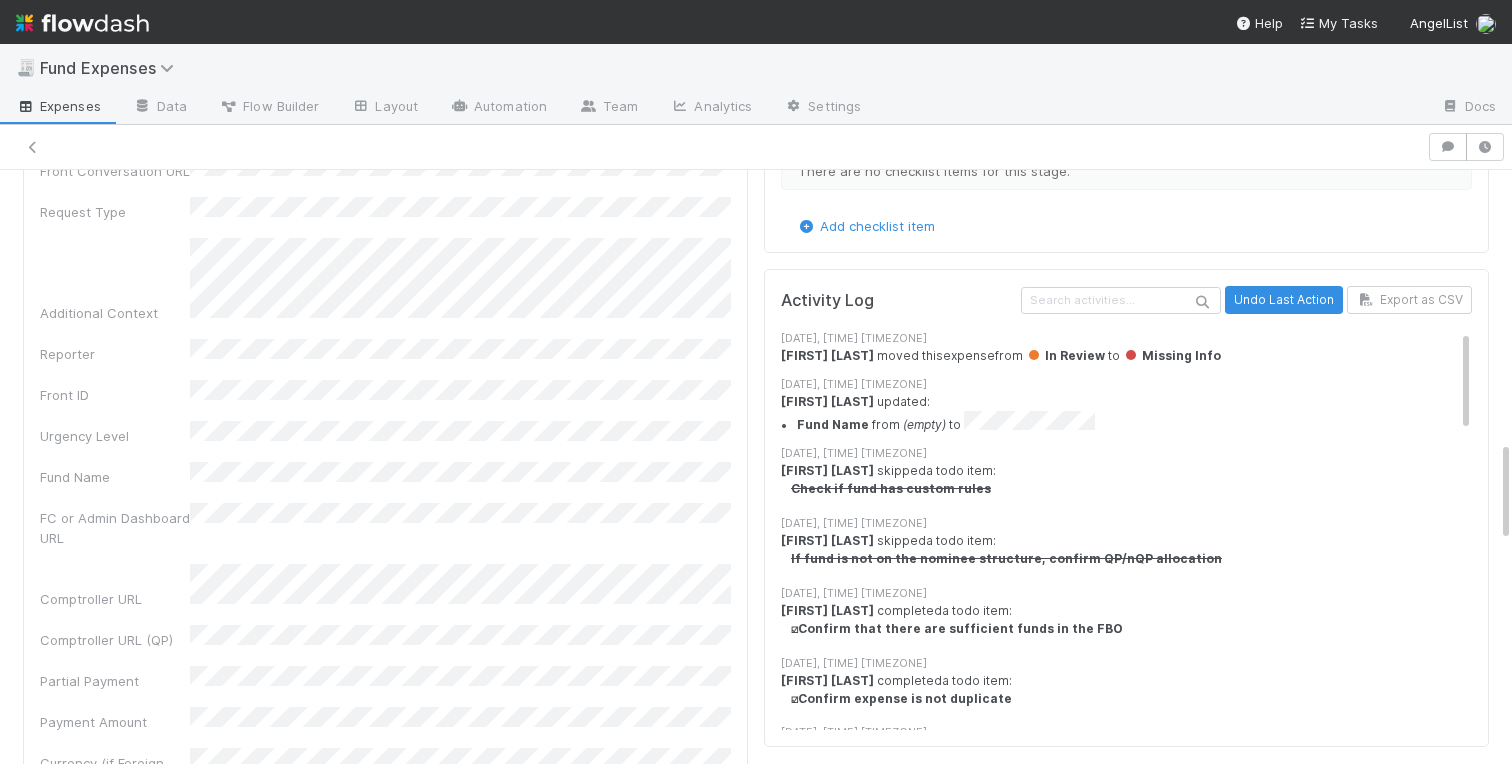 scroll, scrollTop: 1615, scrollLeft: 0, axis: vertical 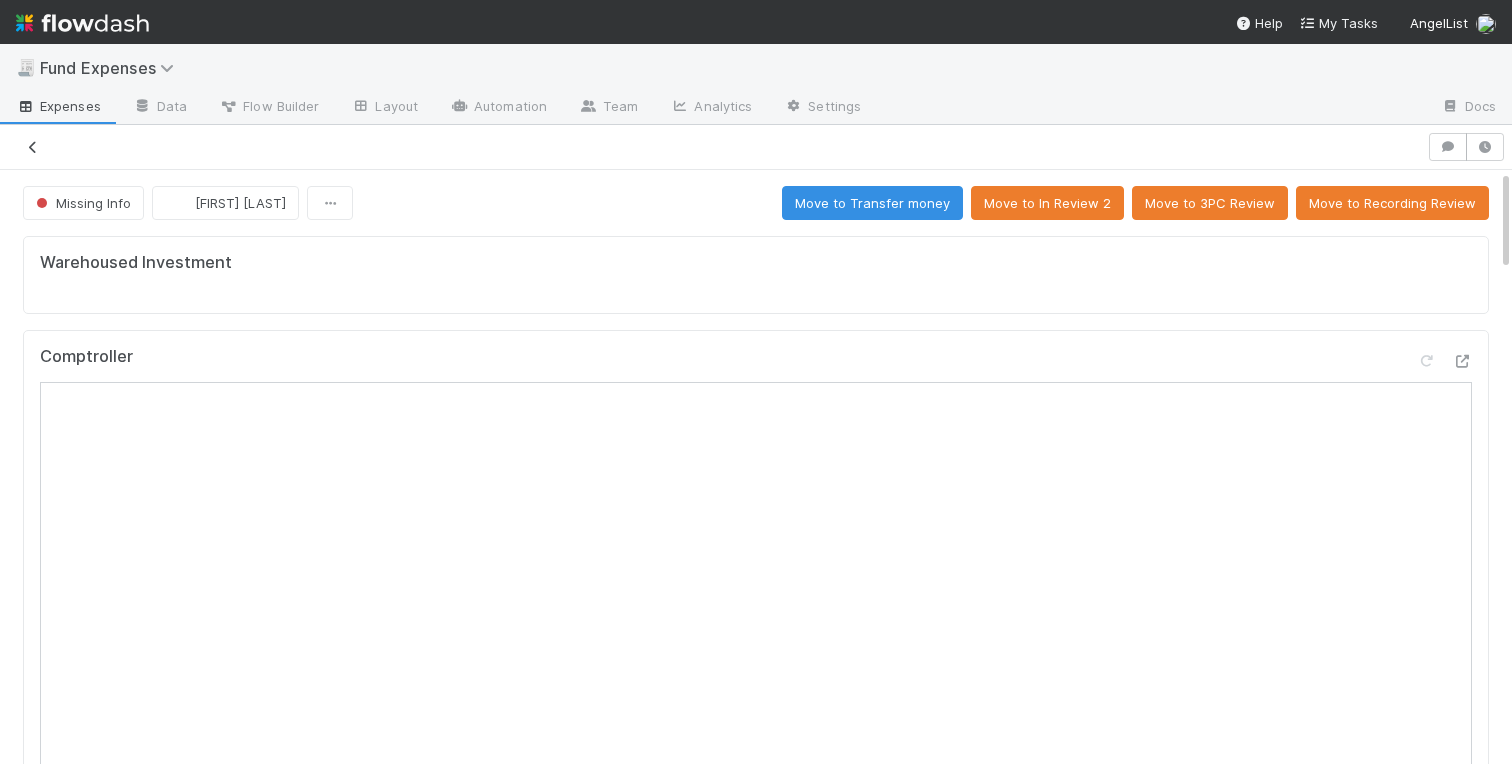 click at bounding box center (33, 147) 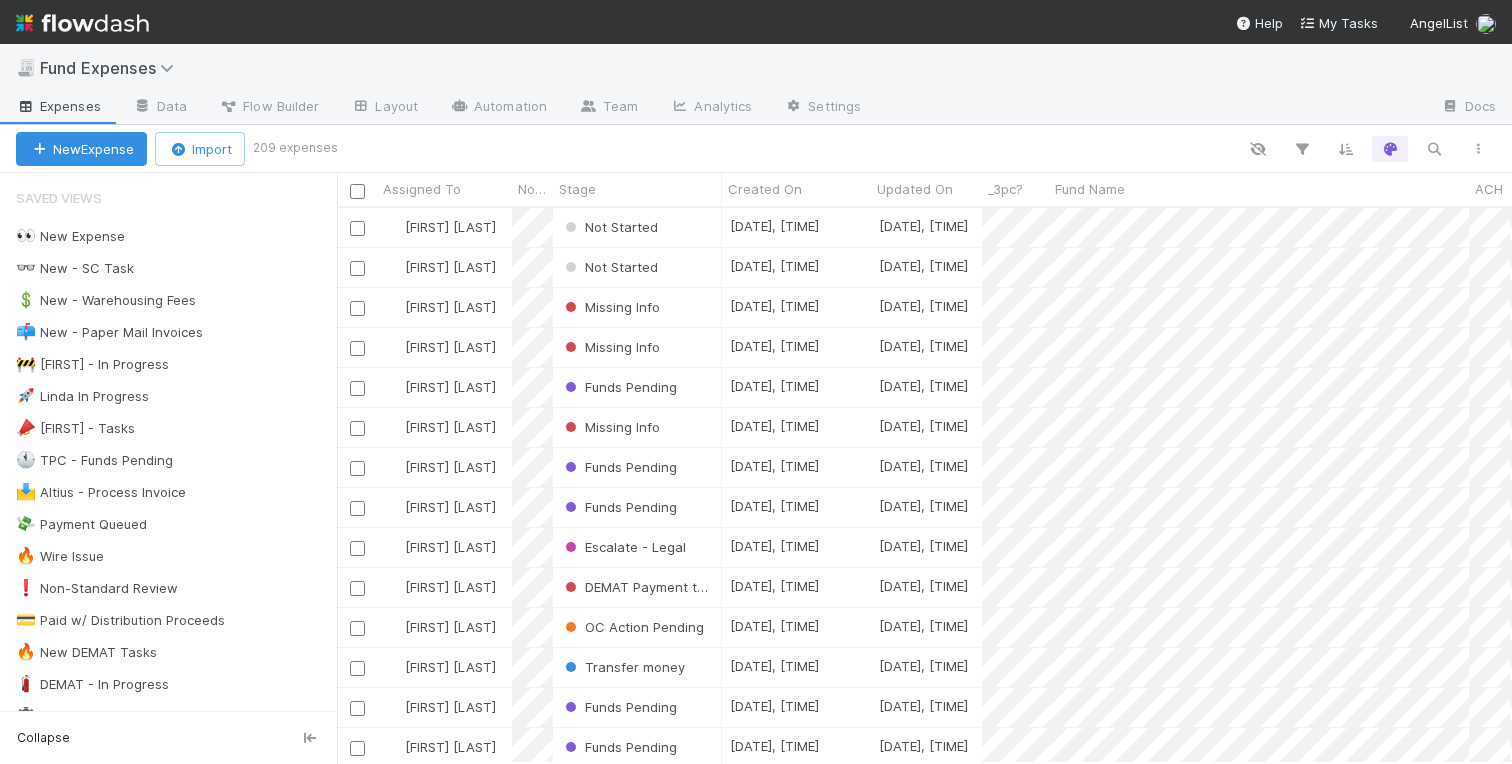 scroll, scrollTop: 0, scrollLeft: 1, axis: horizontal 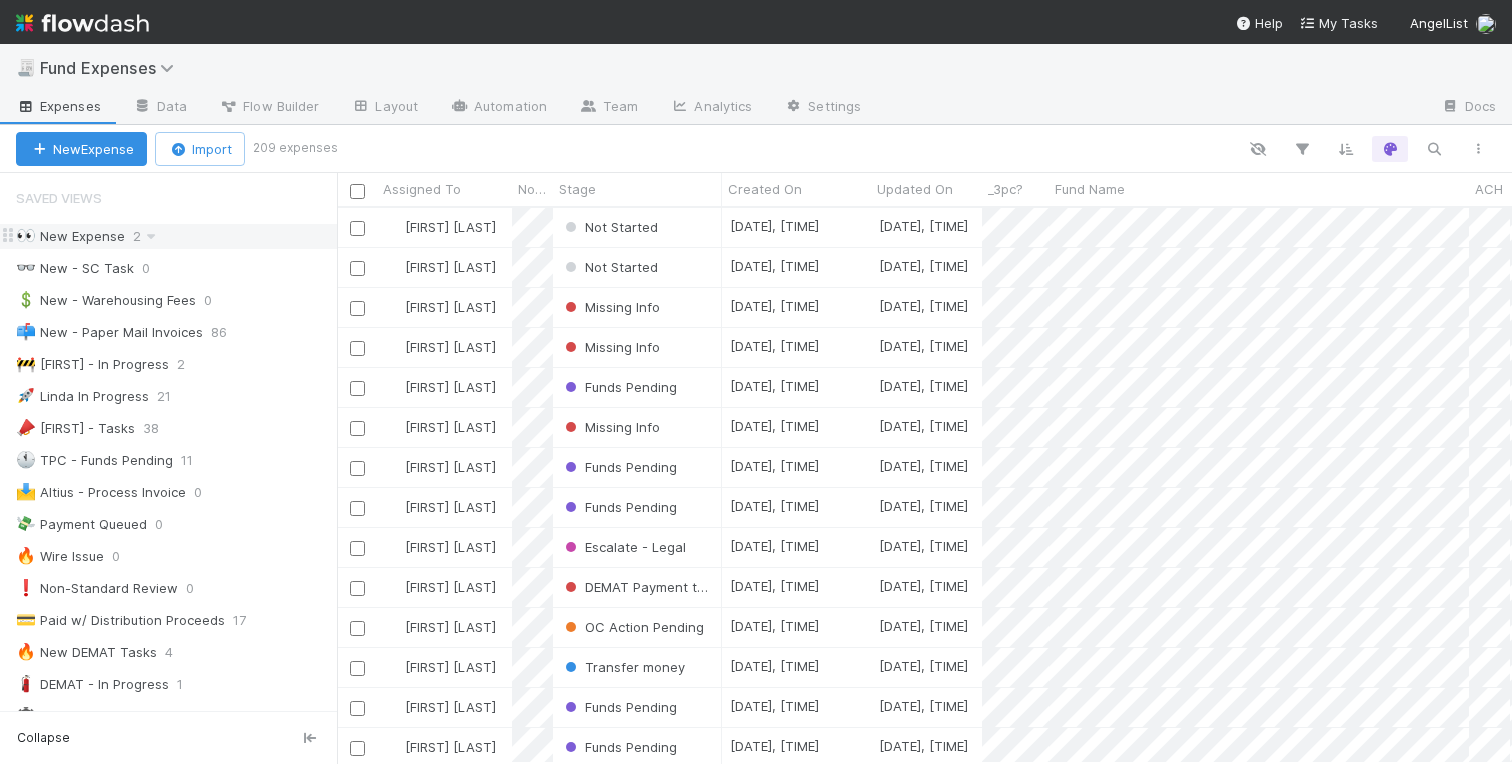 click on "👀 New Expense" at bounding box center (70, 236) 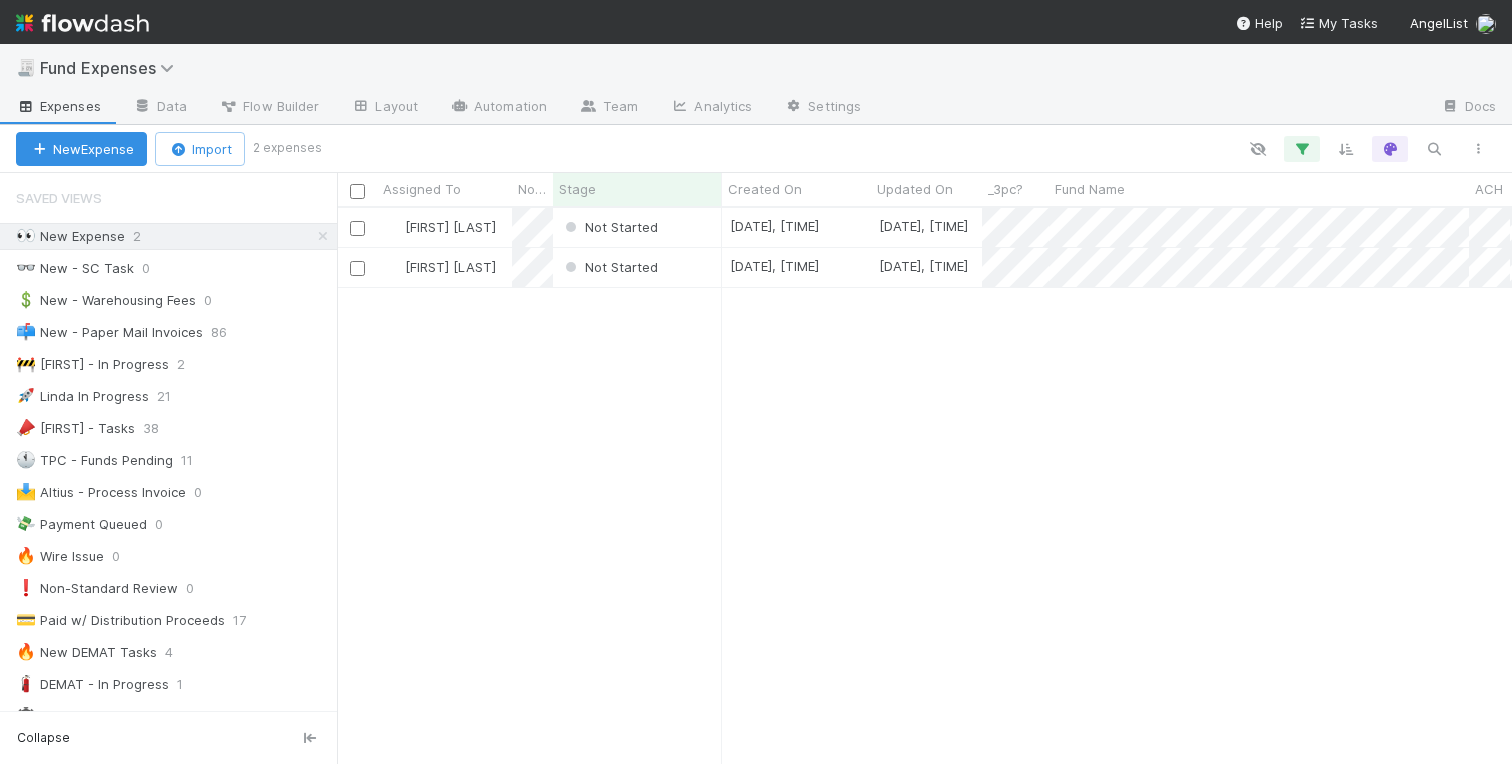 scroll, scrollTop: 0, scrollLeft: 1, axis: horizontal 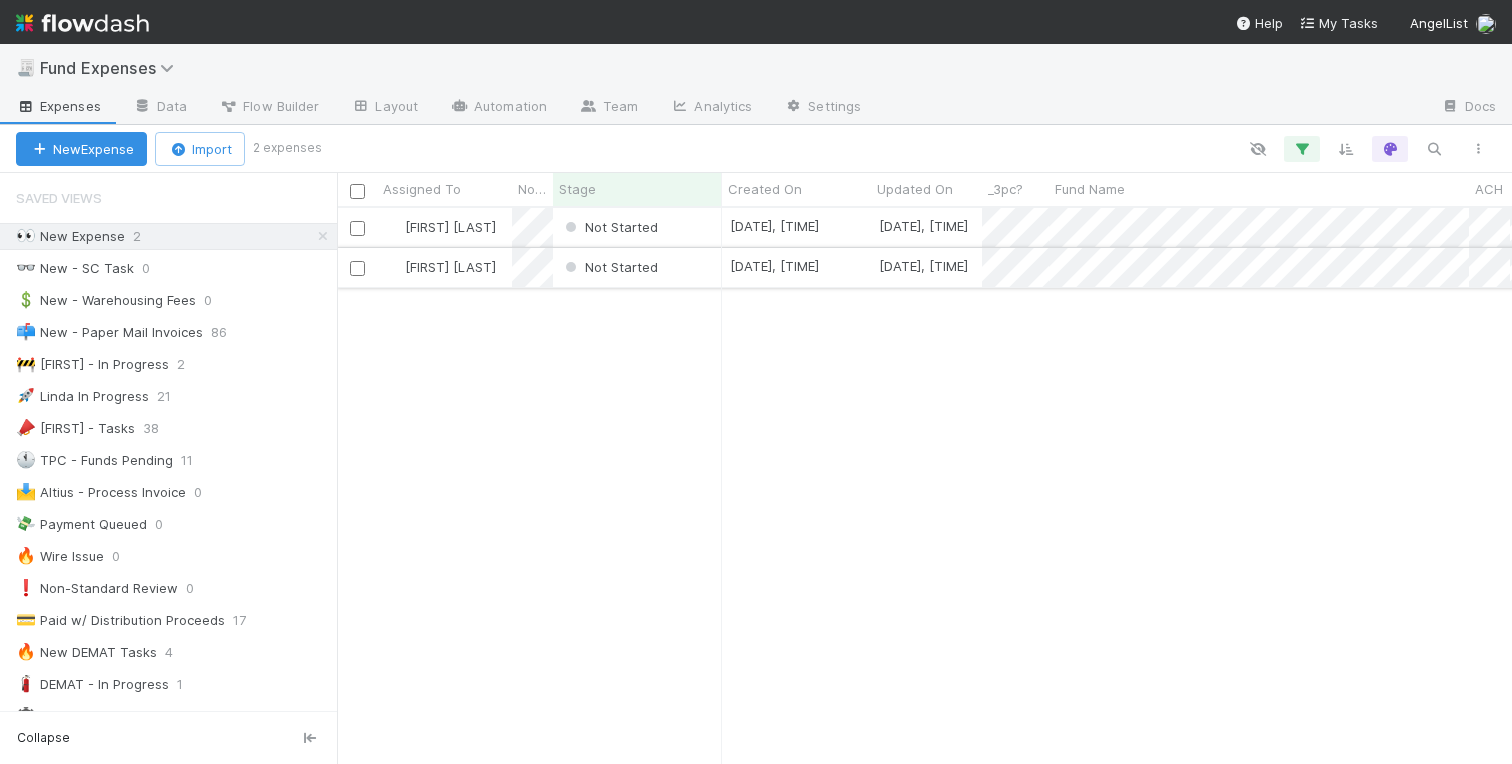 click on "[NAME]" at bounding box center [444, 267] 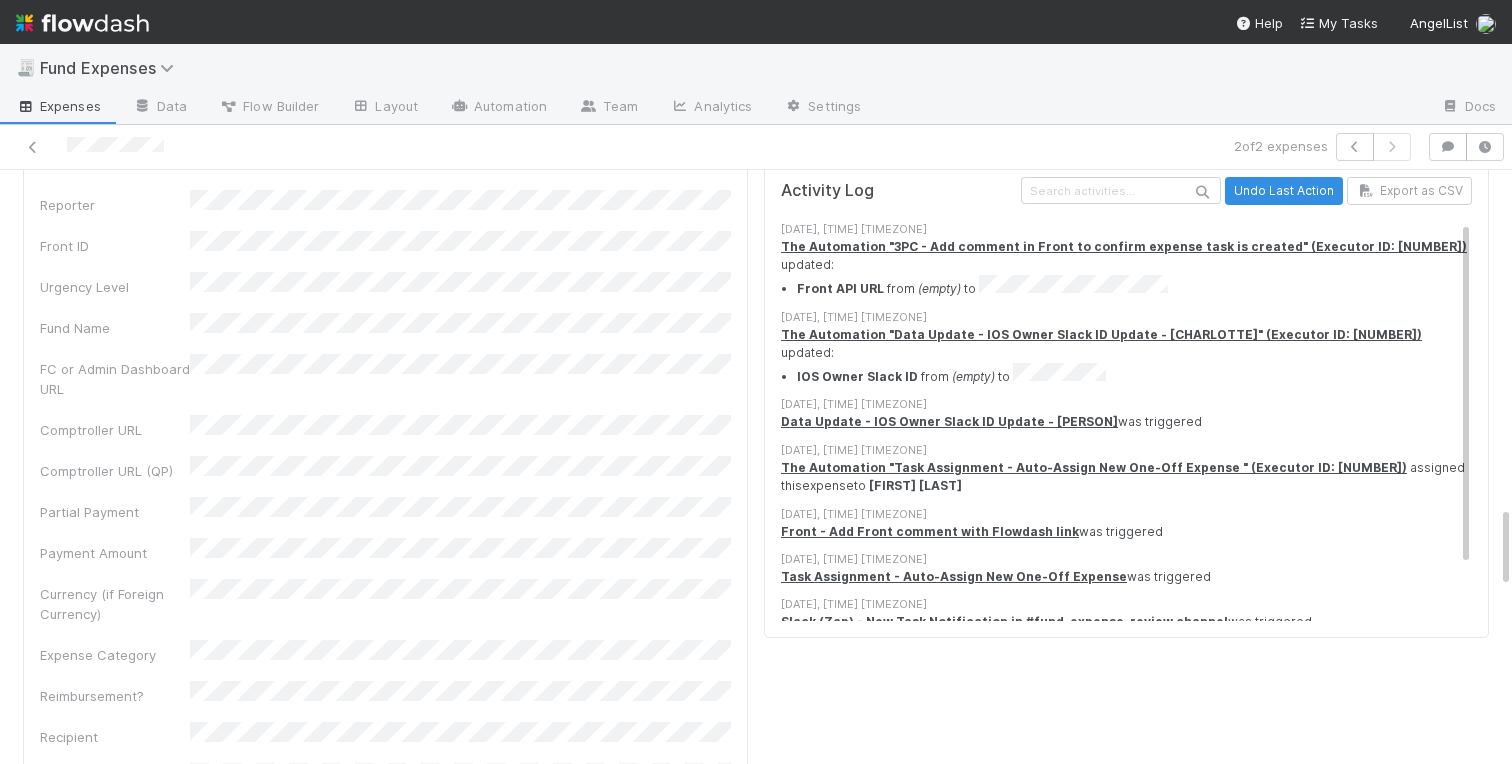 scroll, scrollTop: 2600, scrollLeft: 0, axis: vertical 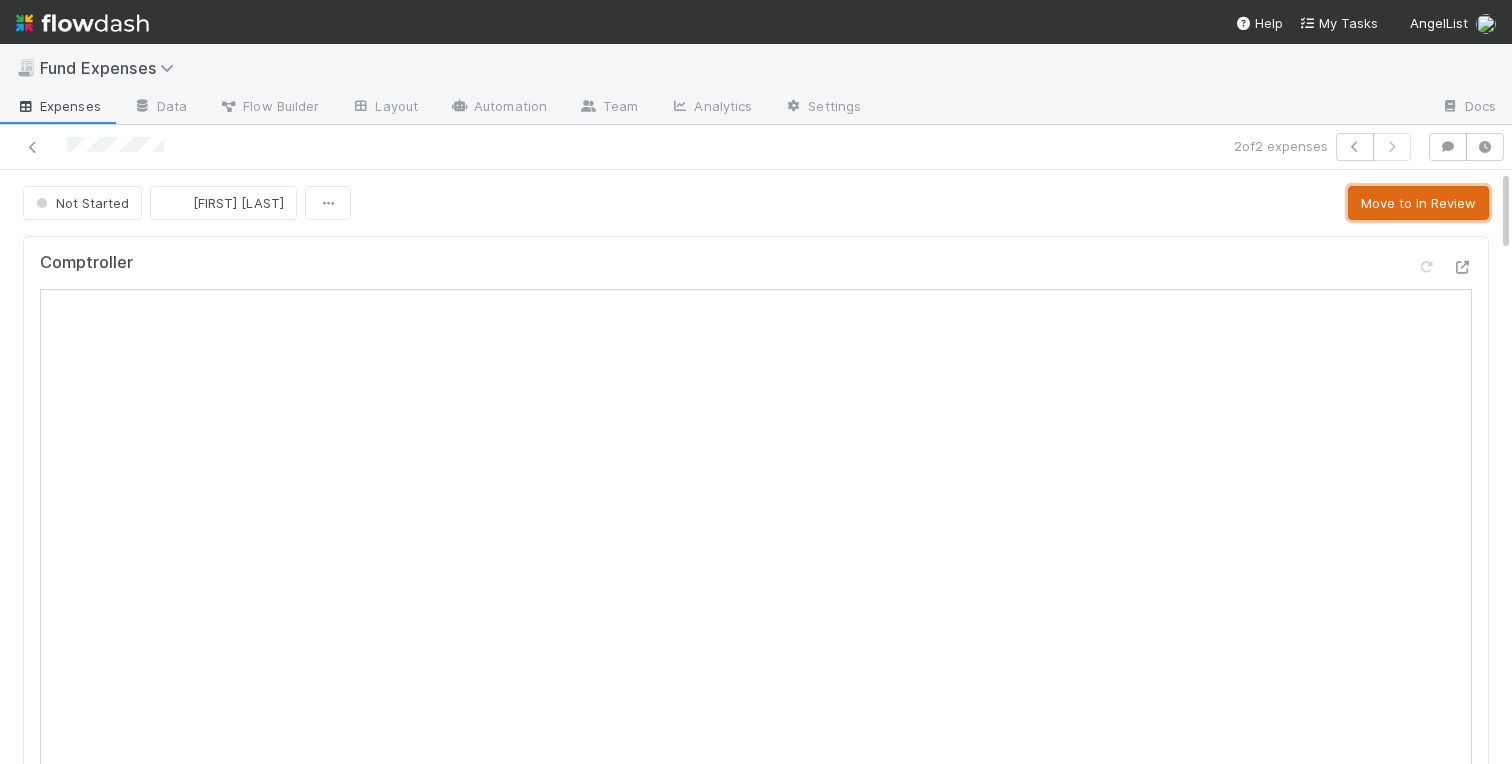 click on "Move to In Review" at bounding box center (1418, 203) 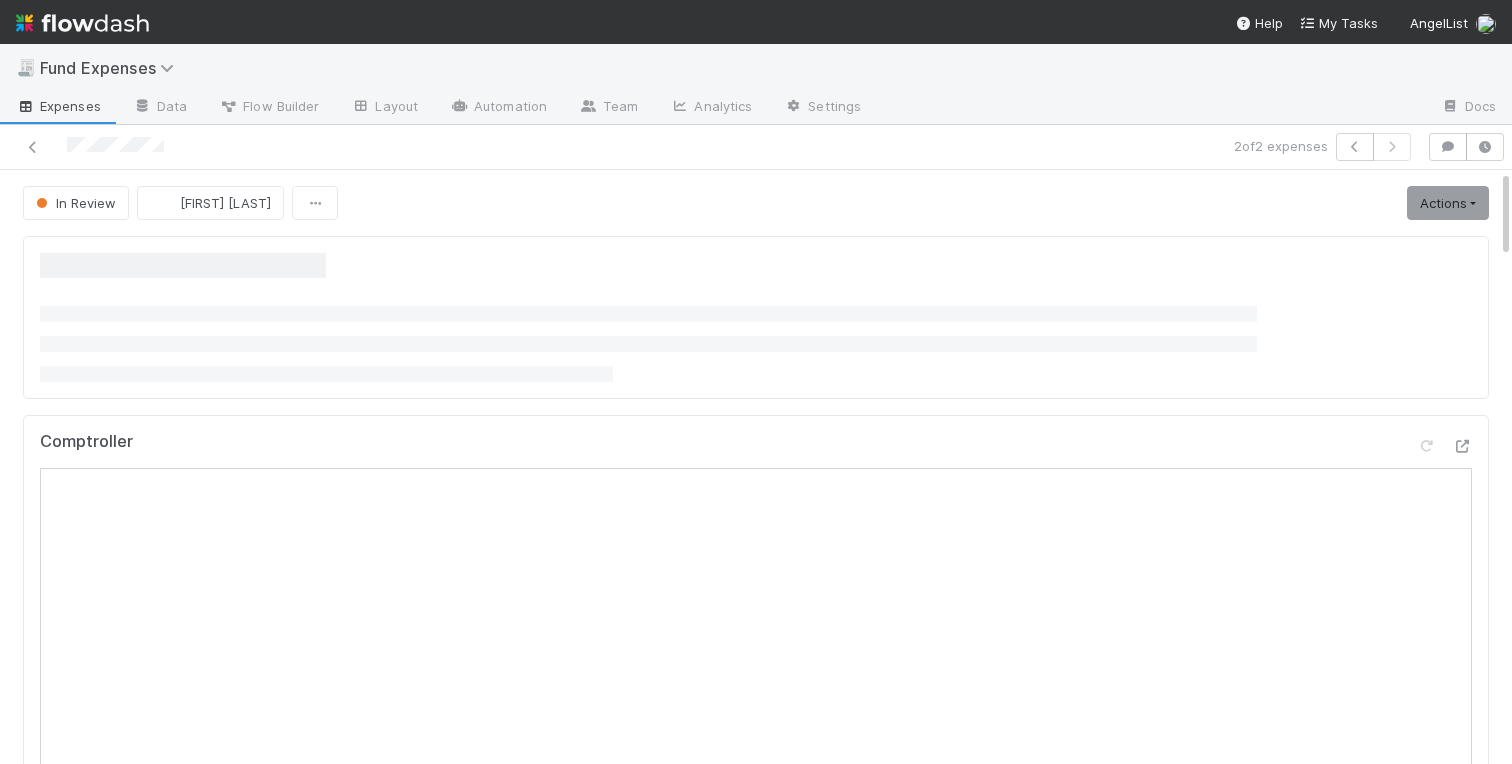 scroll, scrollTop: 45, scrollLeft: 0, axis: vertical 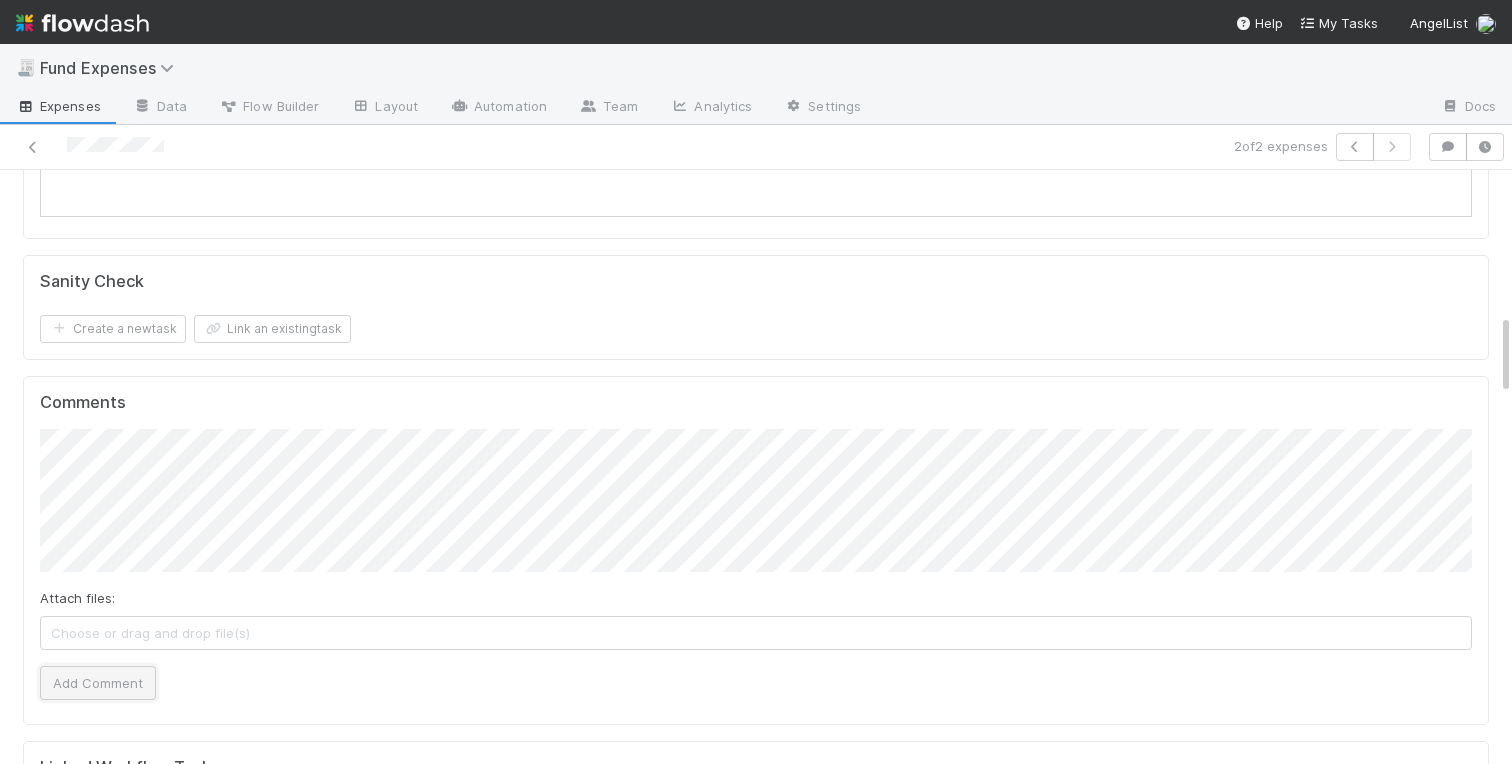 click on "Add Comment" at bounding box center [98, 683] 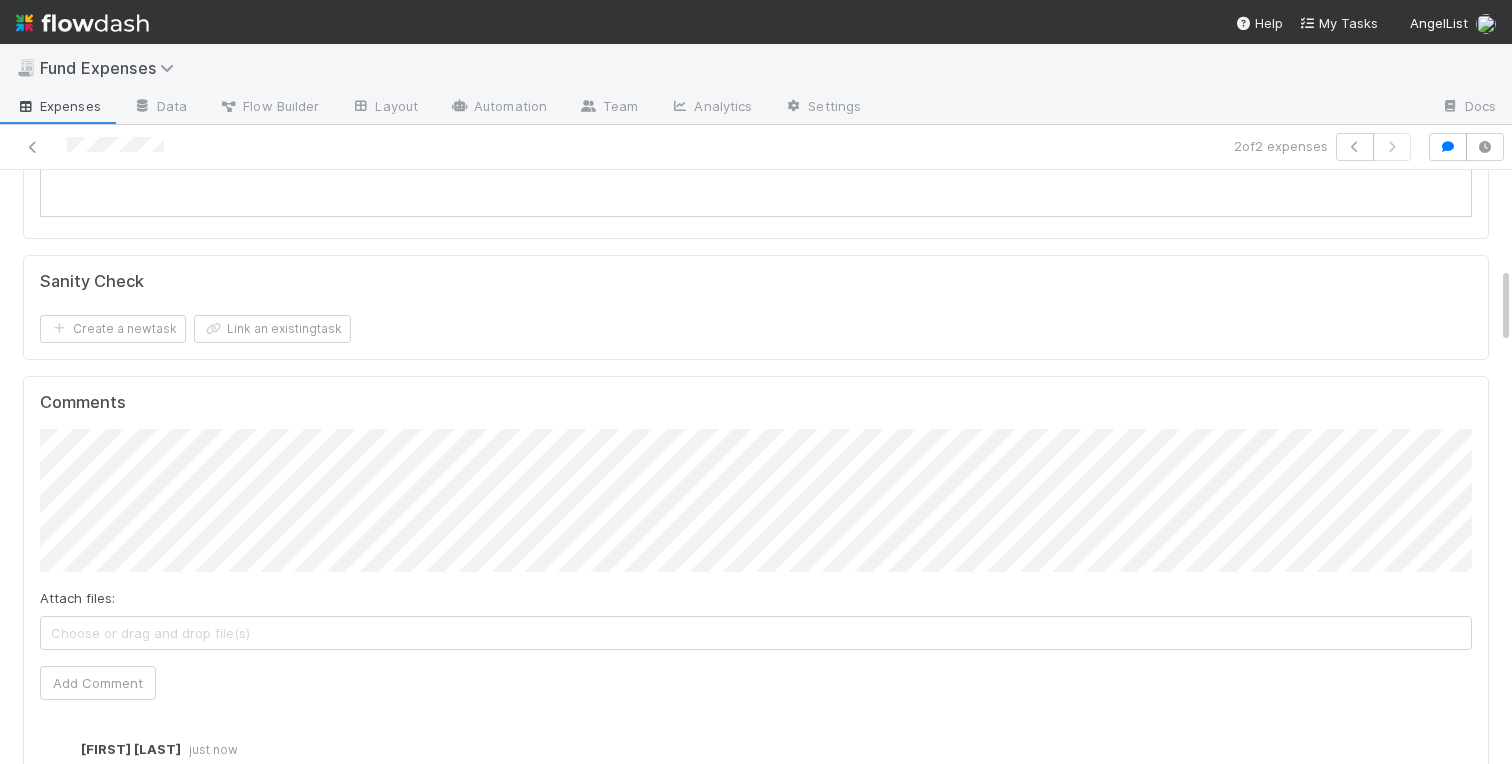 scroll, scrollTop: 0, scrollLeft: 0, axis: both 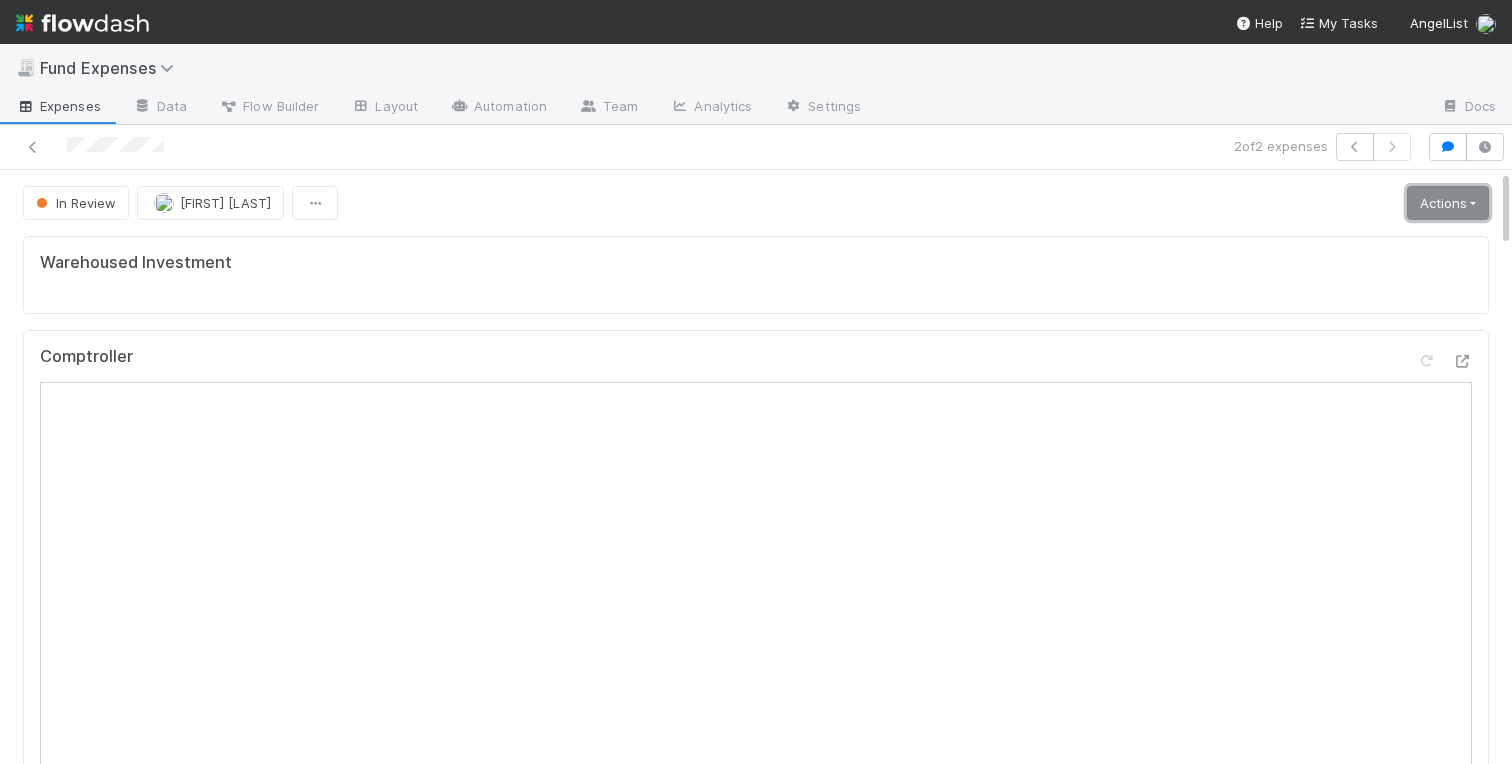 click on "Actions" at bounding box center (1448, 203) 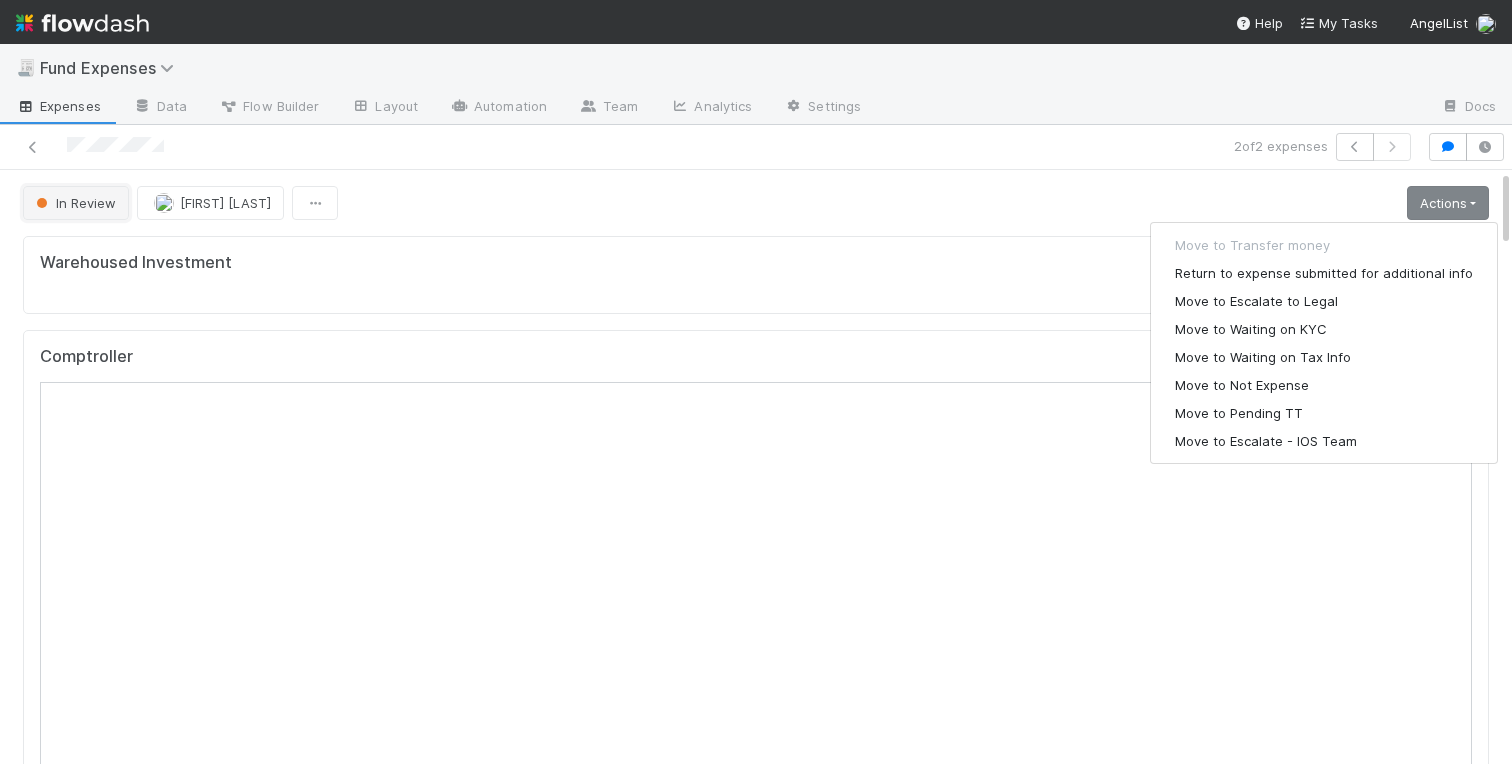 click on "In Review" at bounding box center (76, 203) 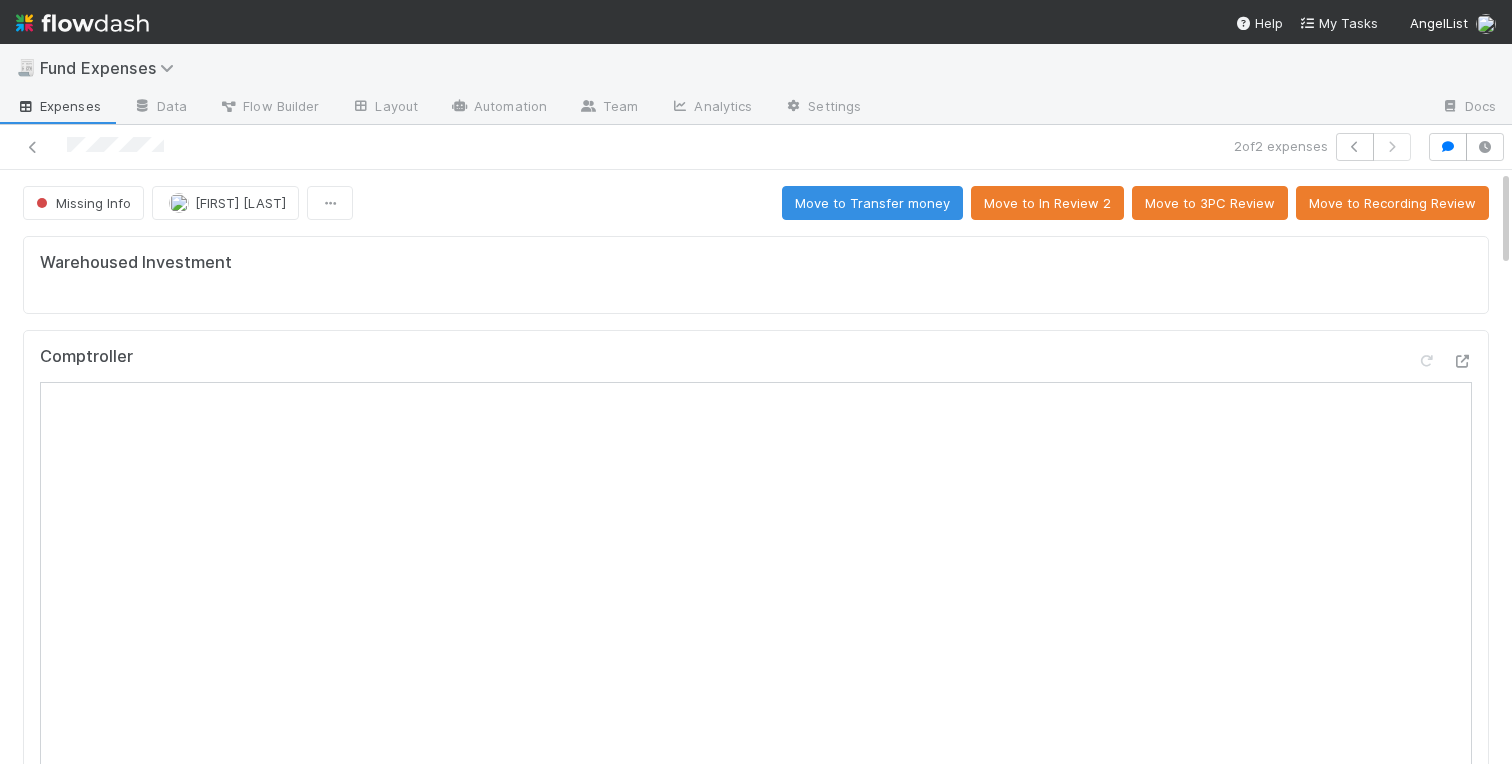 scroll, scrollTop: 27, scrollLeft: 0, axis: vertical 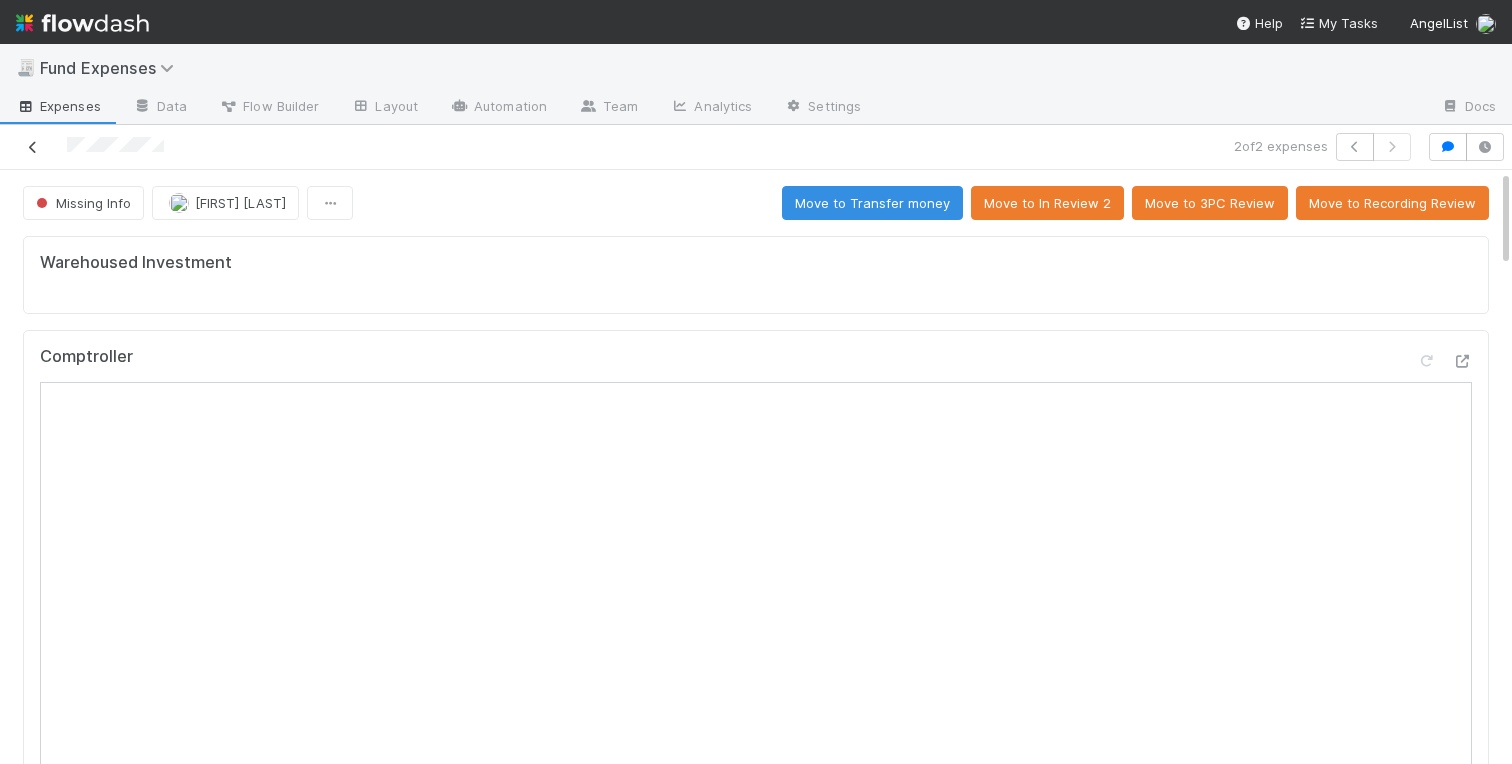 click at bounding box center [33, 147] 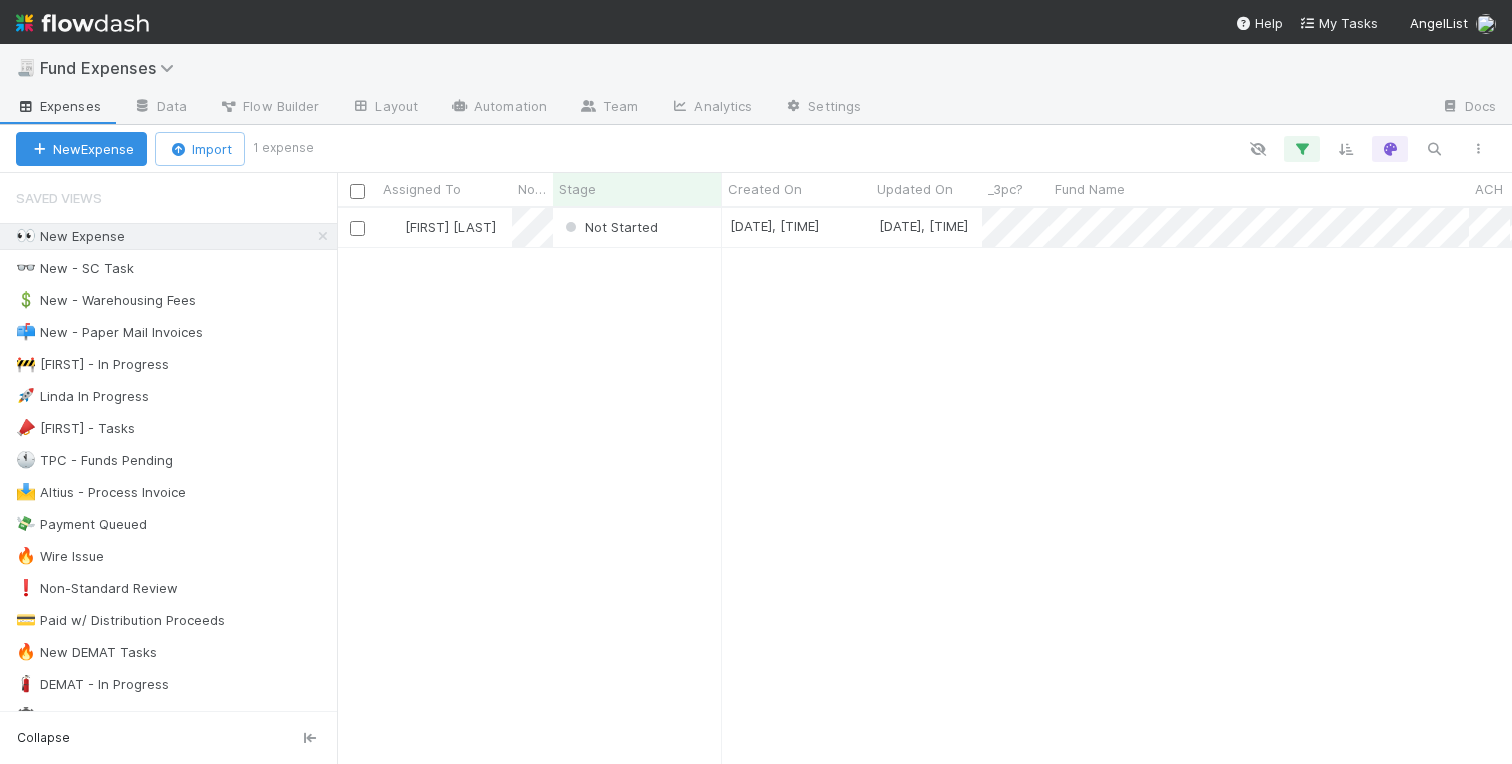 scroll, scrollTop: 555, scrollLeft: 1175, axis: both 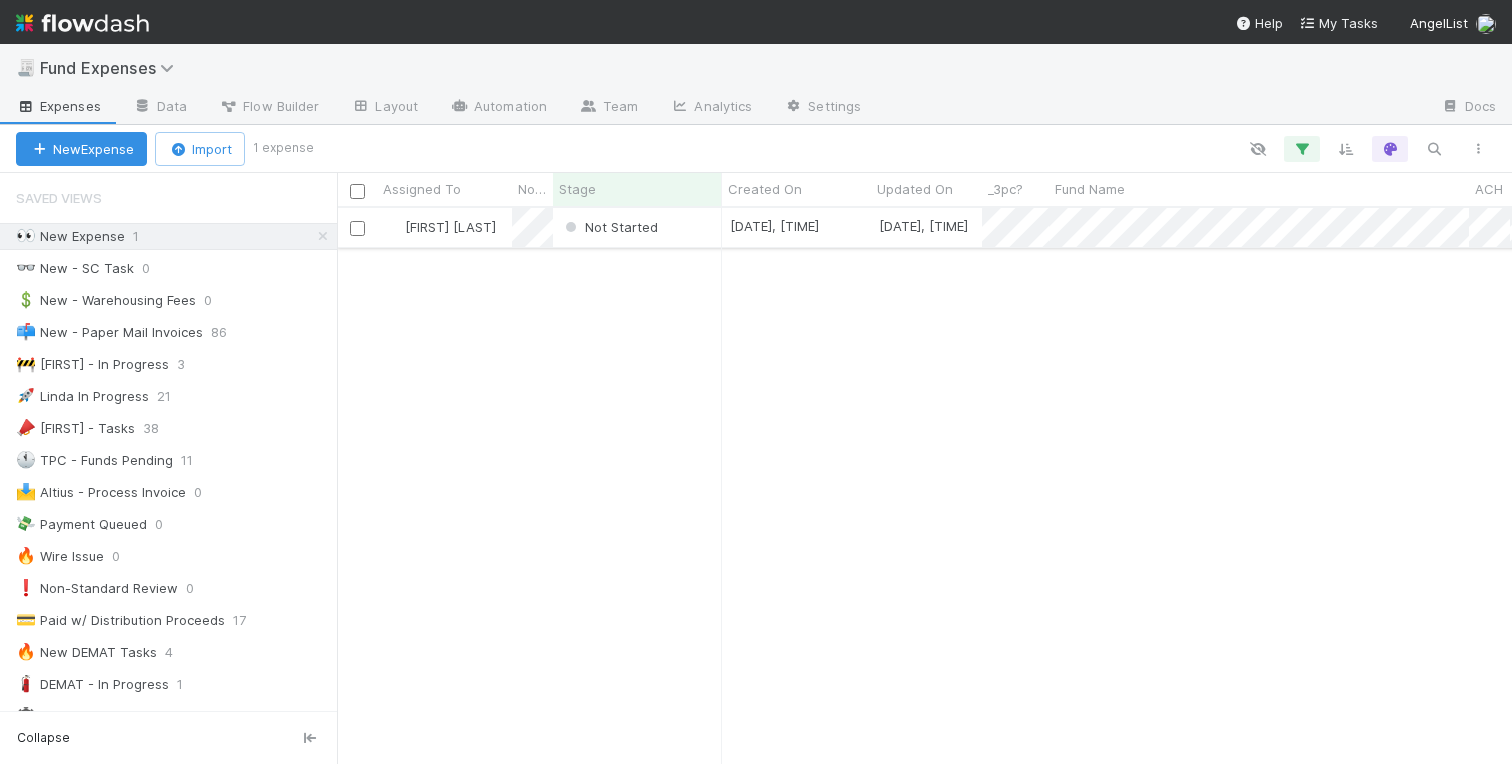 click on "Not Started" at bounding box center [637, 227] 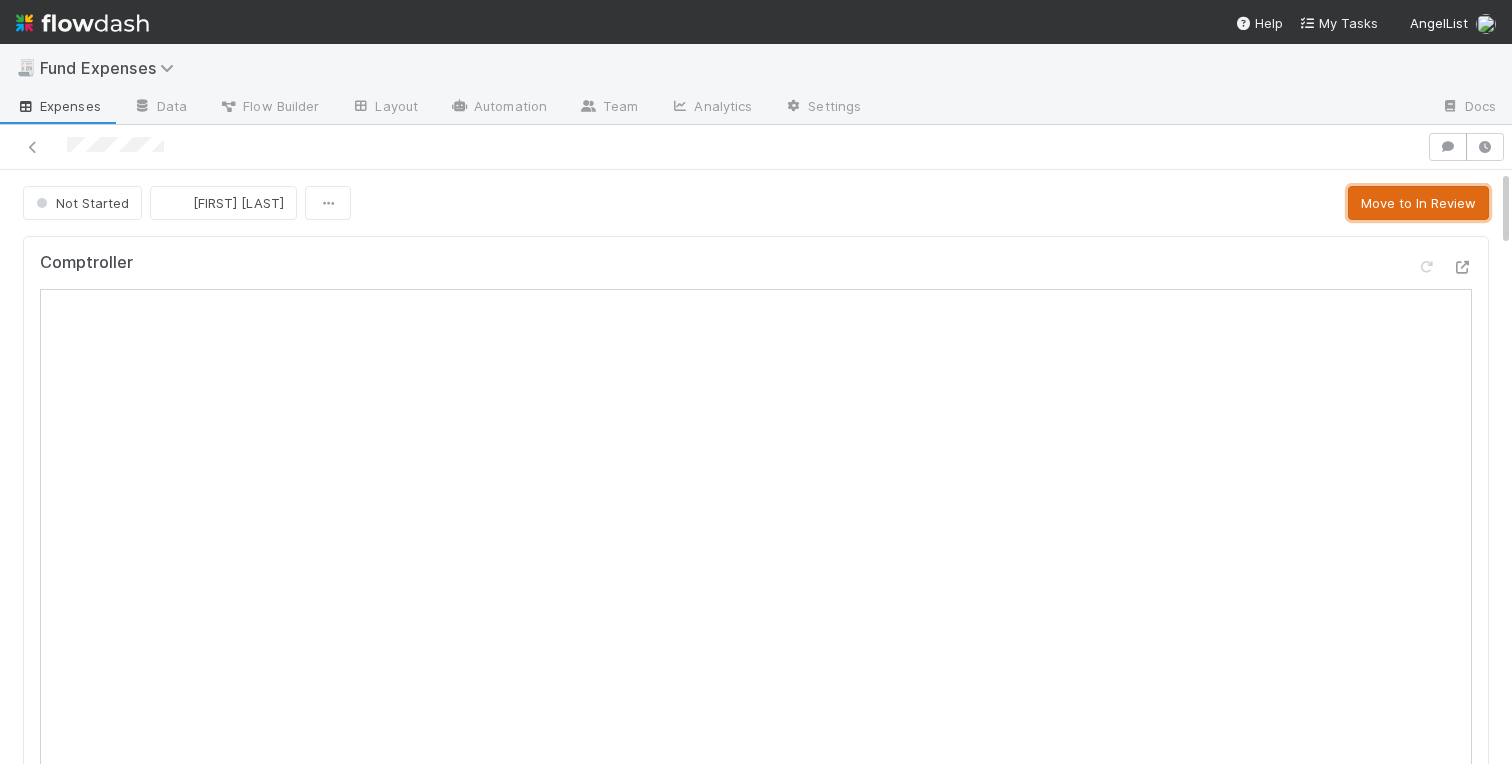 click on "Move to In Review" at bounding box center [1418, 203] 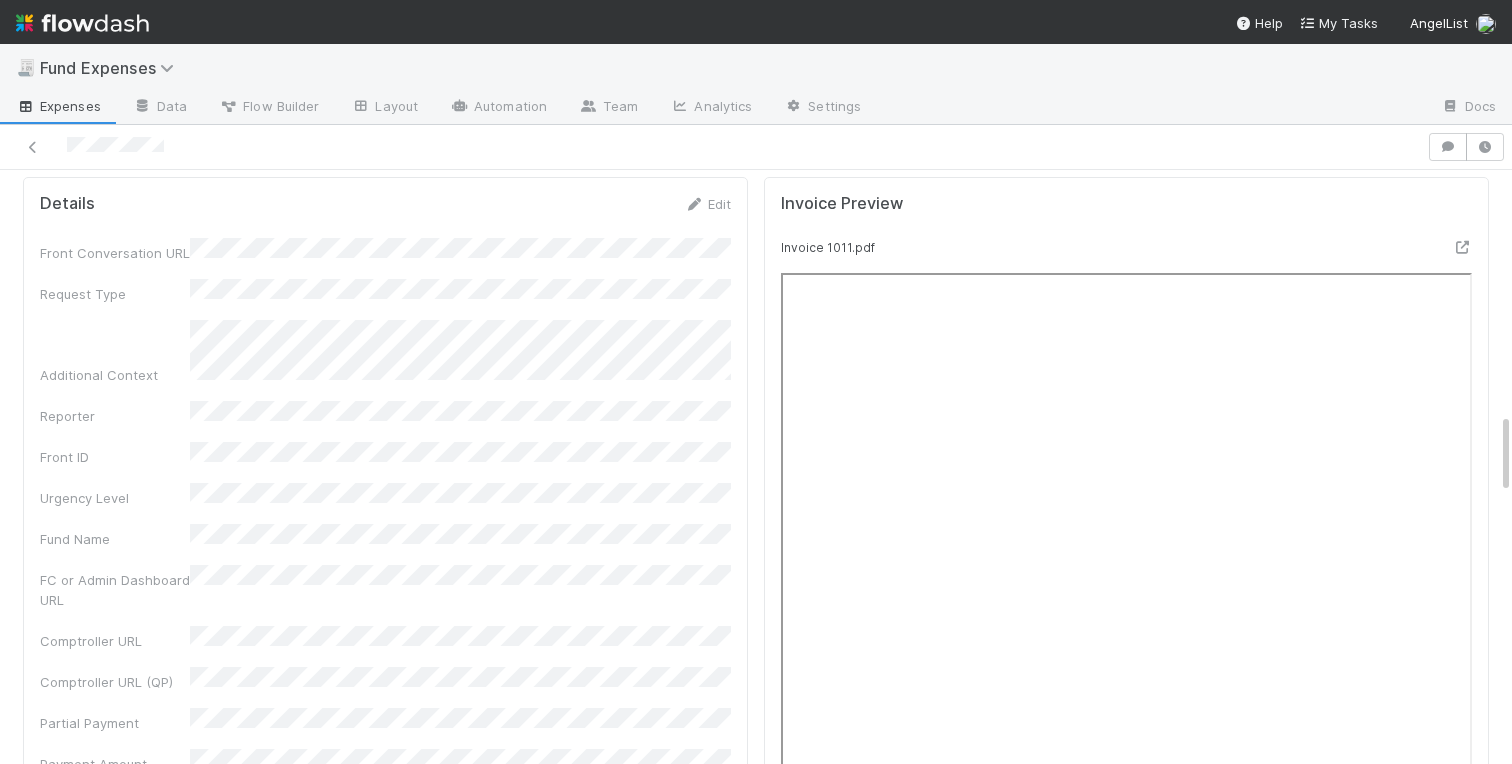 scroll, scrollTop: 1772, scrollLeft: 0, axis: vertical 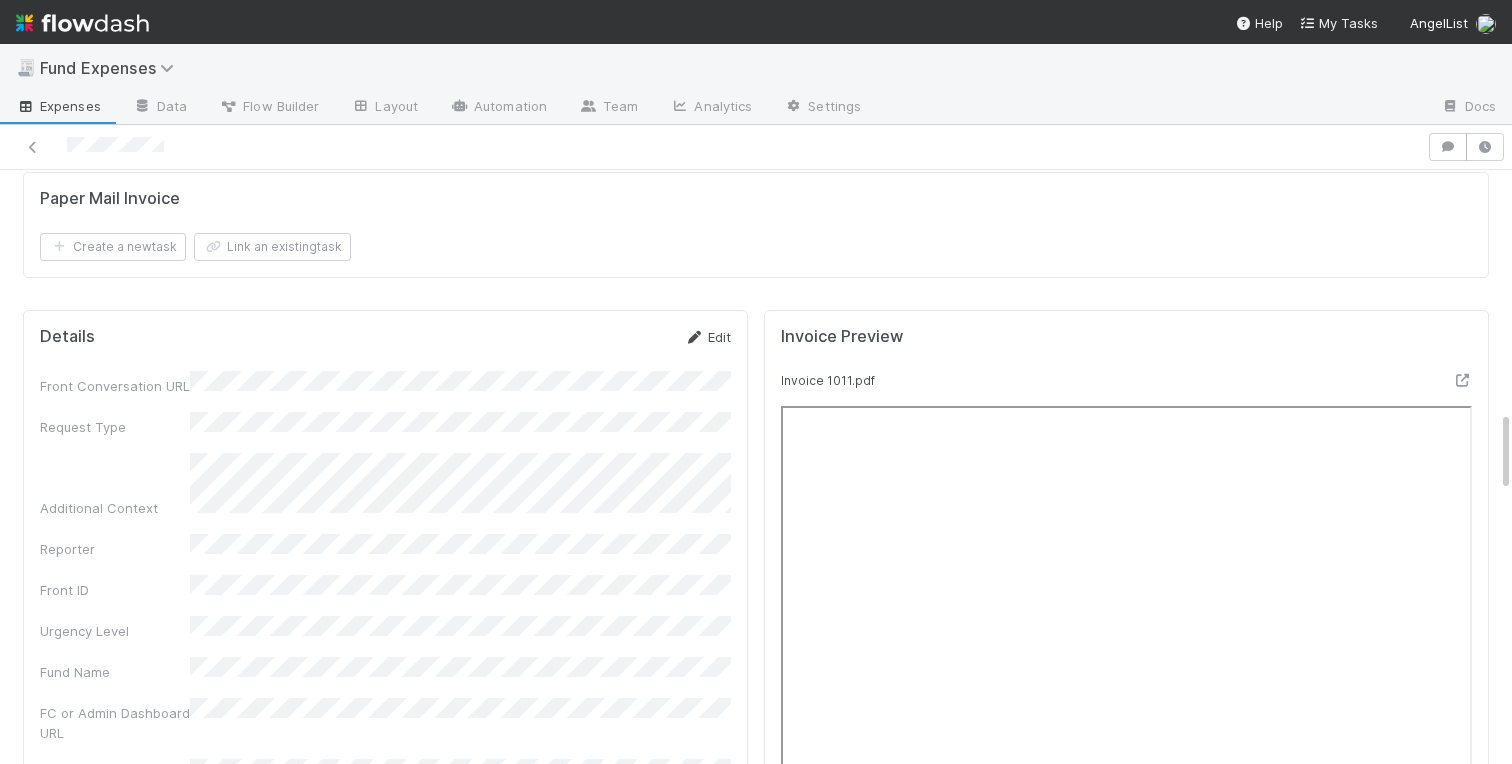 click on "Edit" at bounding box center (707, 337) 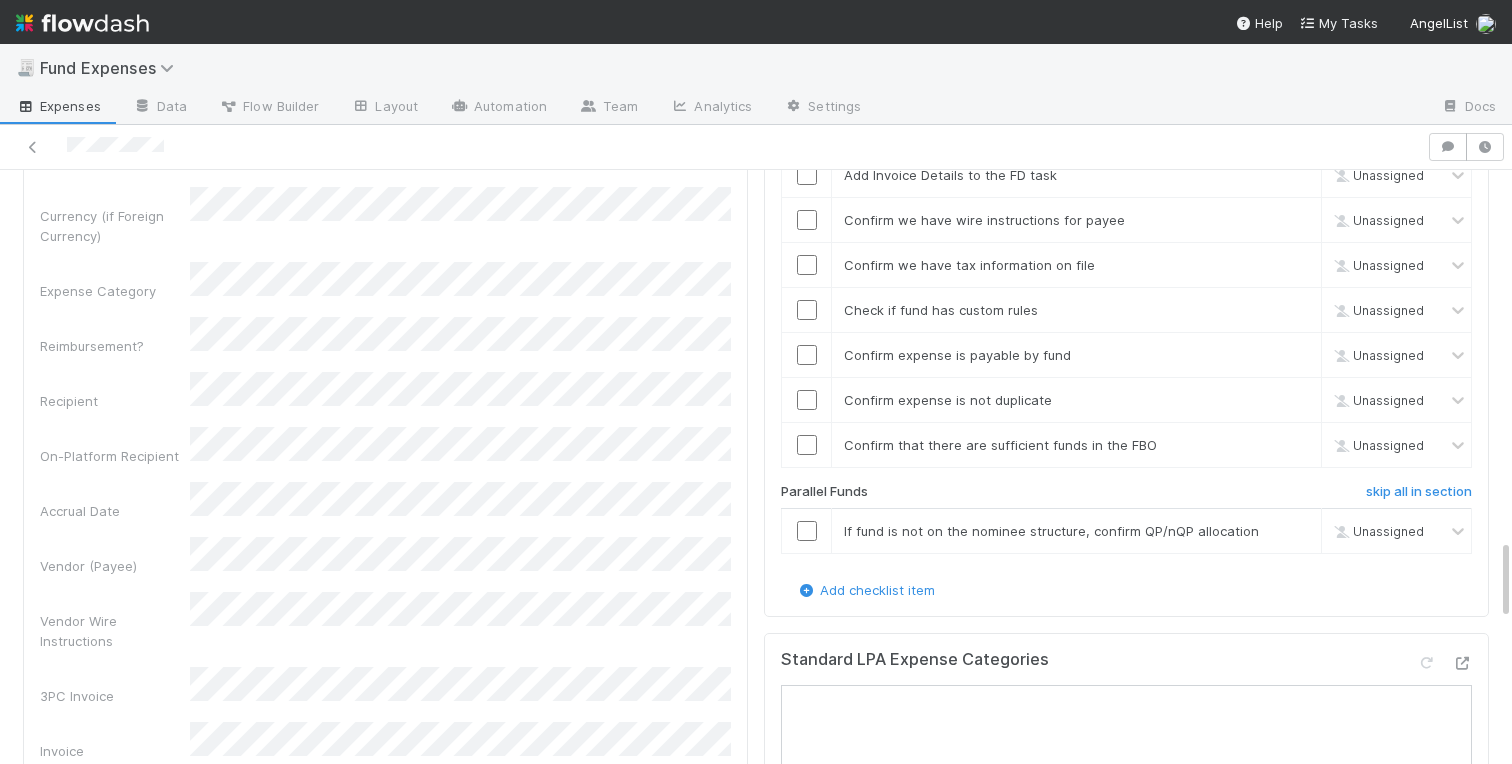 scroll, scrollTop: 2743, scrollLeft: 0, axis: vertical 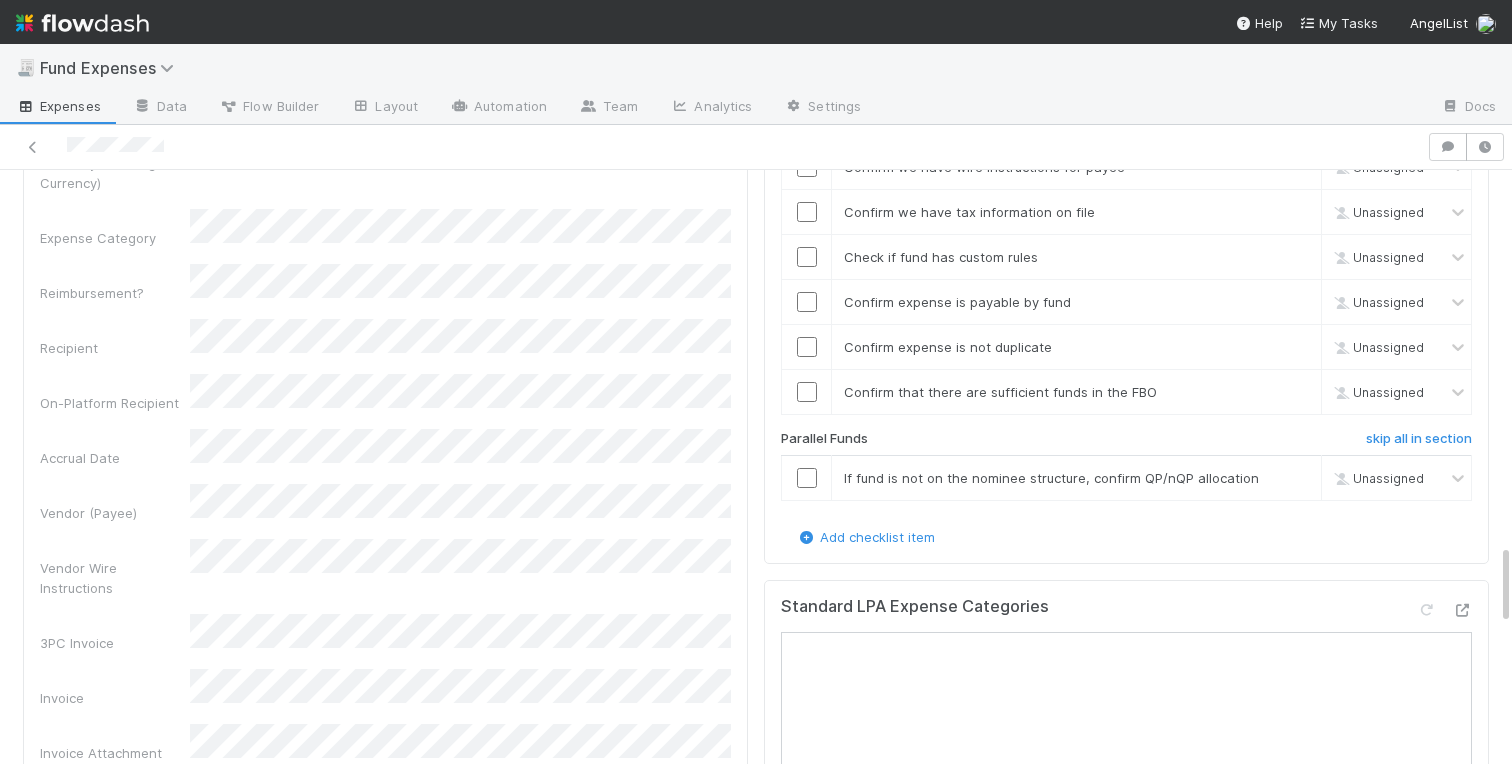 click on "Vendor (Payee)" at bounding box center [385, 503] 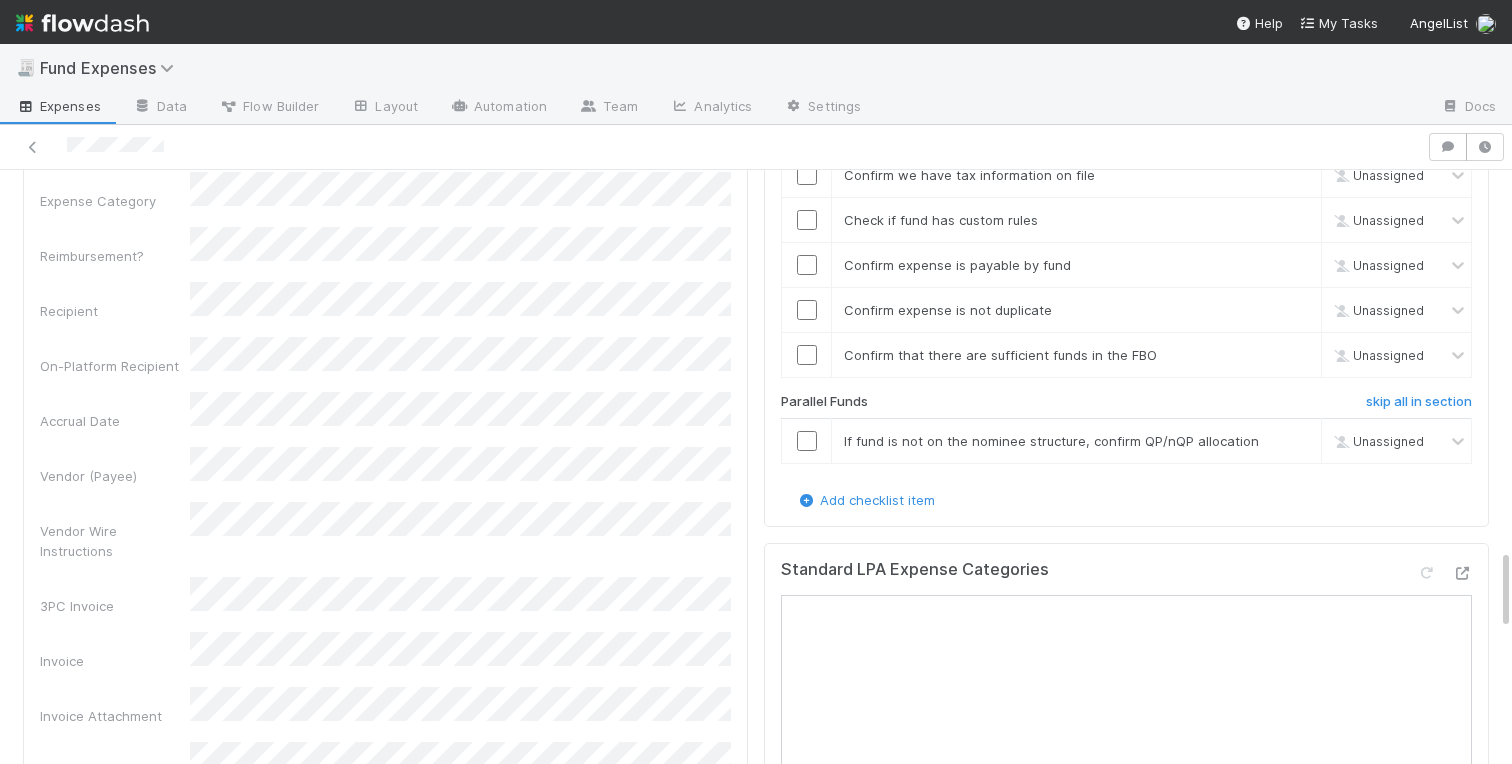 scroll, scrollTop: 2785, scrollLeft: 0, axis: vertical 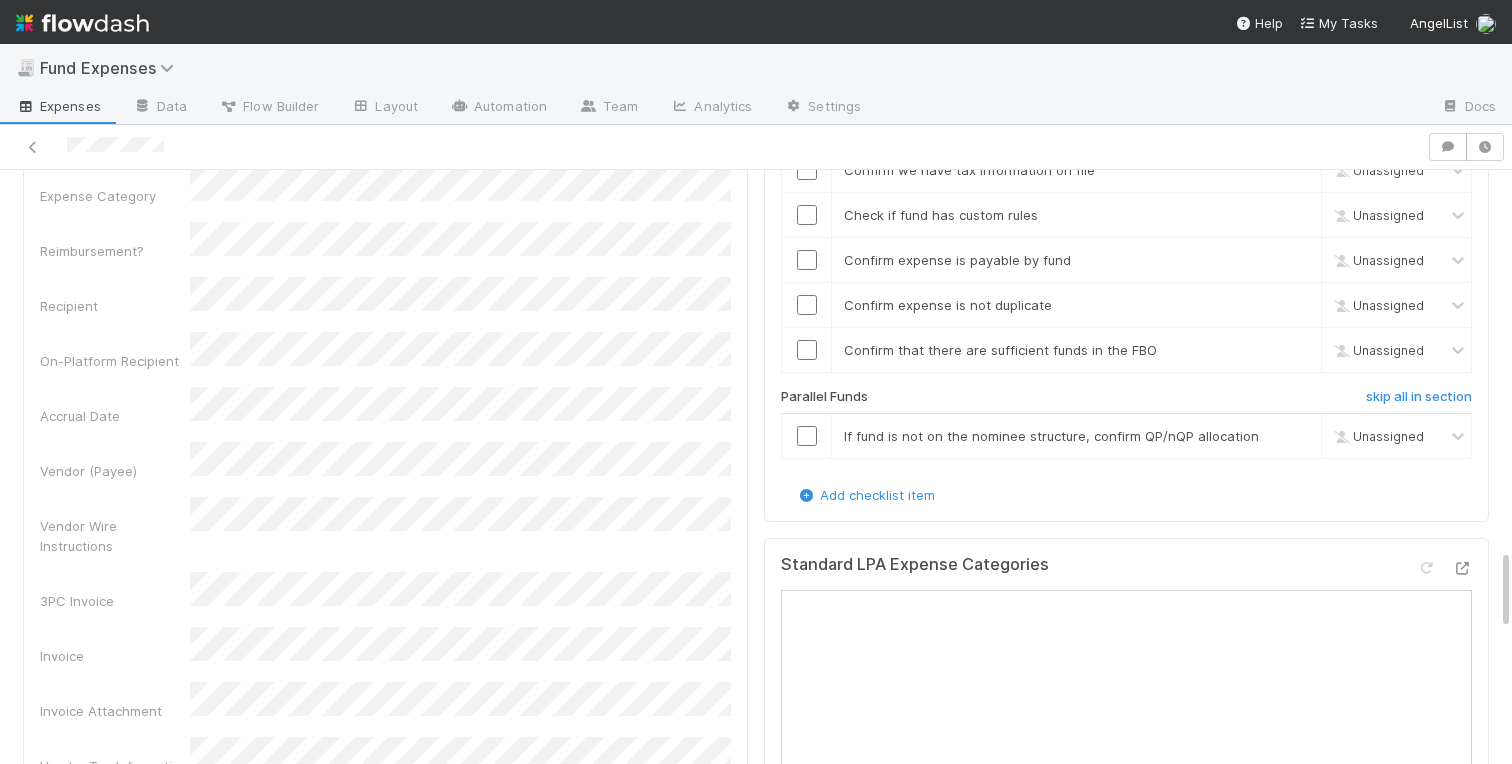 click on "Vendor (Payee)" at bounding box center [385, 461] 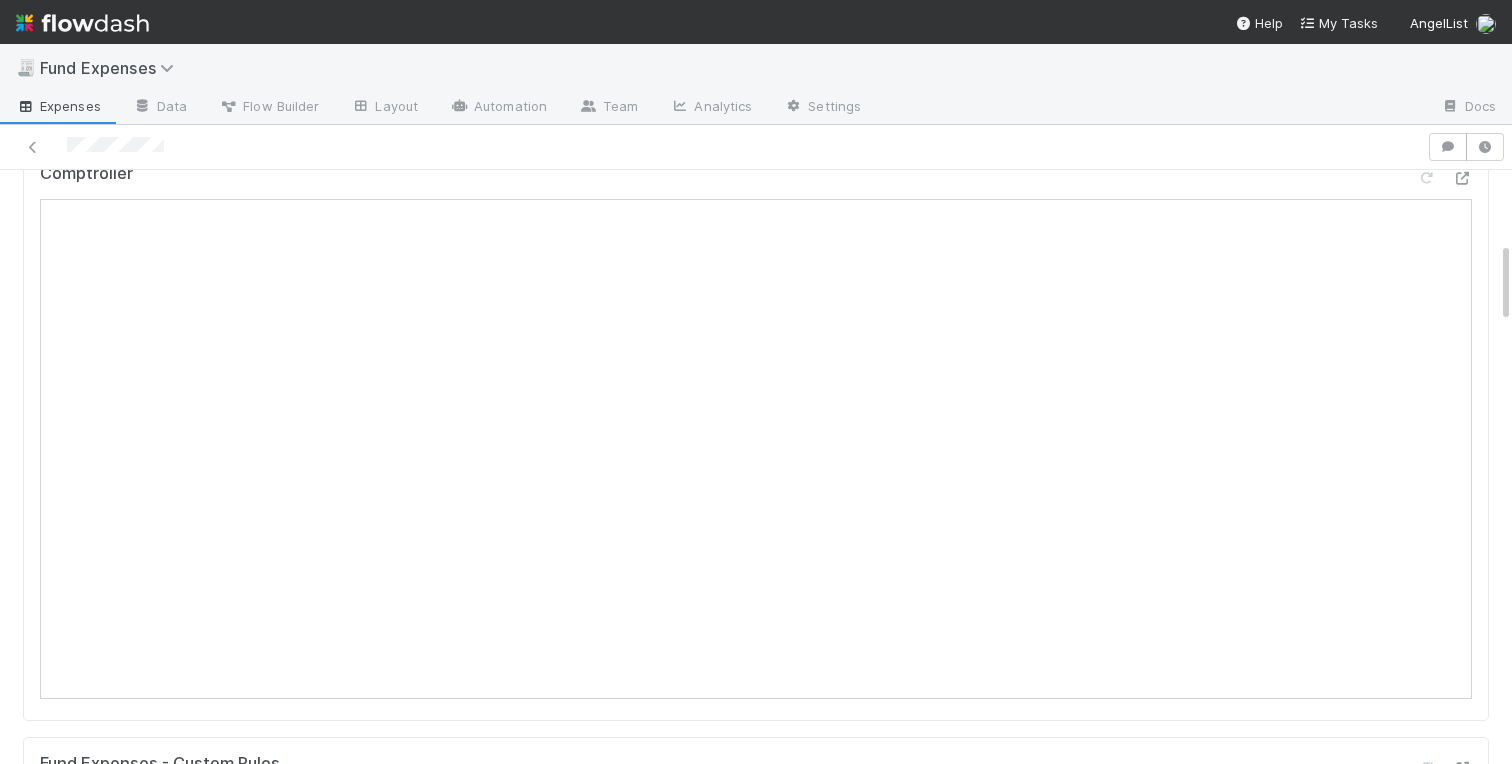 scroll, scrollTop: 0, scrollLeft: 0, axis: both 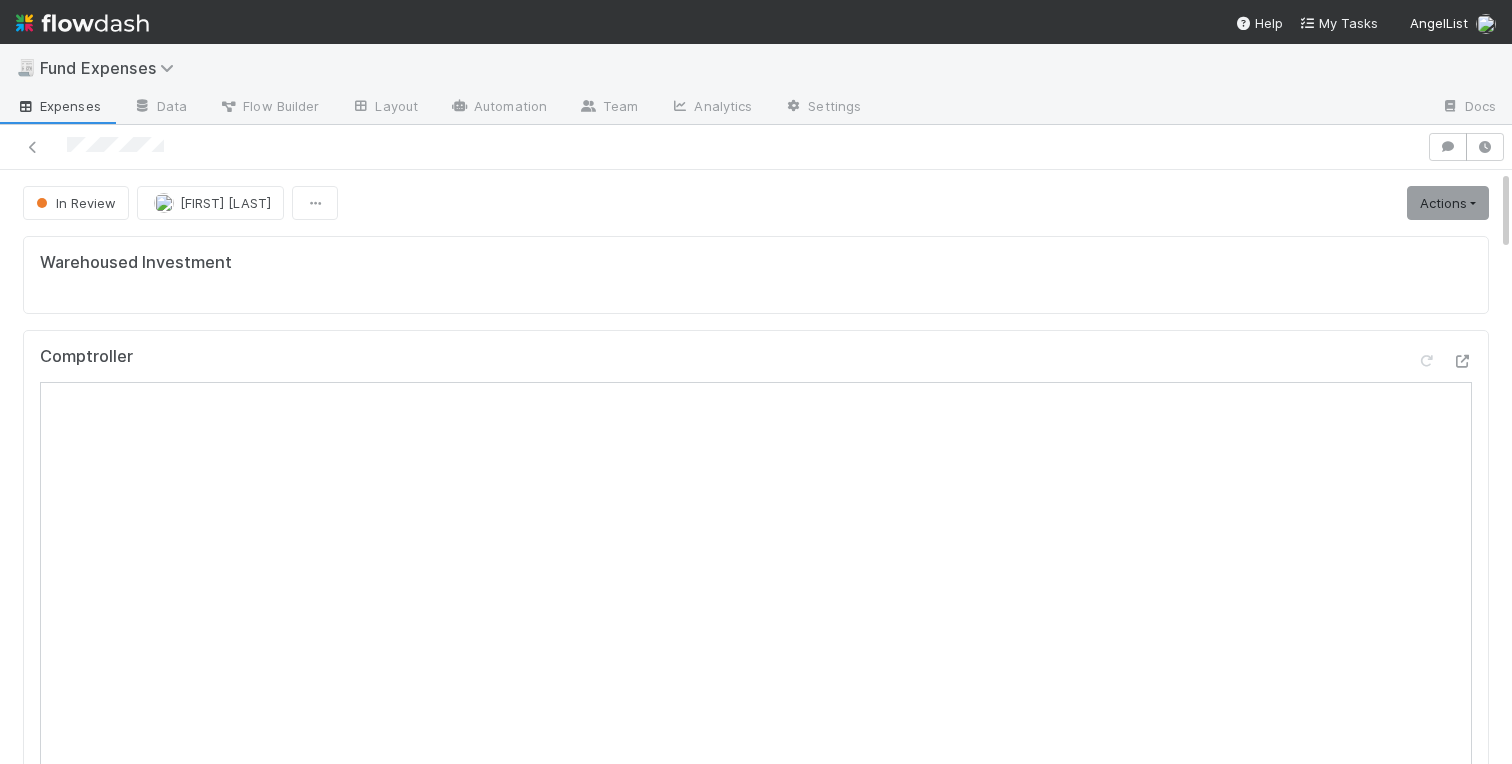 click on "Warehoused Investment   Comptroller Fund Expenses - Custom Rules Sanity Check    Create a new  task Link an existing  task Comments Attach files: Choose or drag and drop file(s) Add Comment Linked Workflow Tasks You do not have access to the   Belltower Administrative Fee Contributions   workflow. Paper Mail Invoice   Create a new  task Link an existing  task Details Save Cancel Front Conversation URL  Request Type  Additional Context  Reporter  Front ID  Urgency Level  Fund Name  FC or Admin Dashboard URL  Comptroller URL  Comptroller URL (QP)  Partial Payment  Payment Amount   Currency (if Foreign Currency)  Expense Category  Reimbursement?  Recipient  On-Platform Recipient  Accrual Date  Vendor (Payee)  Vendor Wire Instructions  3PC Invoice  Invoice   Invoice Attachment  Vendor Tax Information  Fund Documents  Outgoing Wire ID - Primary   Outgoing Wire ID - Secondary (QP)   _3pc?  ACH  Funding Account  Wire  Incoming Wire ID (3PC)  MP Fees Paid via TPC  Created On Legal Launchpad Ticket  OC Ticket" at bounding box center (756, 2497) 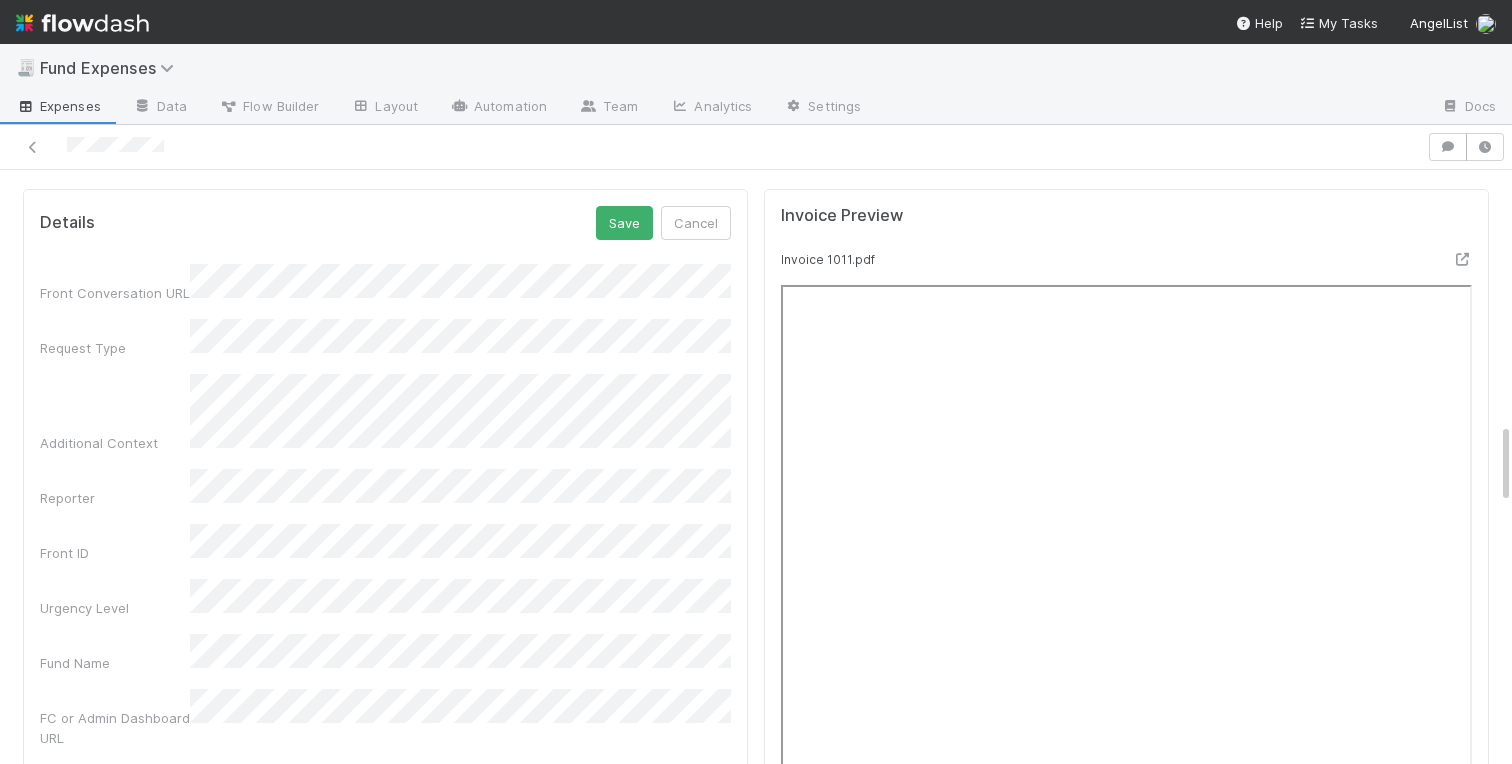 scroll, scrollTop: 1727, scrollLeft: 0, axis: vertical 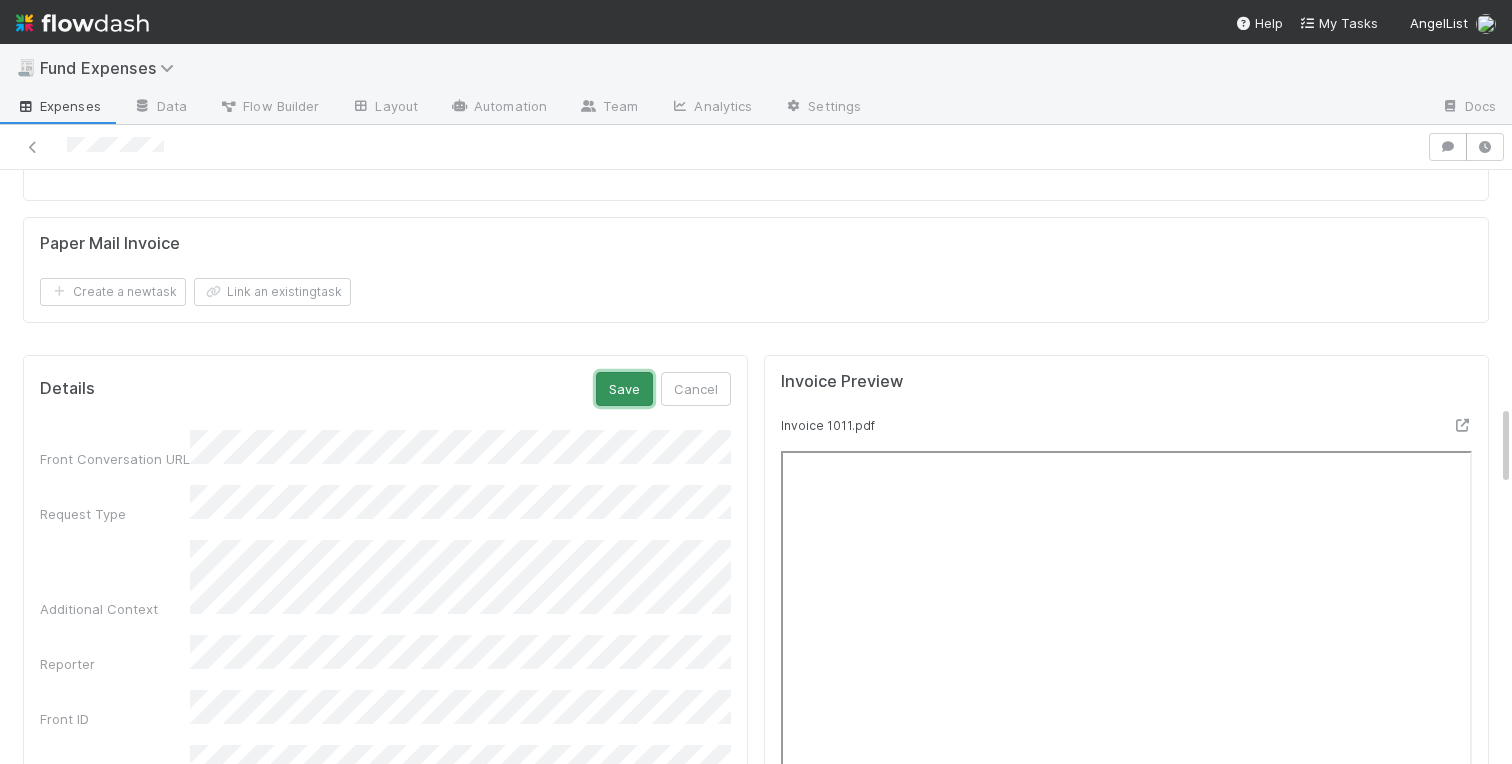 click on "Save" at bounding box center [624, 389] 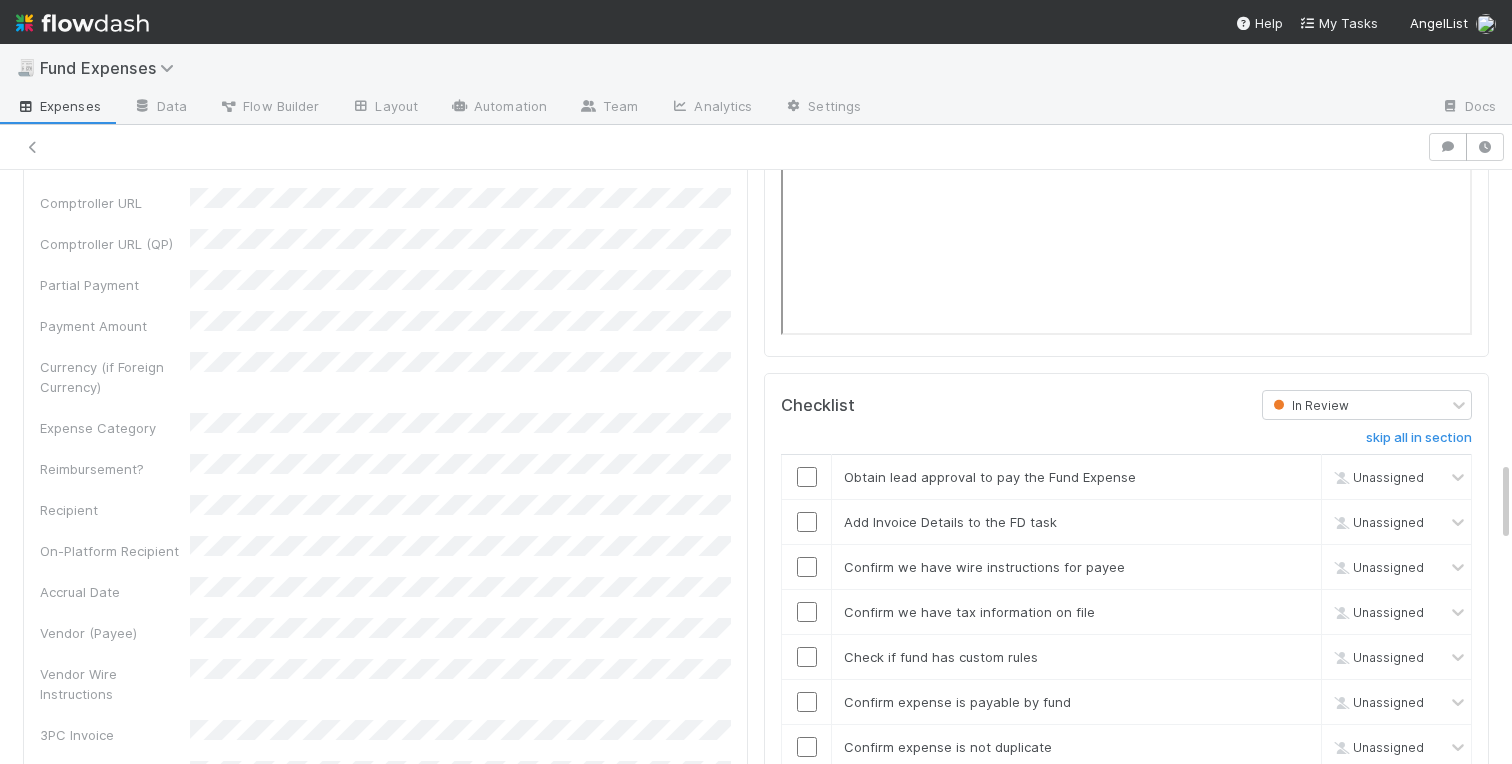 scroll, scrollTop: 2519, scrollLeft: 0, axis: vertical 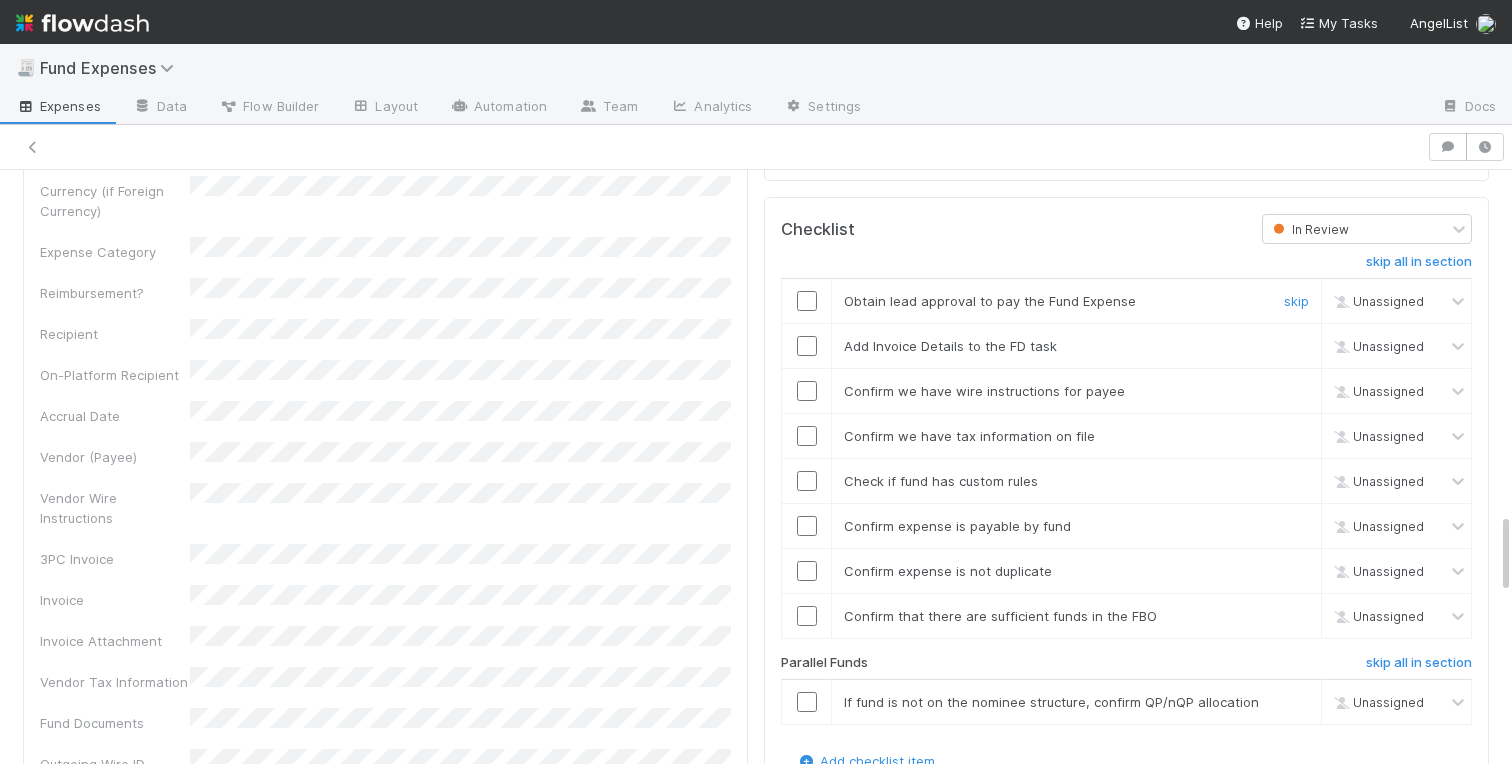 click at bounding box center (807, 301) 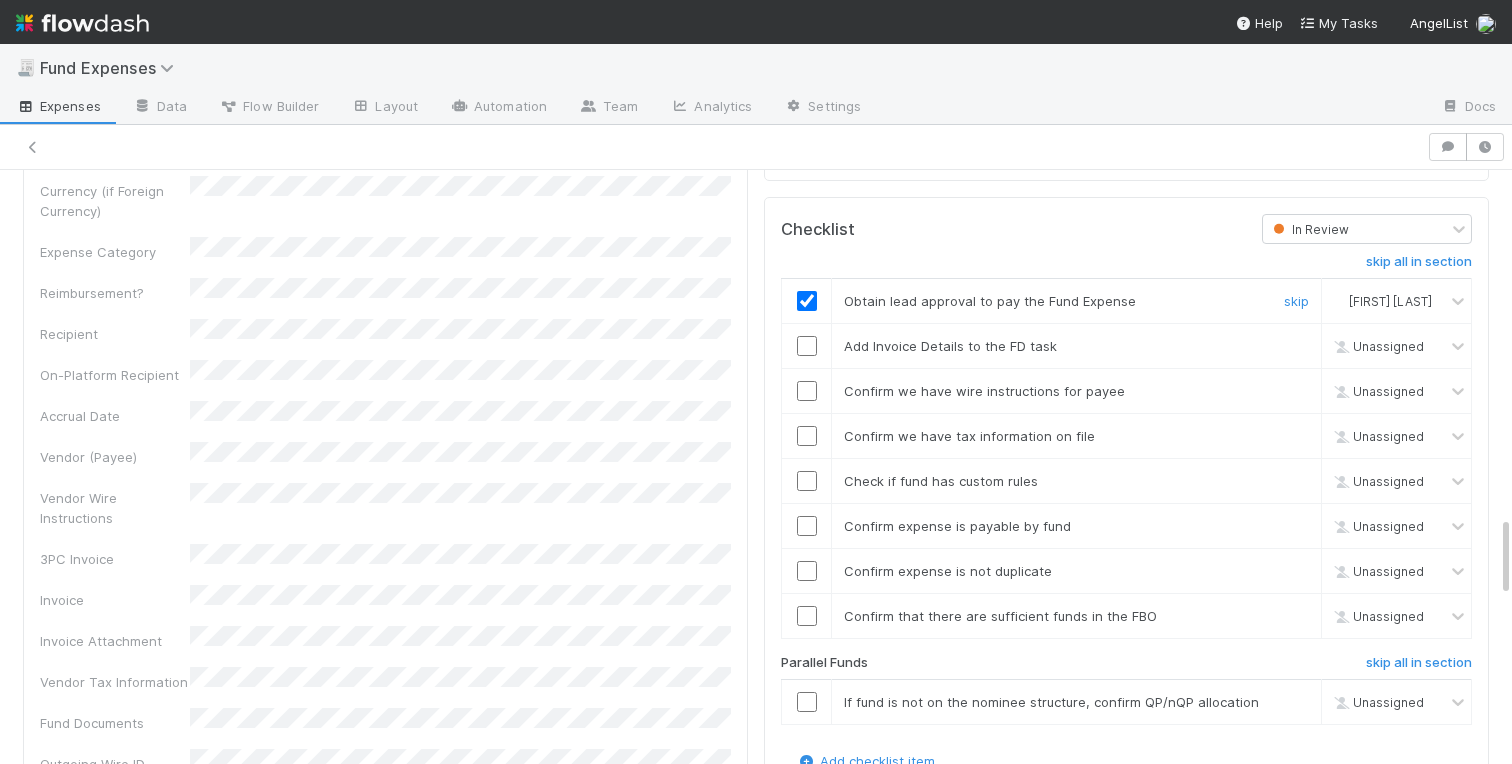 scroll, scrollTop: 2579, scrollLeft: 0, axis: vertical 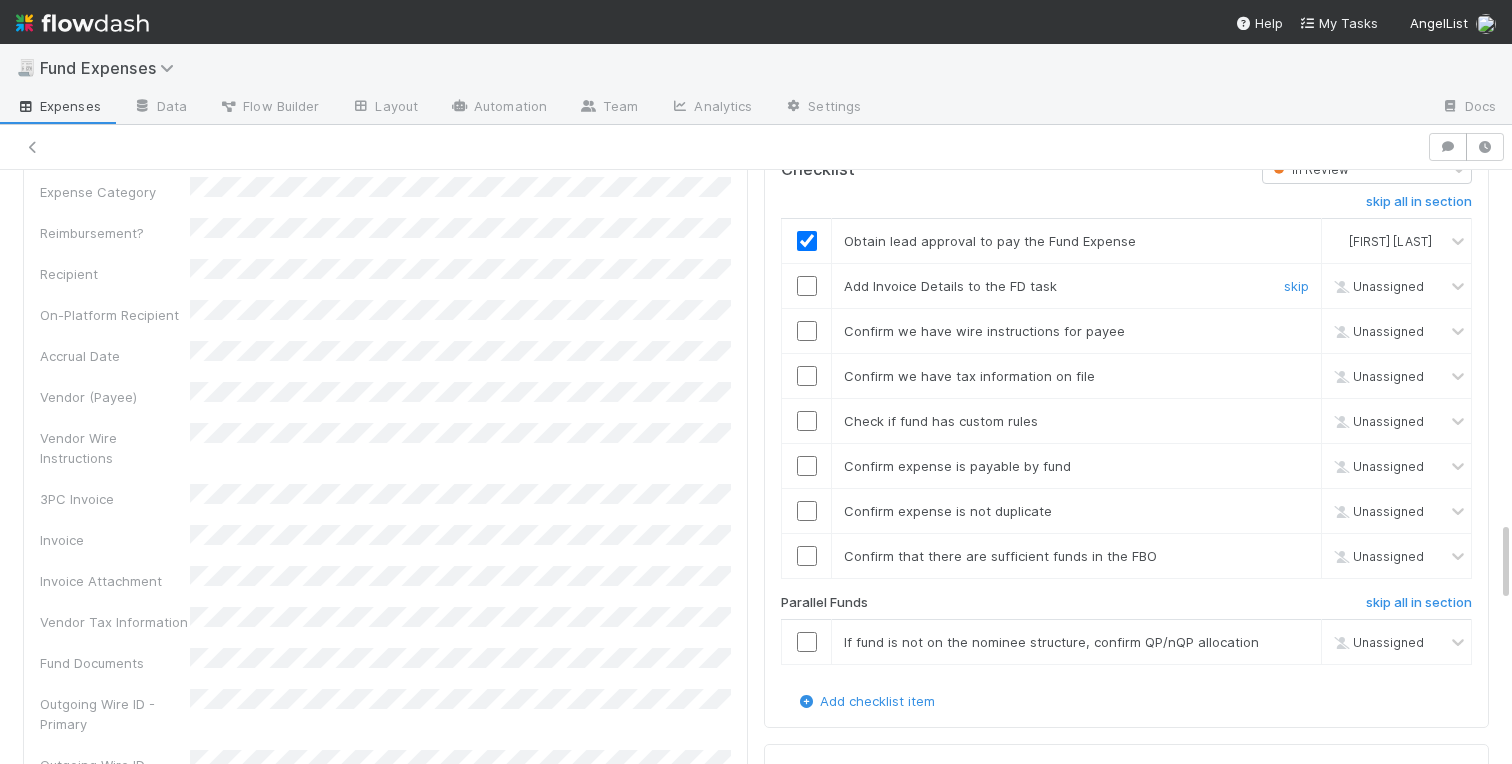 click at bounding box center [807, 286] 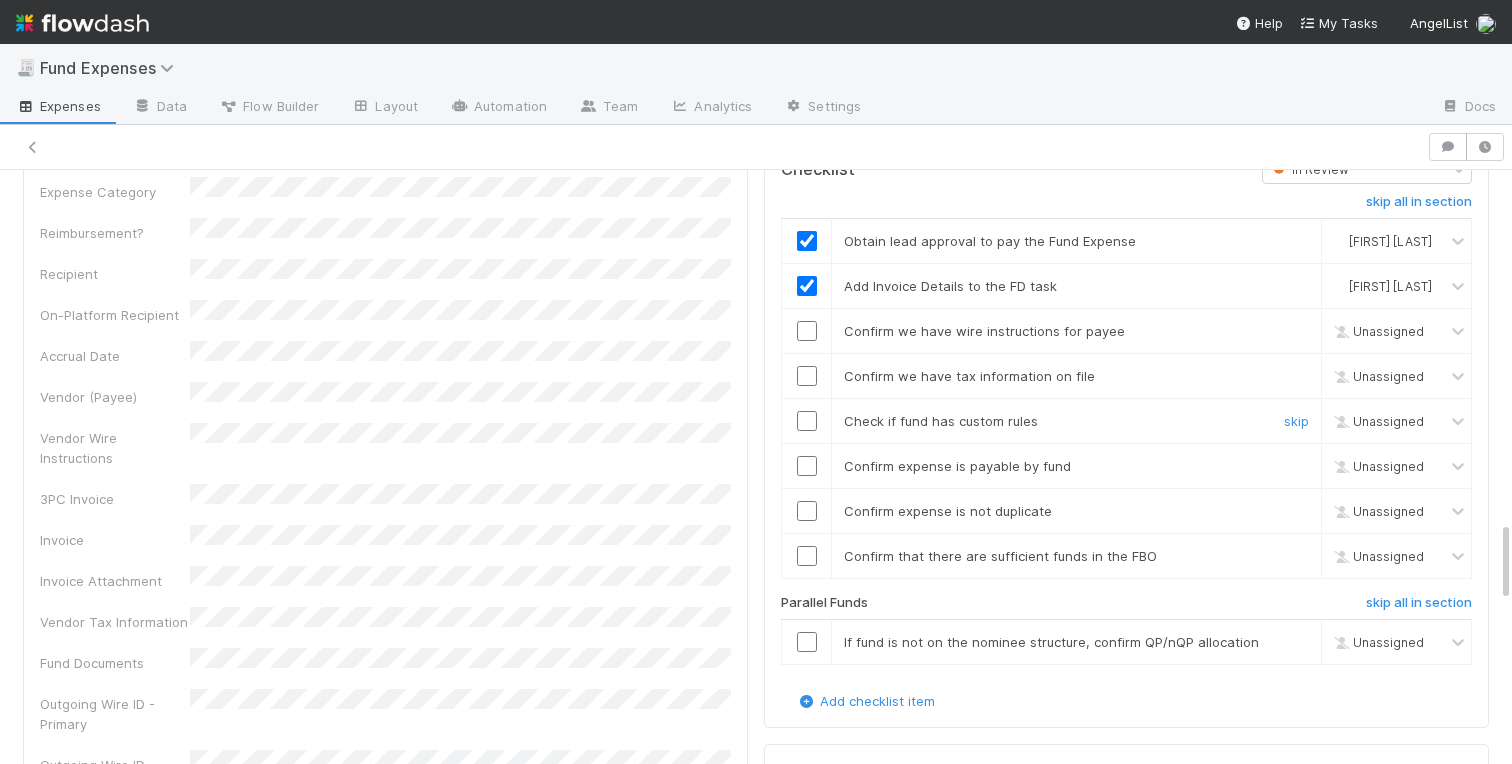 click at bounding box center (807, 421) 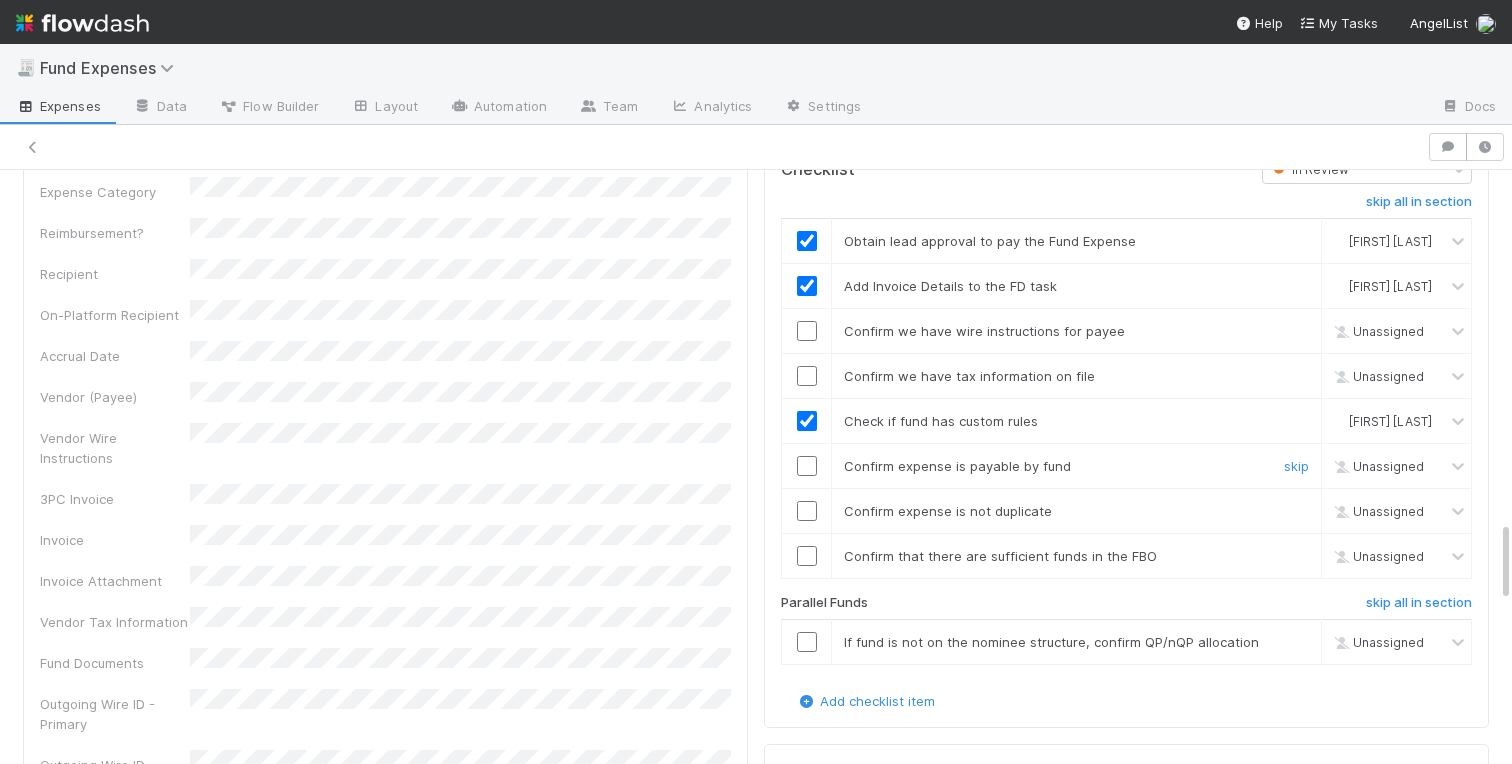 click at bounding box center [807, 466] 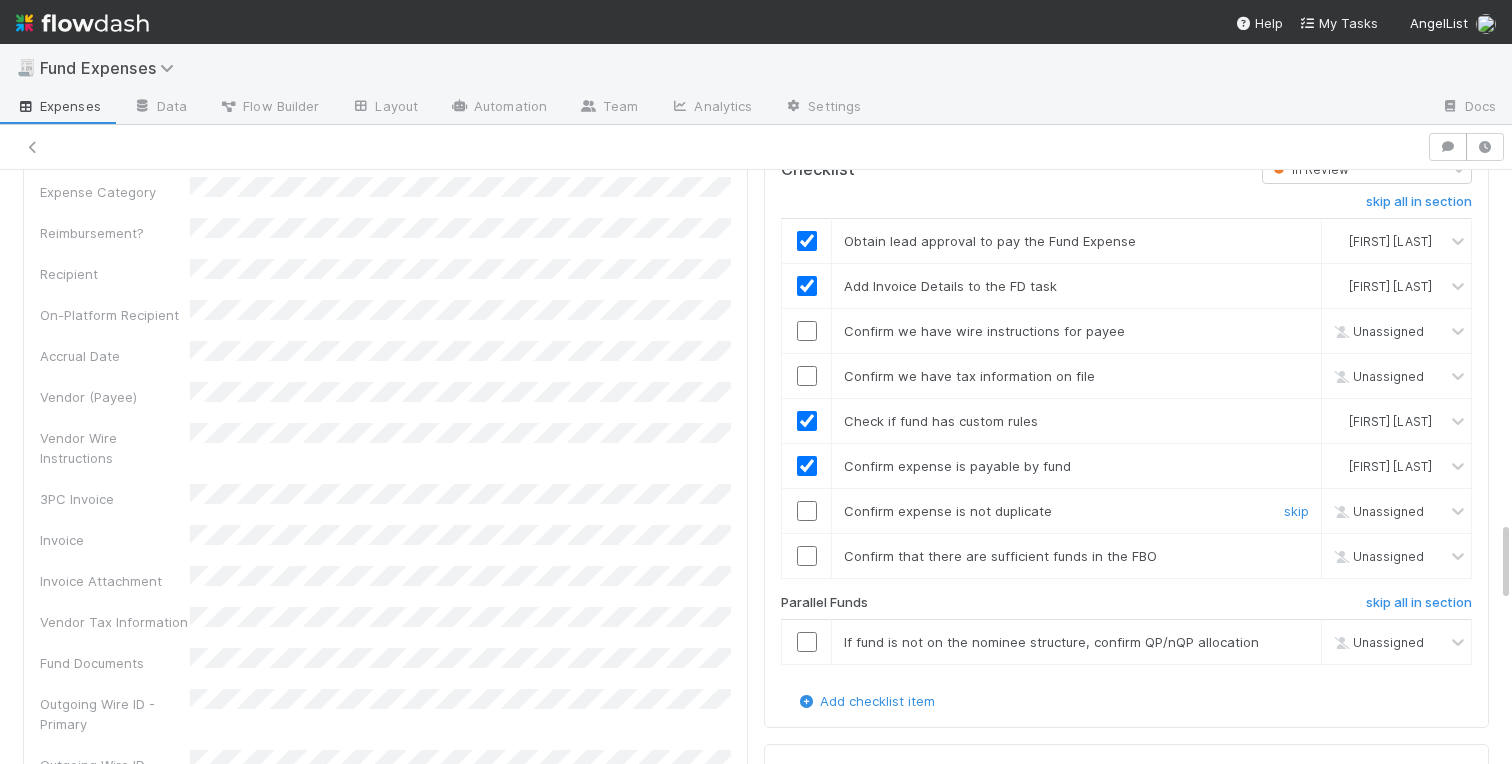 click at bounding box center (807, 511) 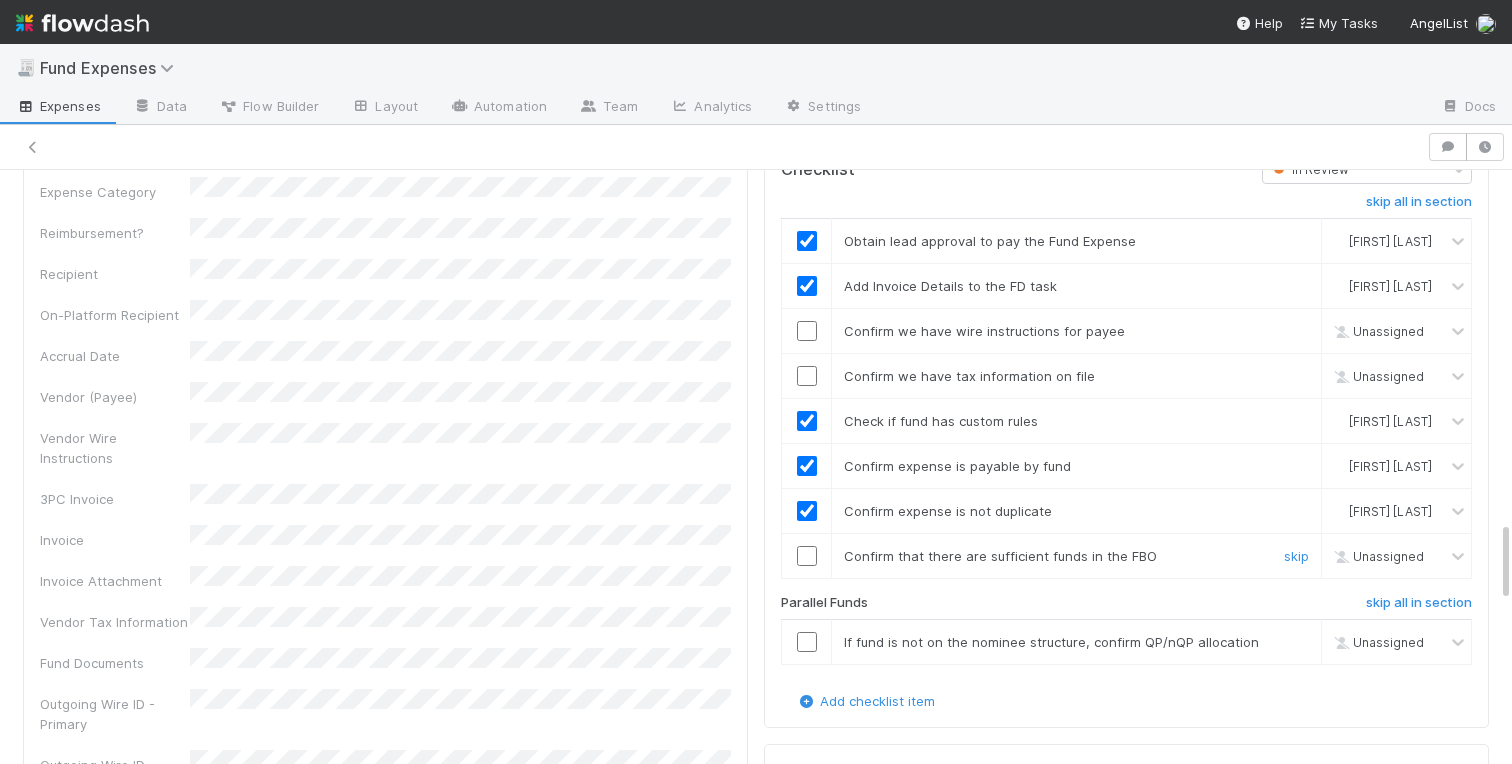 click at bounding box center [807, 556] 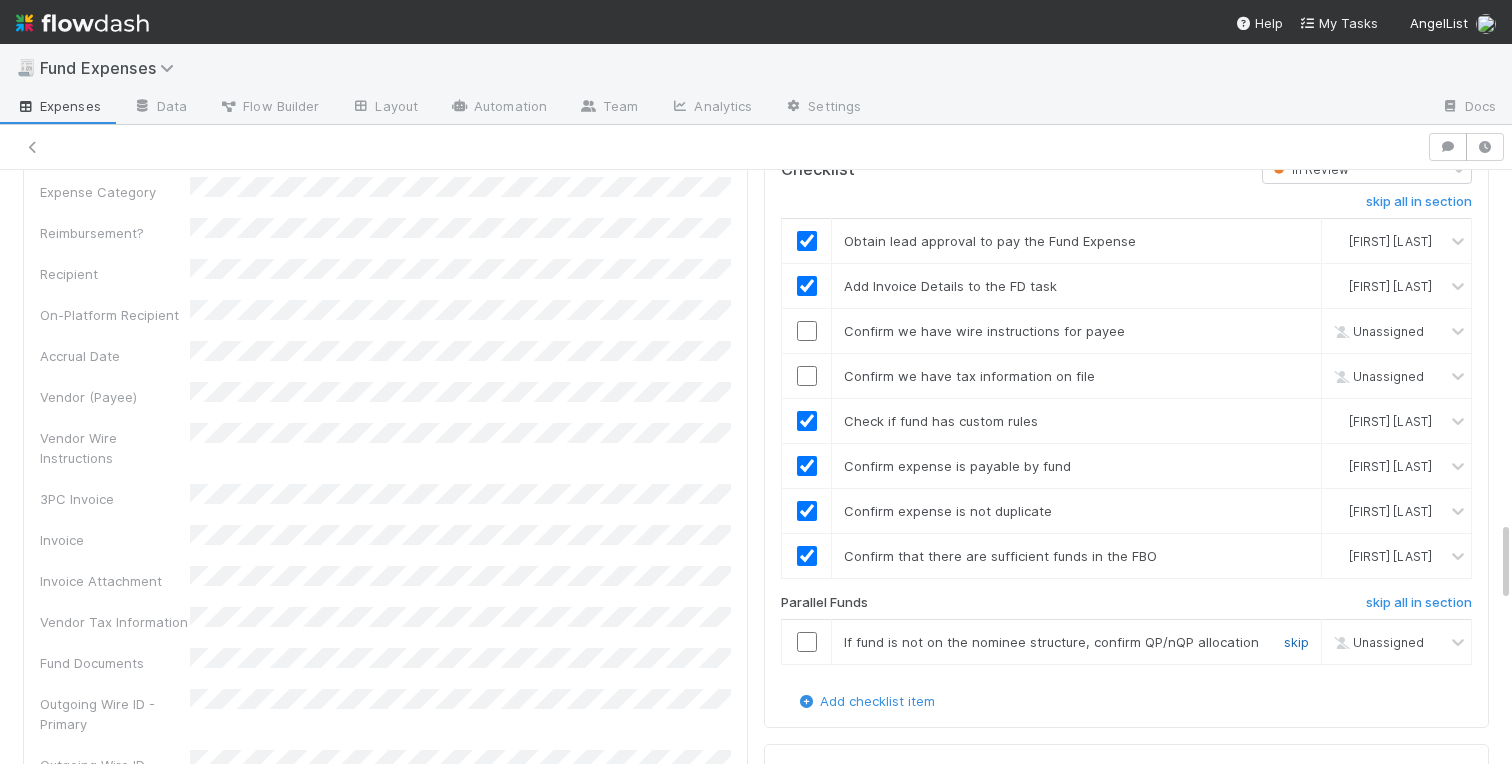 click on "skip" at bounding box center [1296, 642] 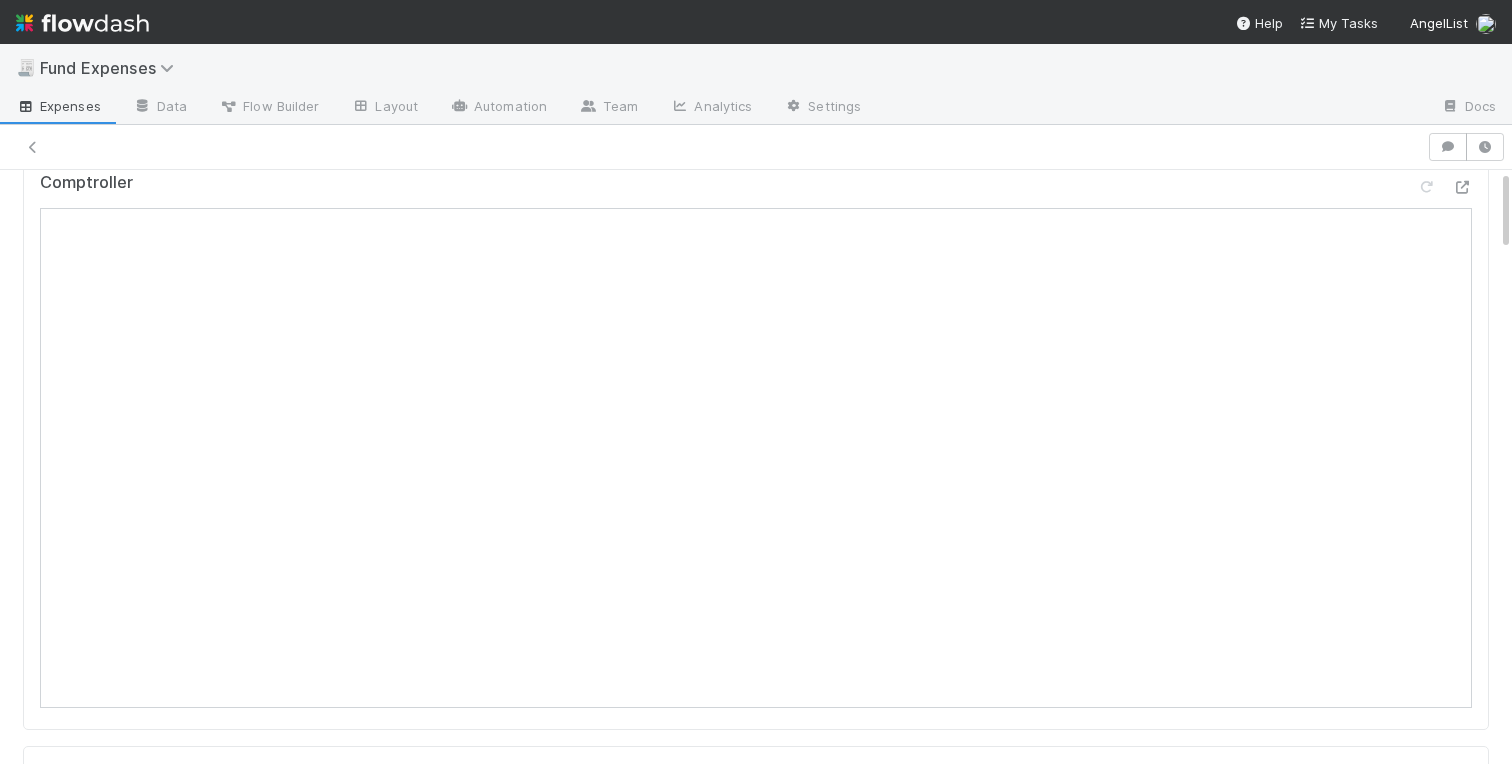 scroll, scrollTop: 0, scrollLeft: 0, axis: both 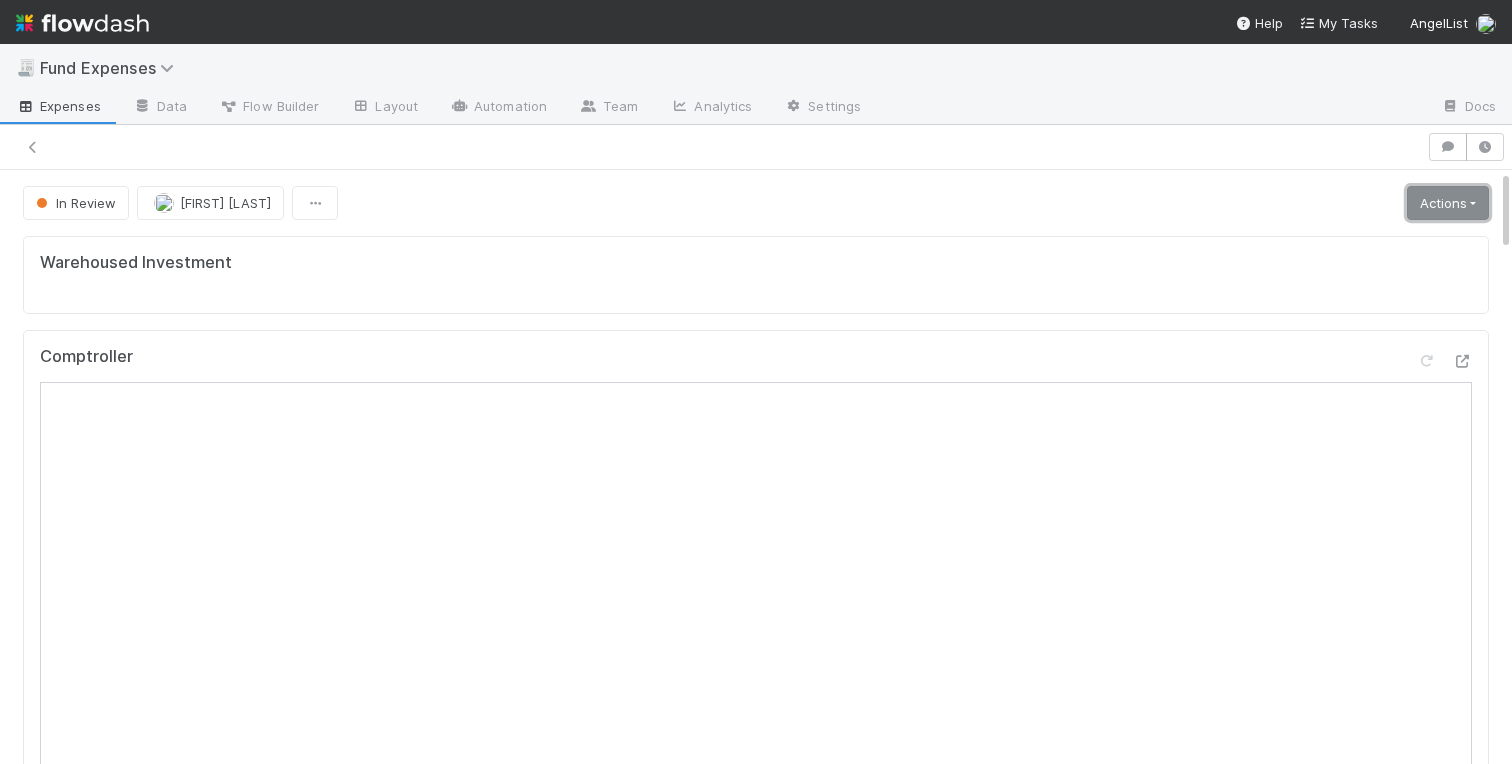 click on "Actions" at bounding box center (1448, 203) 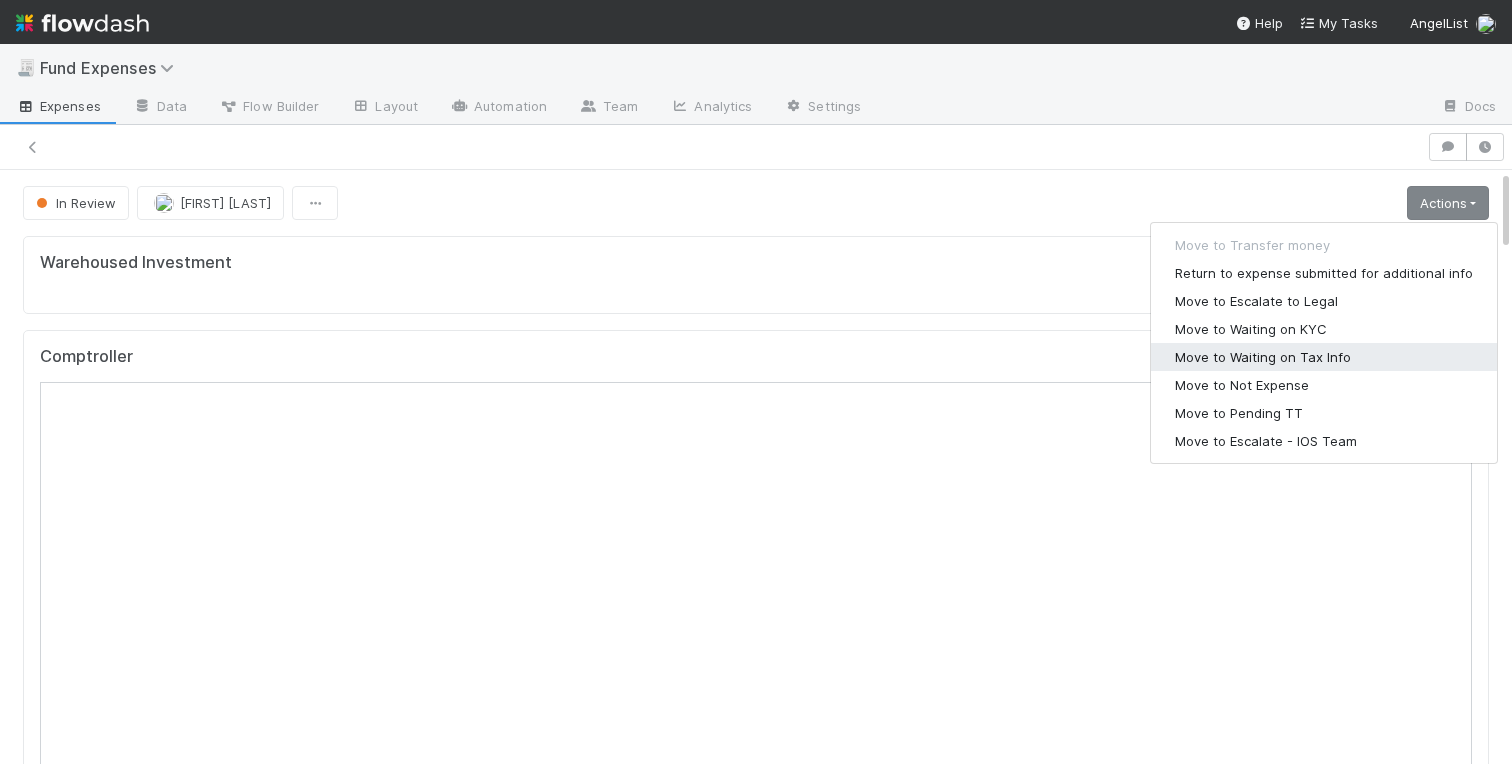 click on "Move to Waiting on Tax Info" at bounding box center (1324, 357) 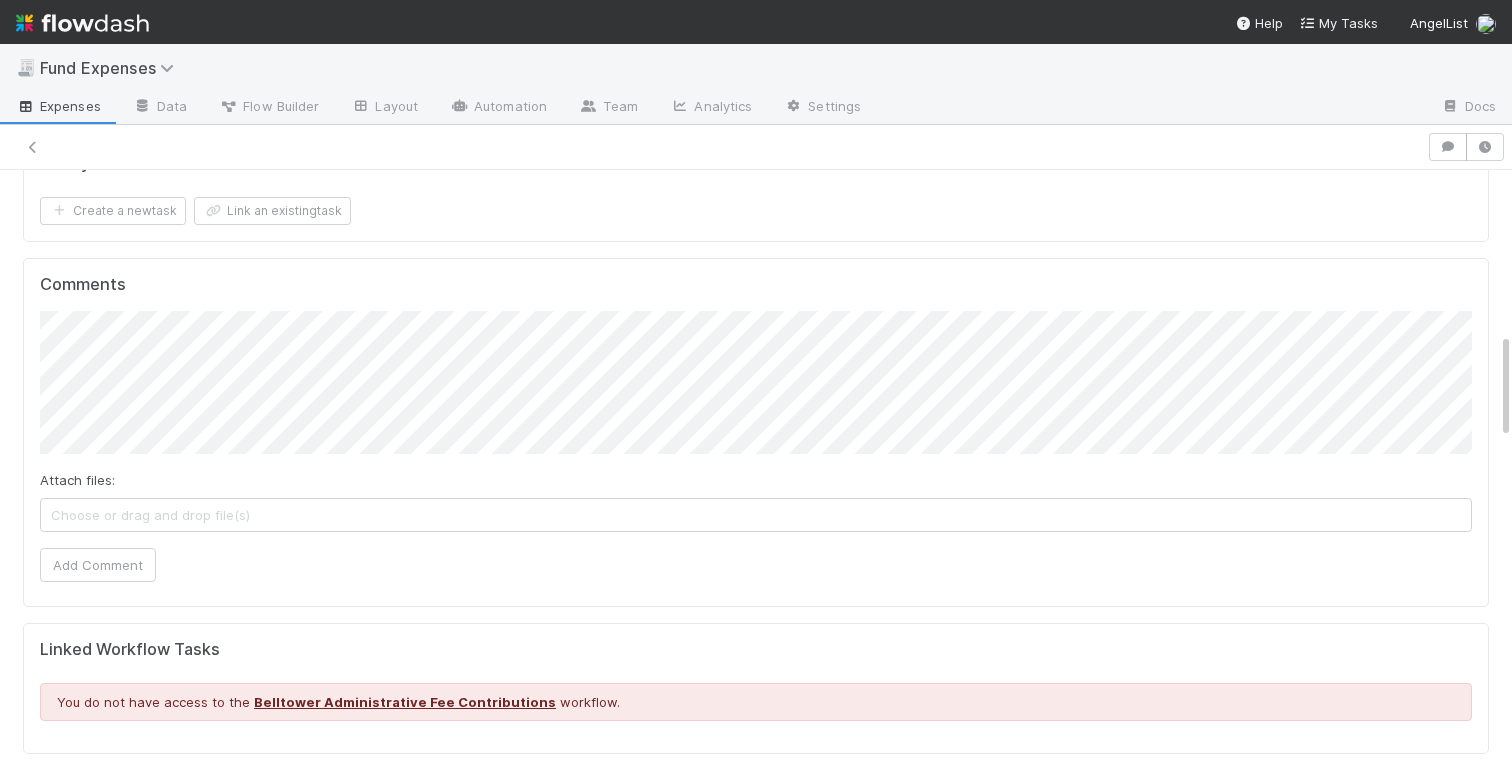 scroll, scrollTop: 0, scrollLeft: 0, axis: both 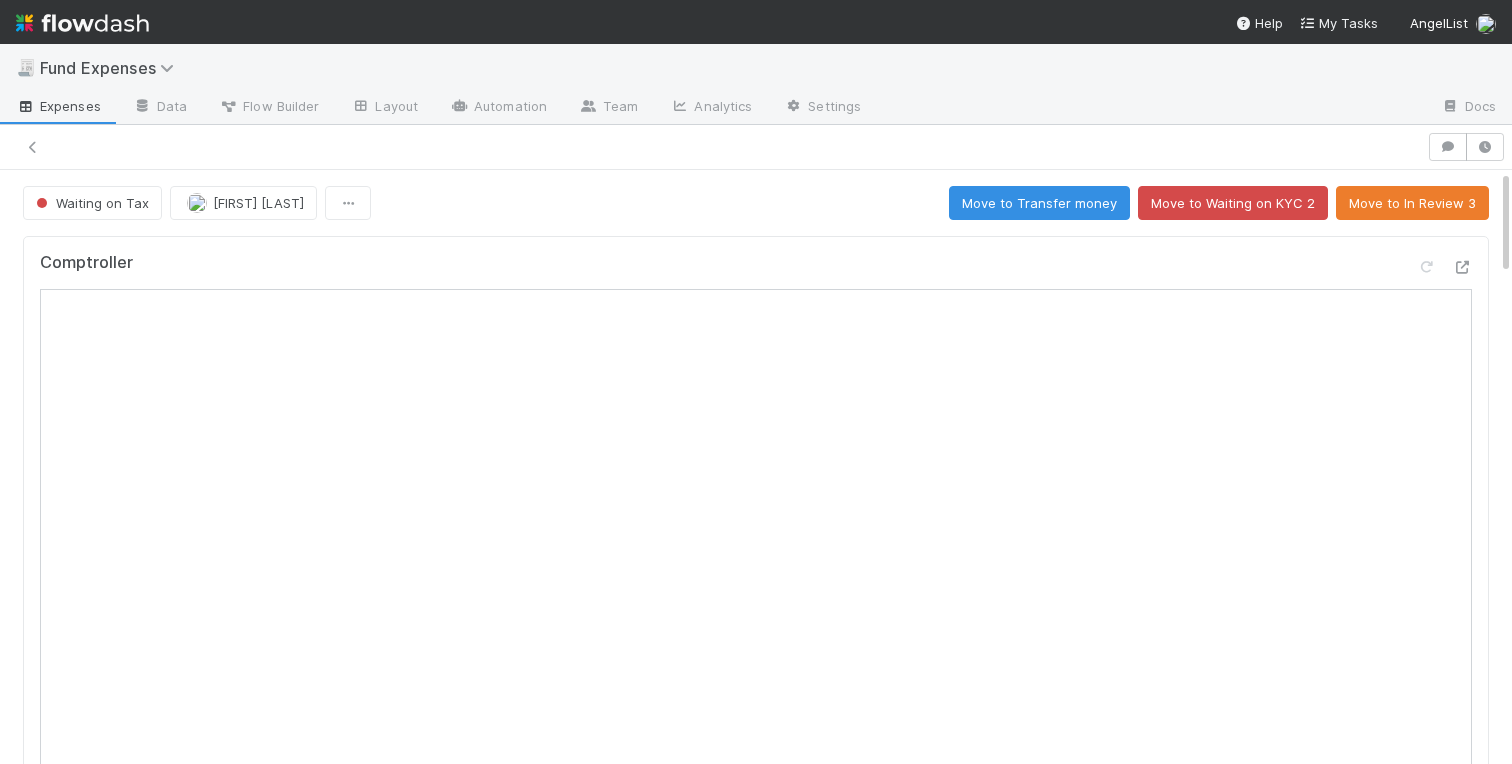 click on "Waiting on Tax Charlotte Mas Move to Transfer money Move to Waiting on KYC 2 Move to In Review 3" at bounding box center [756, 203] 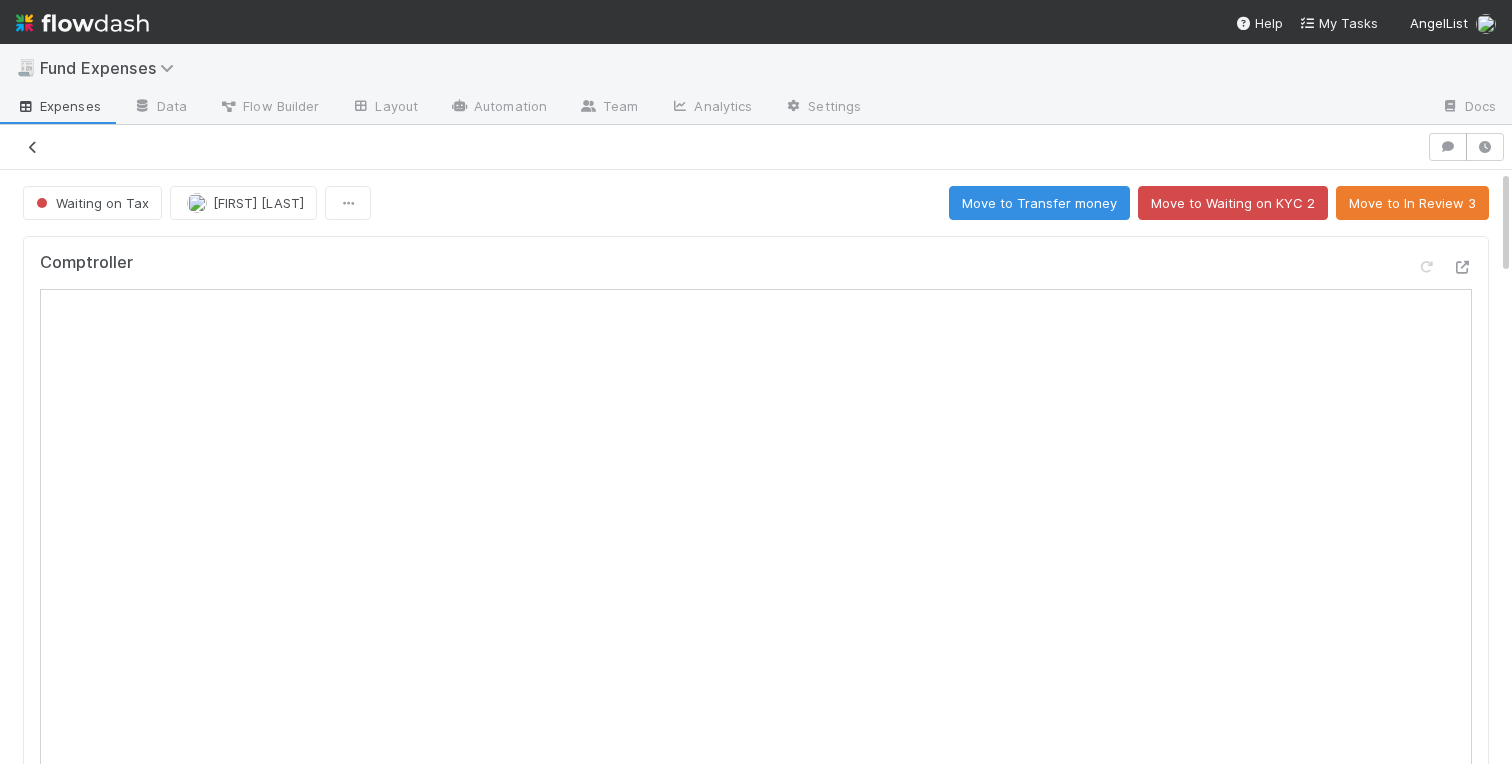 click at bounding box center (33, 147) 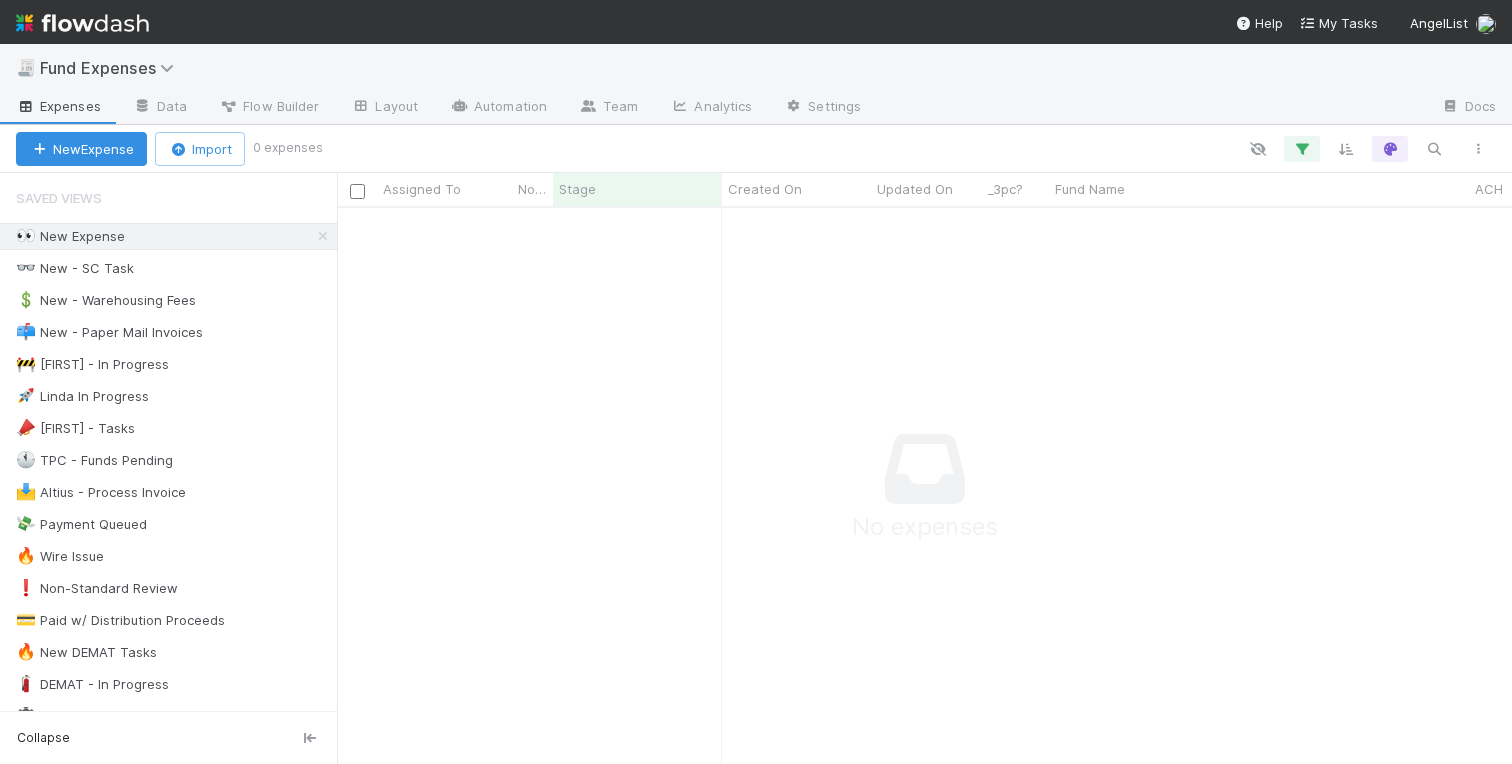 scroll, scrollTop: 555, scrollLeft: 1175, axis: both 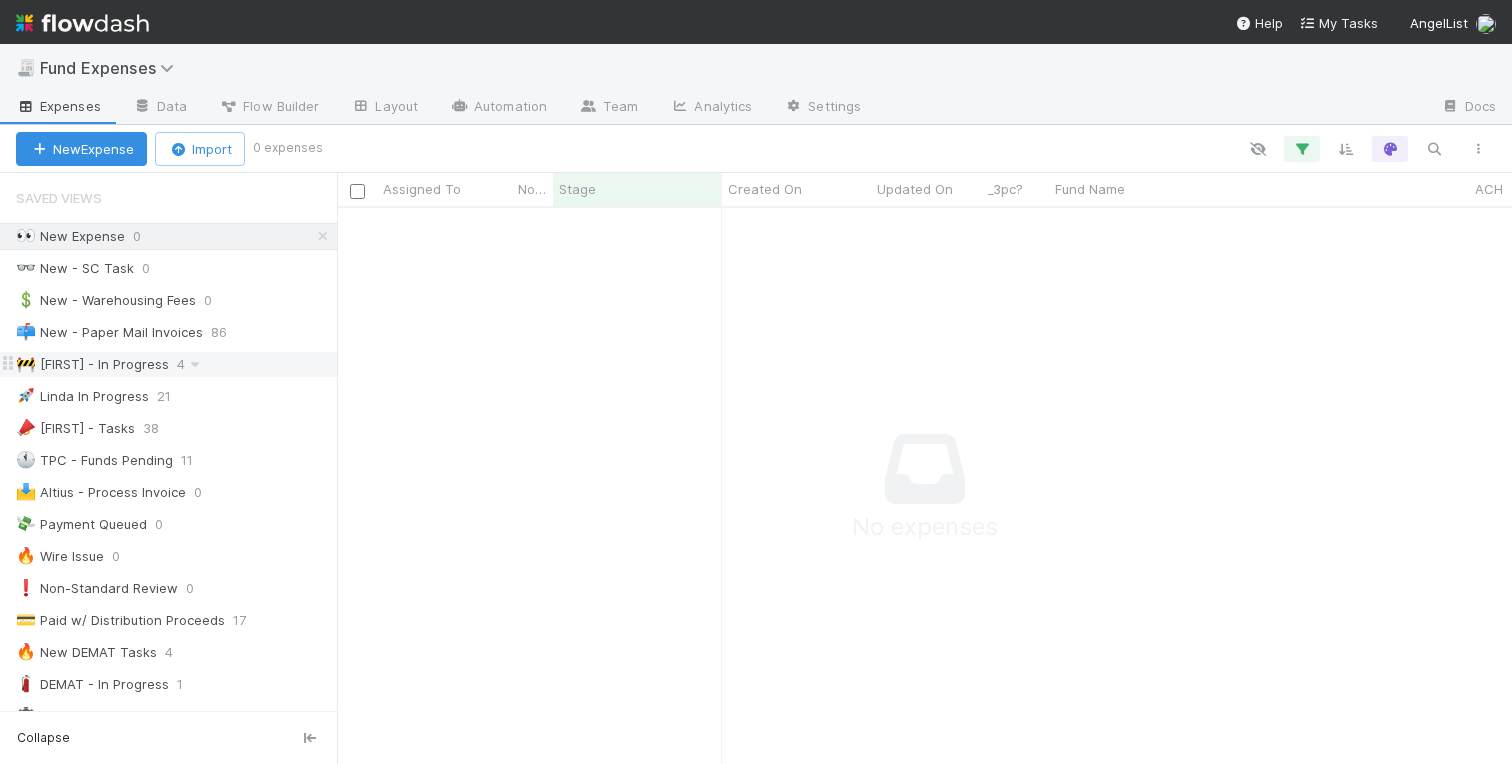 click on "🚧 Charlotte - In Progress" at bounding box center (92, 364) 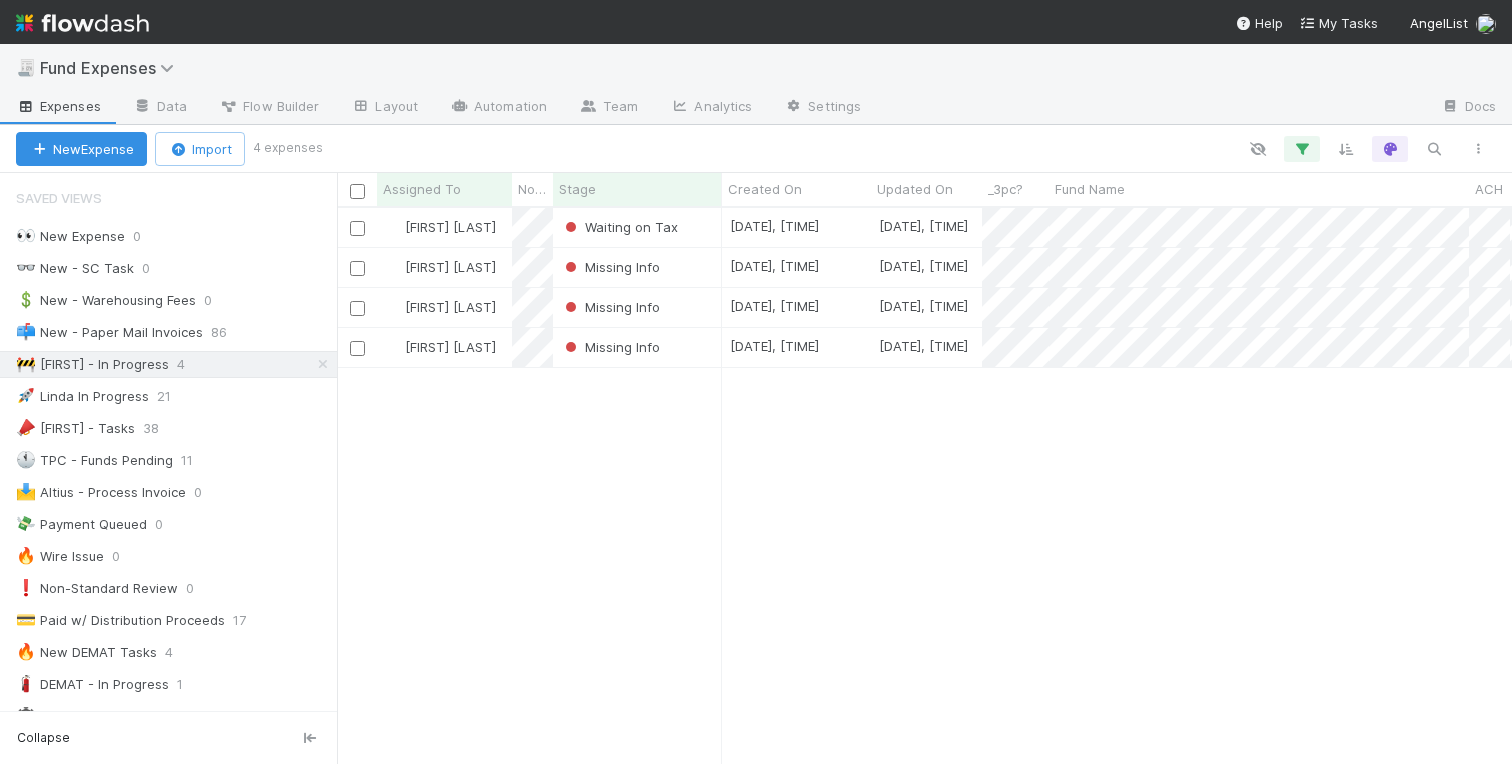 scroll, scrollTop: 0, scrollLeft: 1, axis: horizontal 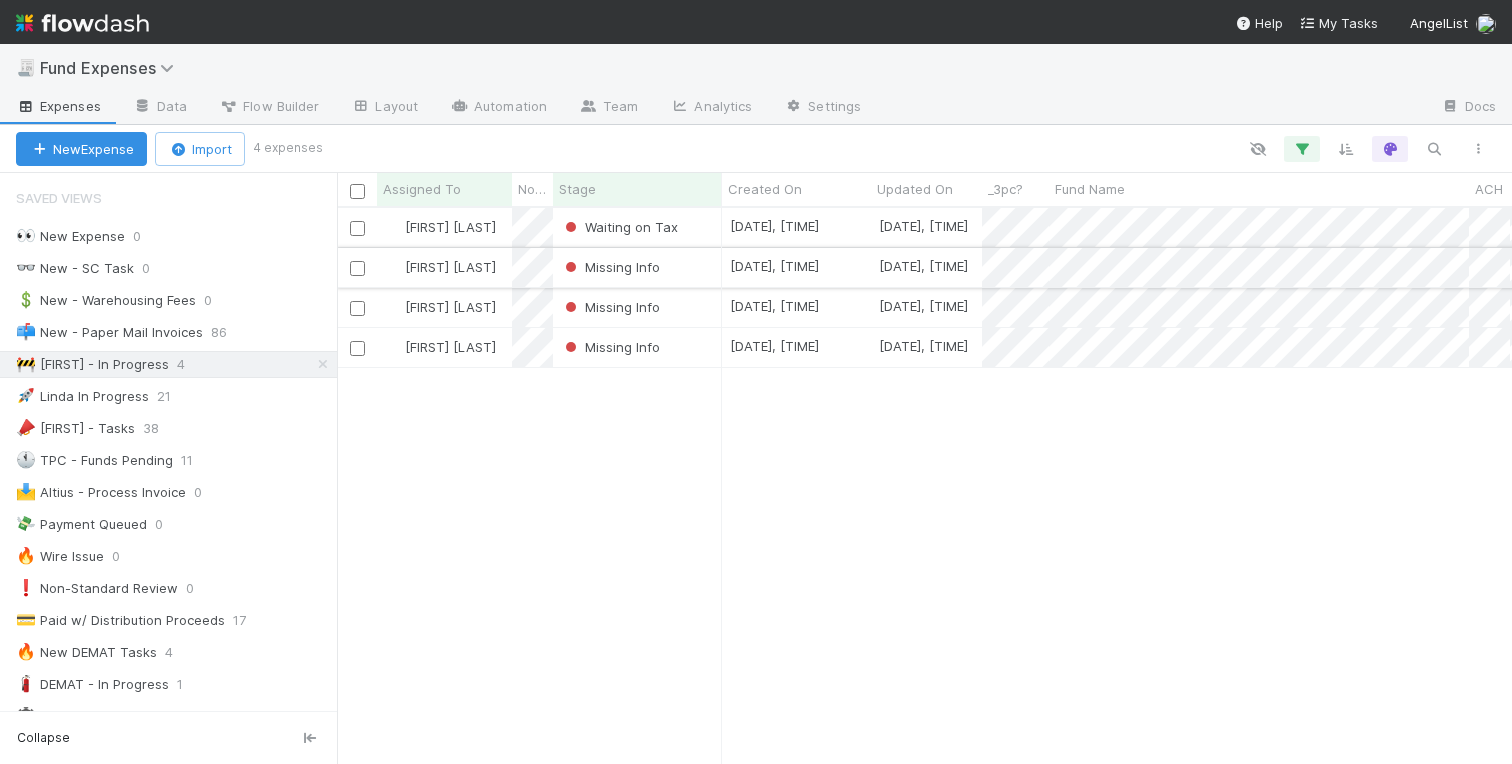 click on "Missing Info" at bounding box center (637, 267) 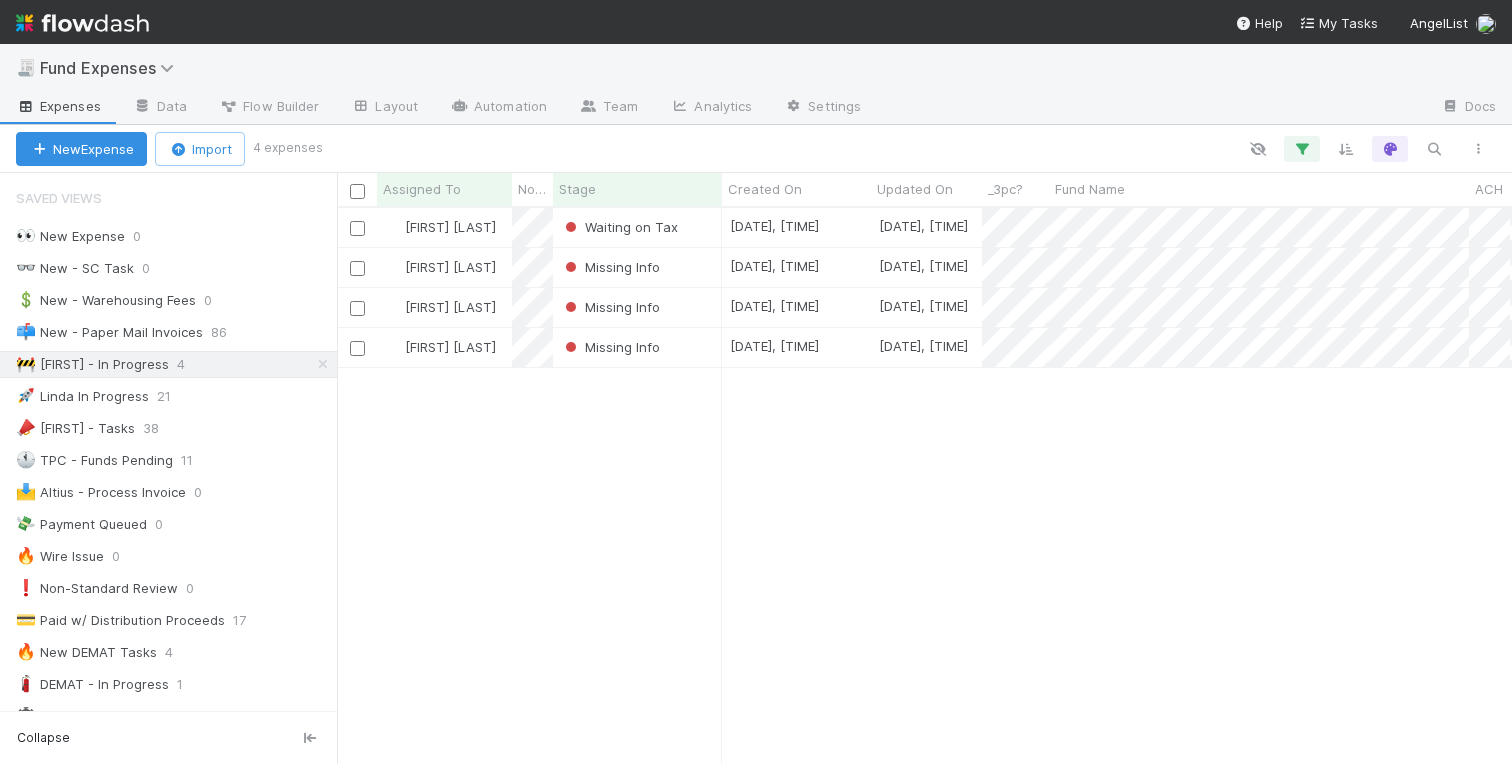 click on "Charlotte Mas   Waiting on Tax 8/1/25, 1:27:19 AM 8/1/25, 9:12:49 AM 0 0 0 0 0 0 0 0 0 0 Charlotte Mas   Missing Info 7/31/25, 7:50:49 PM 8/1/25, 9:15:22 AM 0 0 0 0 0 0 0 0 0 0 Charlotte Mas   Missing Info 7/31/25, 4:49:18 PM 7/31/25, 8:00:54 PM 0 0 0 0 0 0 0 0 0 0 Charlotte Mas   Missing Info 7/15/25, 8:55:32 PM 7/15/25, 10:47:29 PM 0 0 0 0 0 0 0 0 0 0" at bounding box center (924, 485) 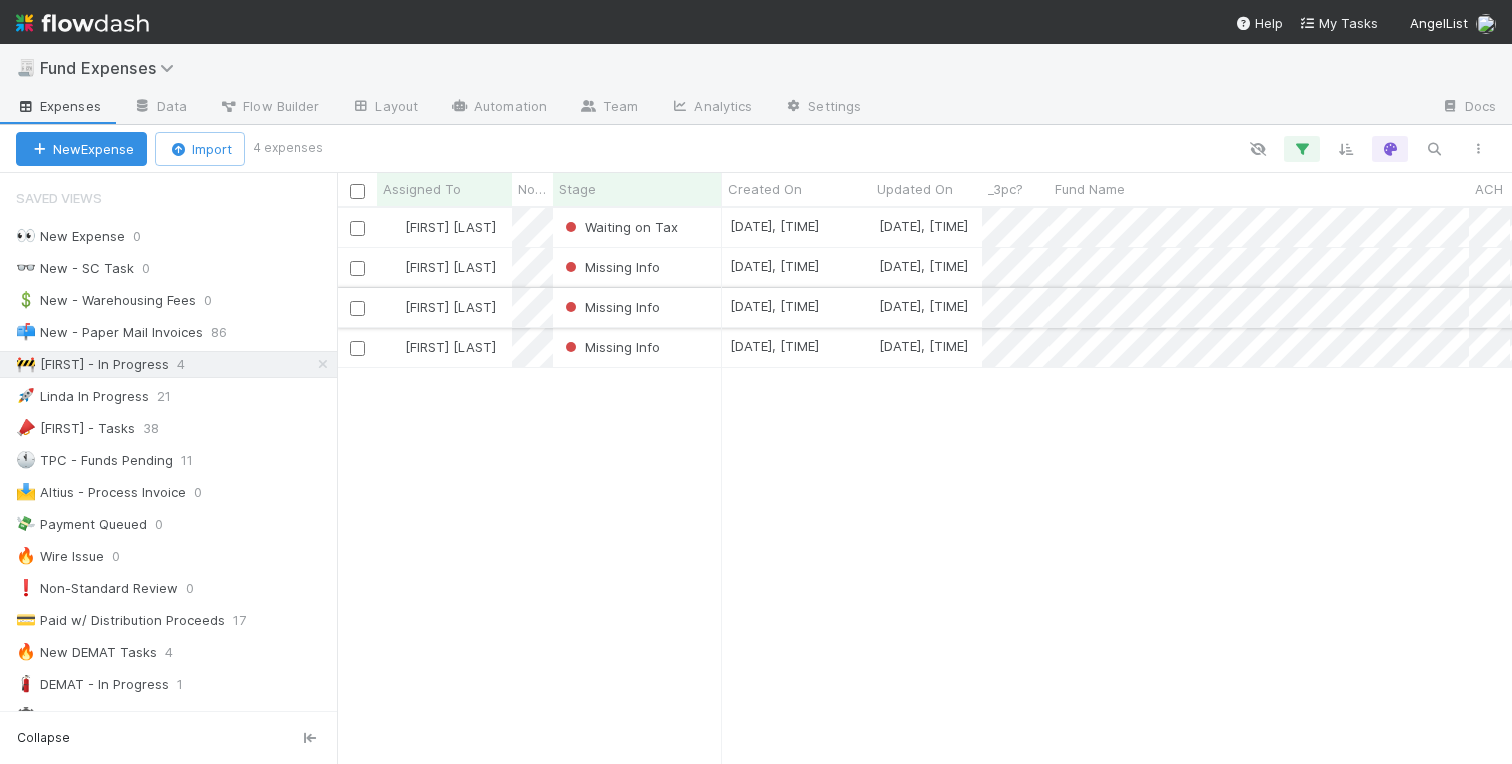 click on "Missing Info" at bounding box center [637, 307] 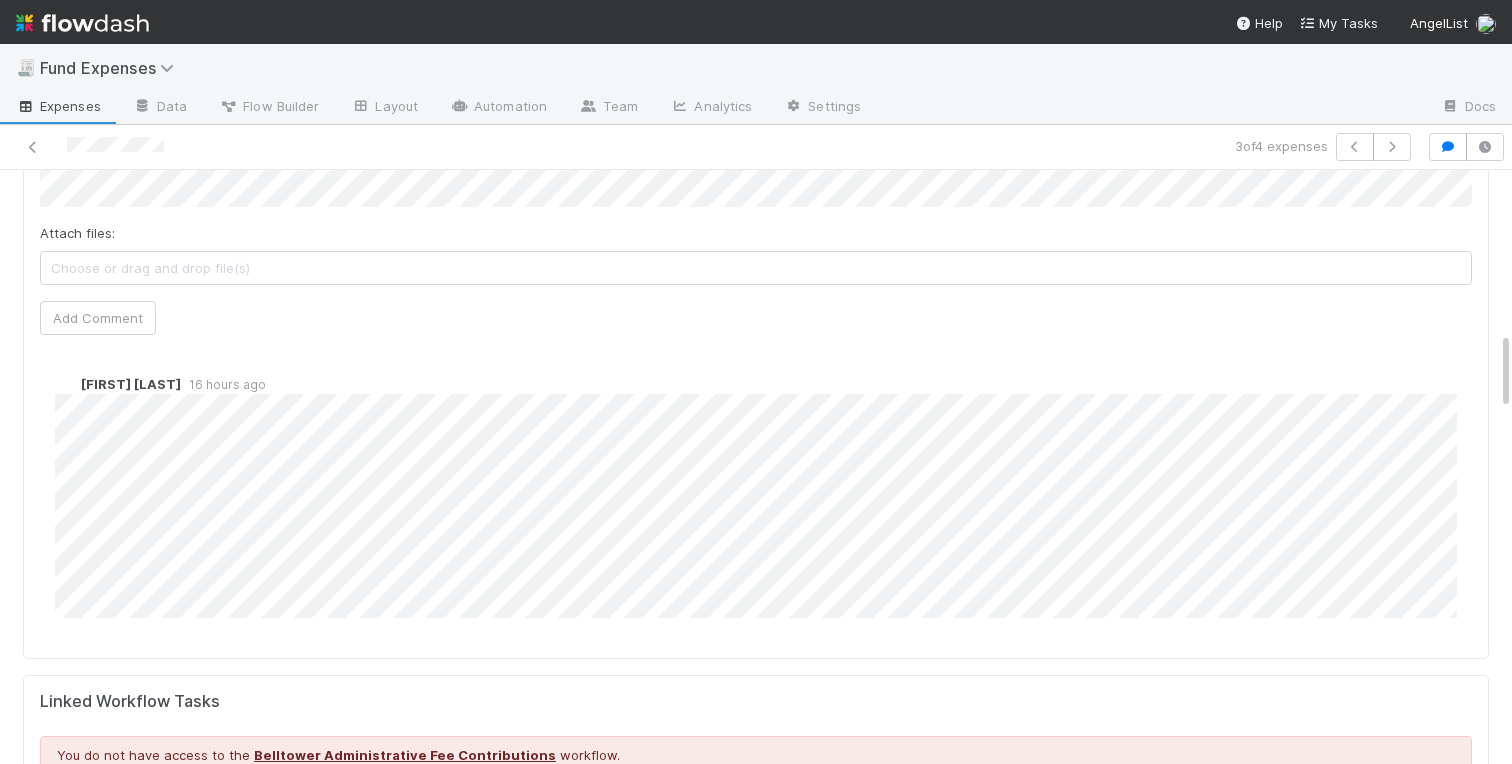 scroll, scrollTop: 0, scrollLeft: 0, axis: both 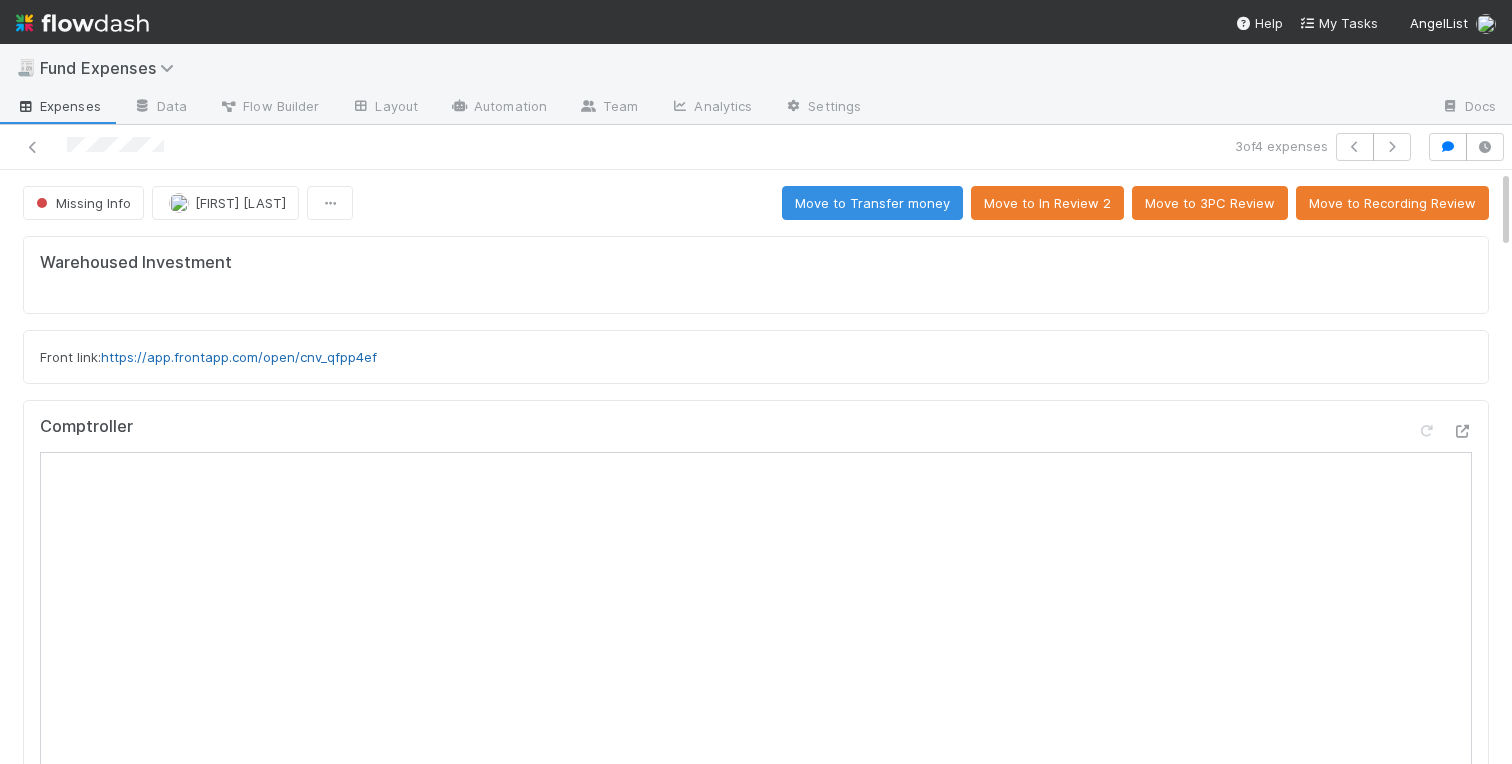click on "https://app.frontapp.com/open/cnv_qfpp4ef" at bounding box center [239, 357] 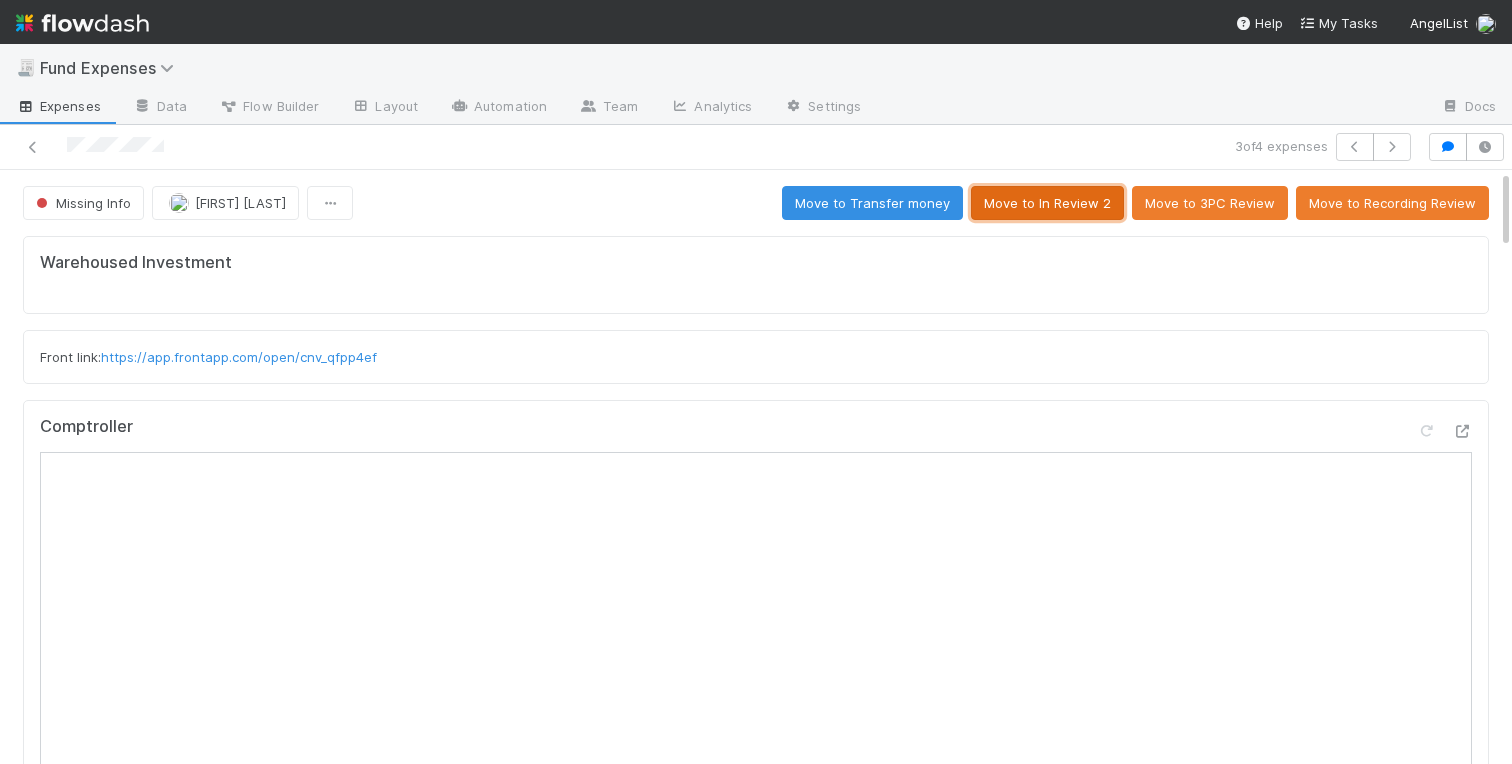 click on "Move to In Review 2" at bounding box center (1047, 203) 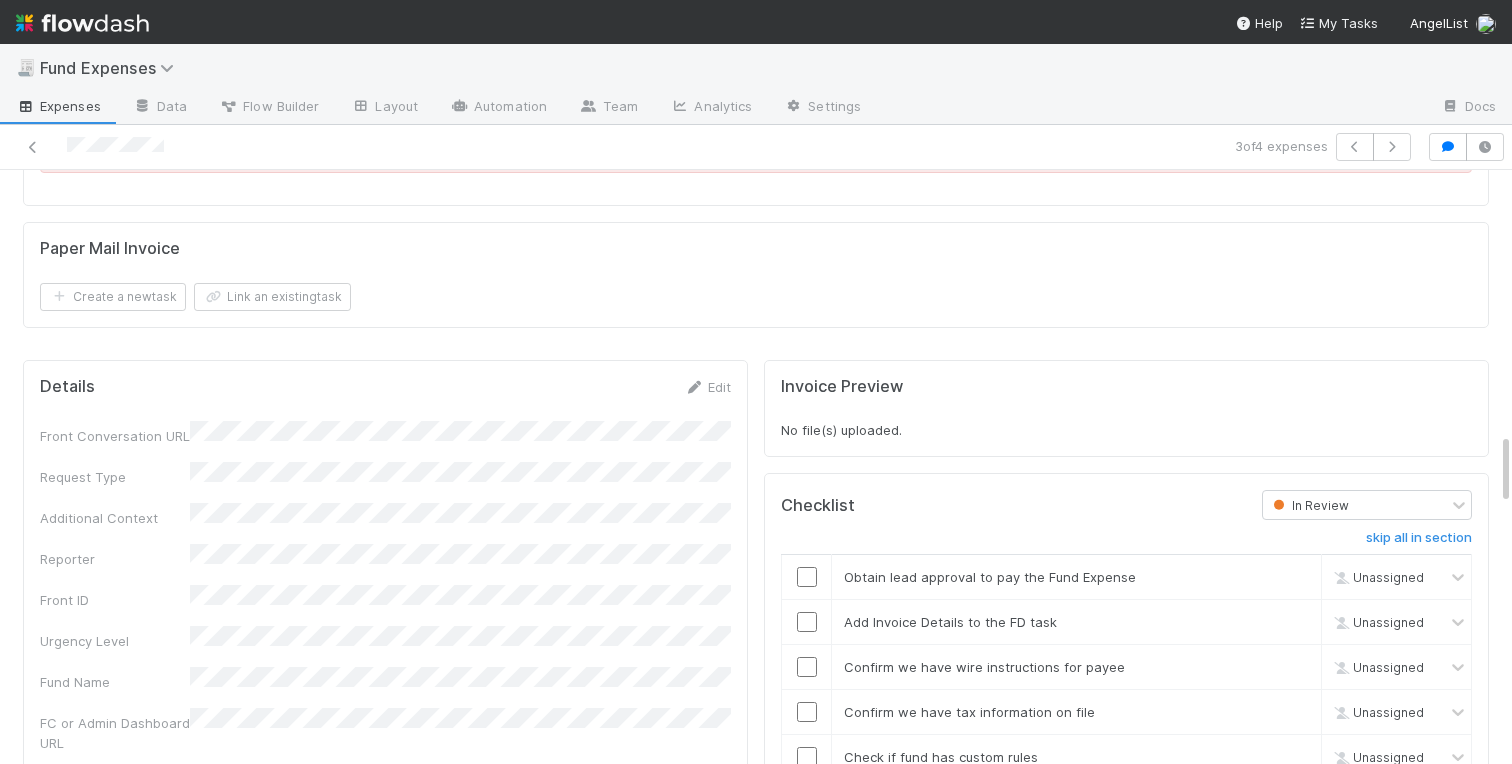 scroll, scrollTop: 2405, scrollLeft: 0, axis: vertical 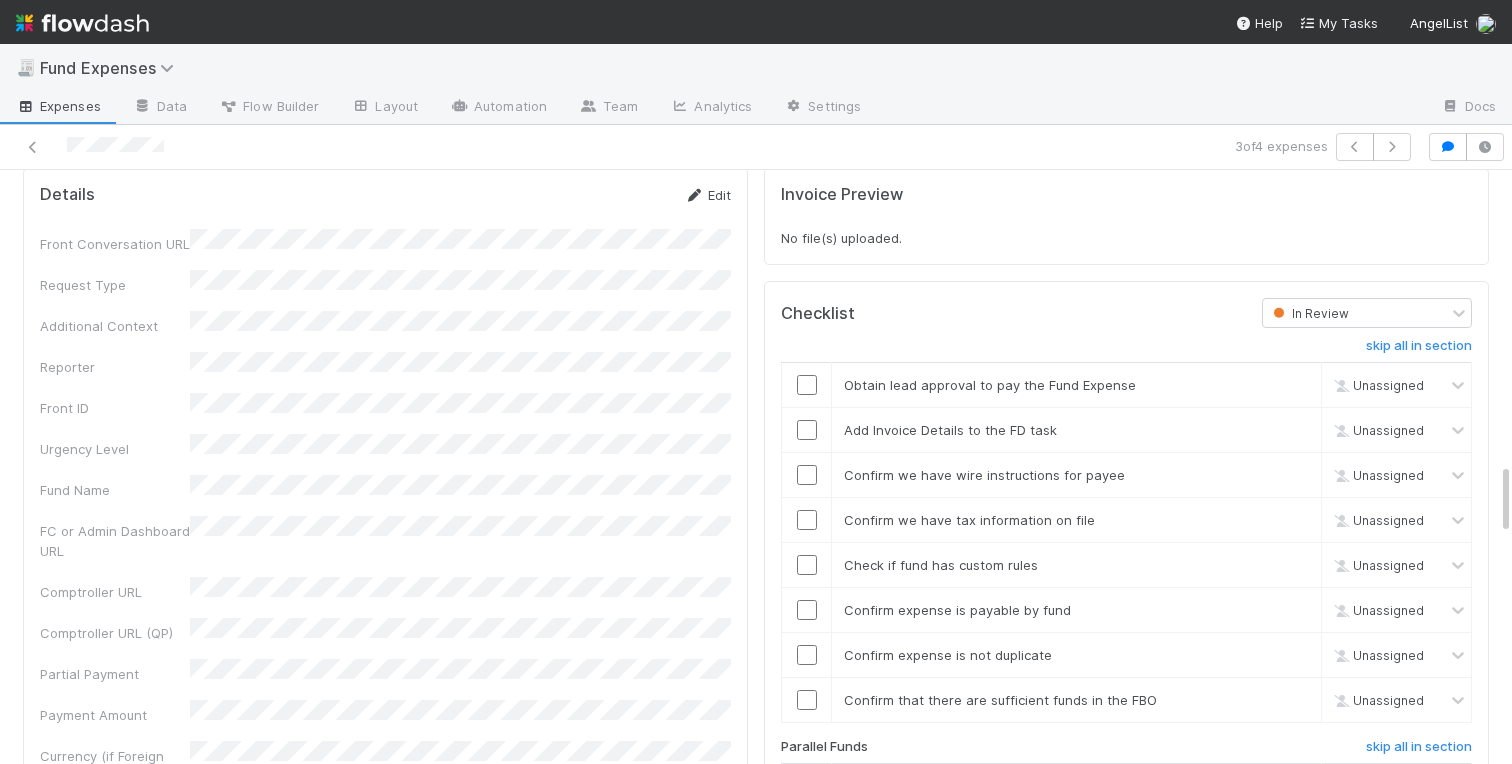 click at bounding box center (694, 195) 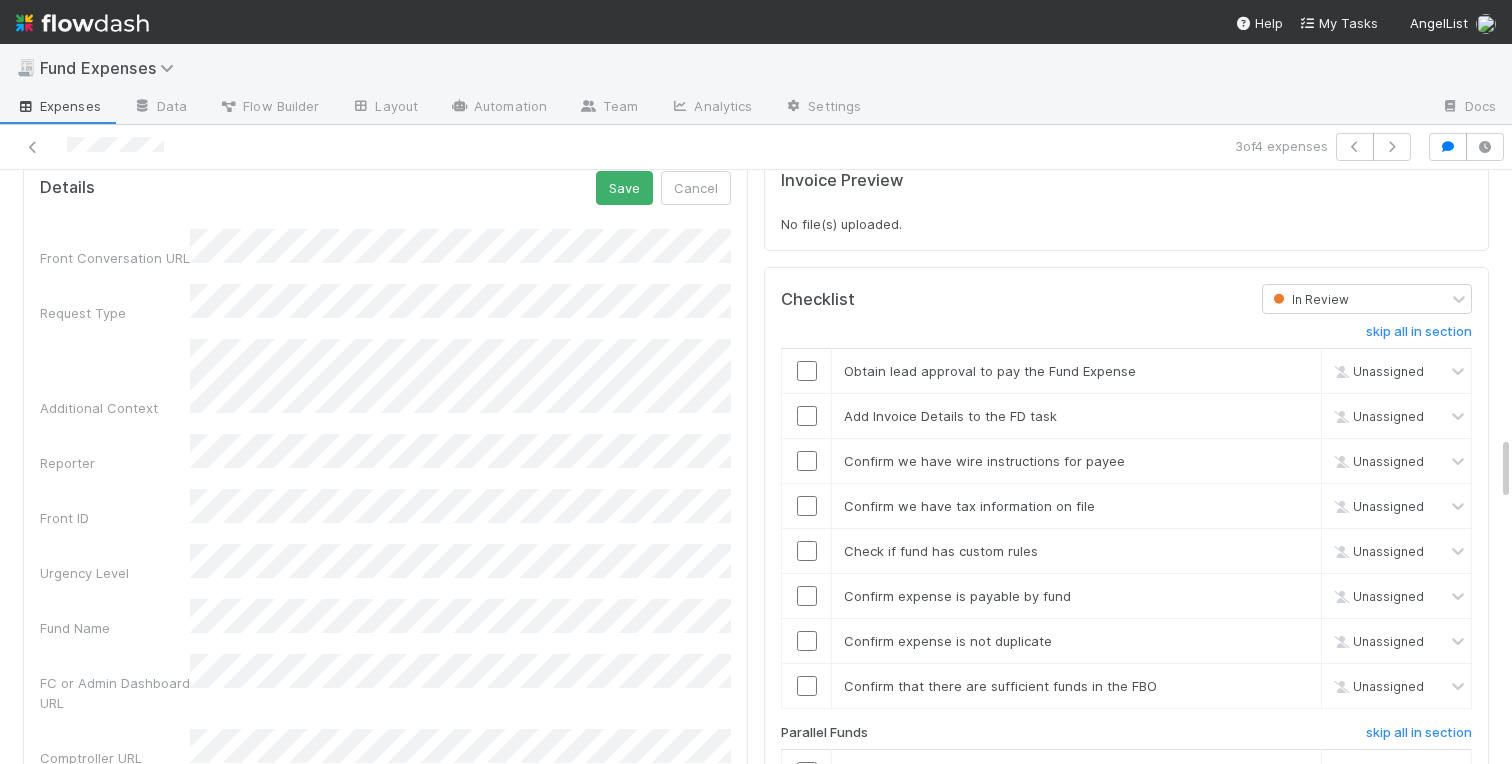 scroll, scrollTop: 2438, scrollLeft: 0, axis: vertical 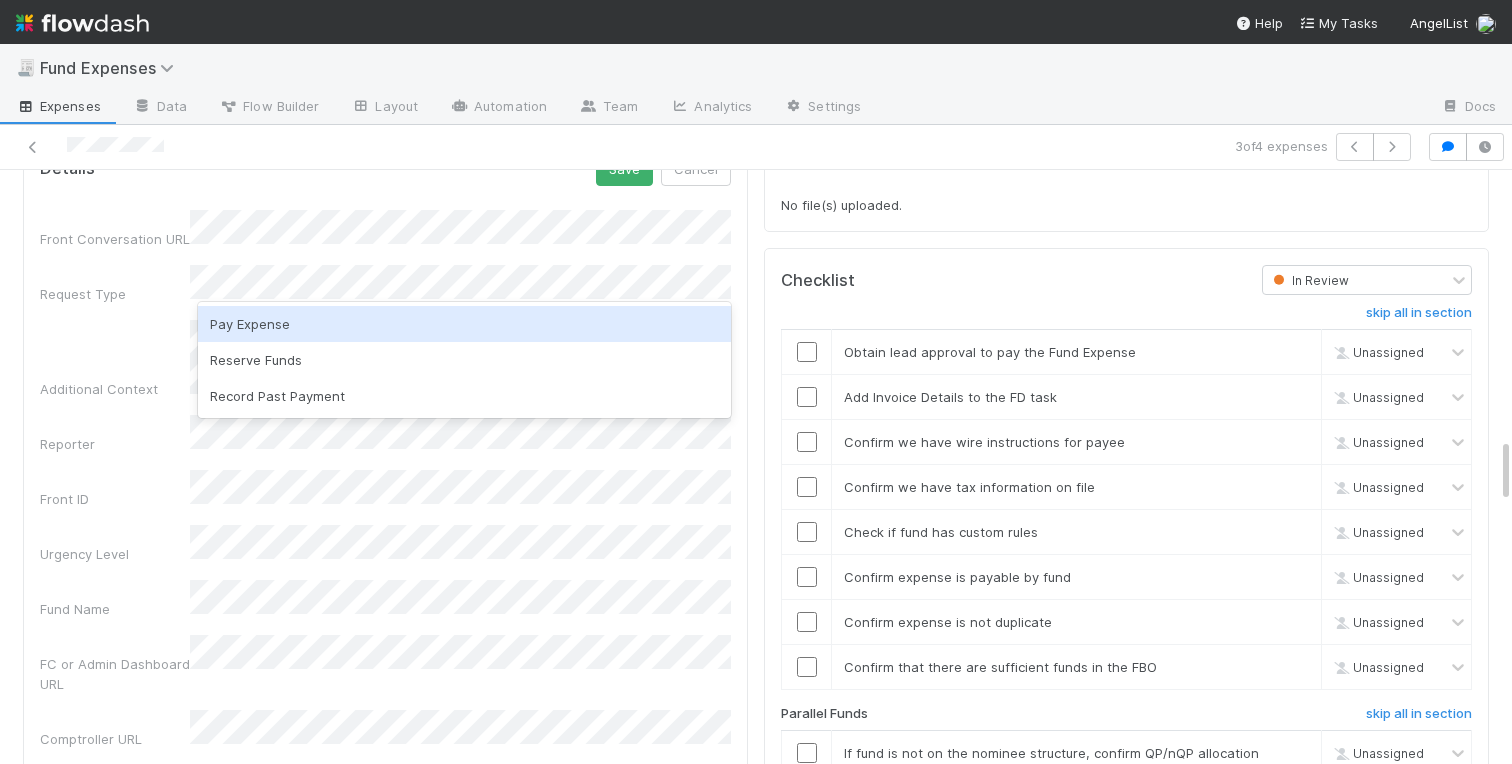 click on "Pay Expense" at bounding box center (464, 324) 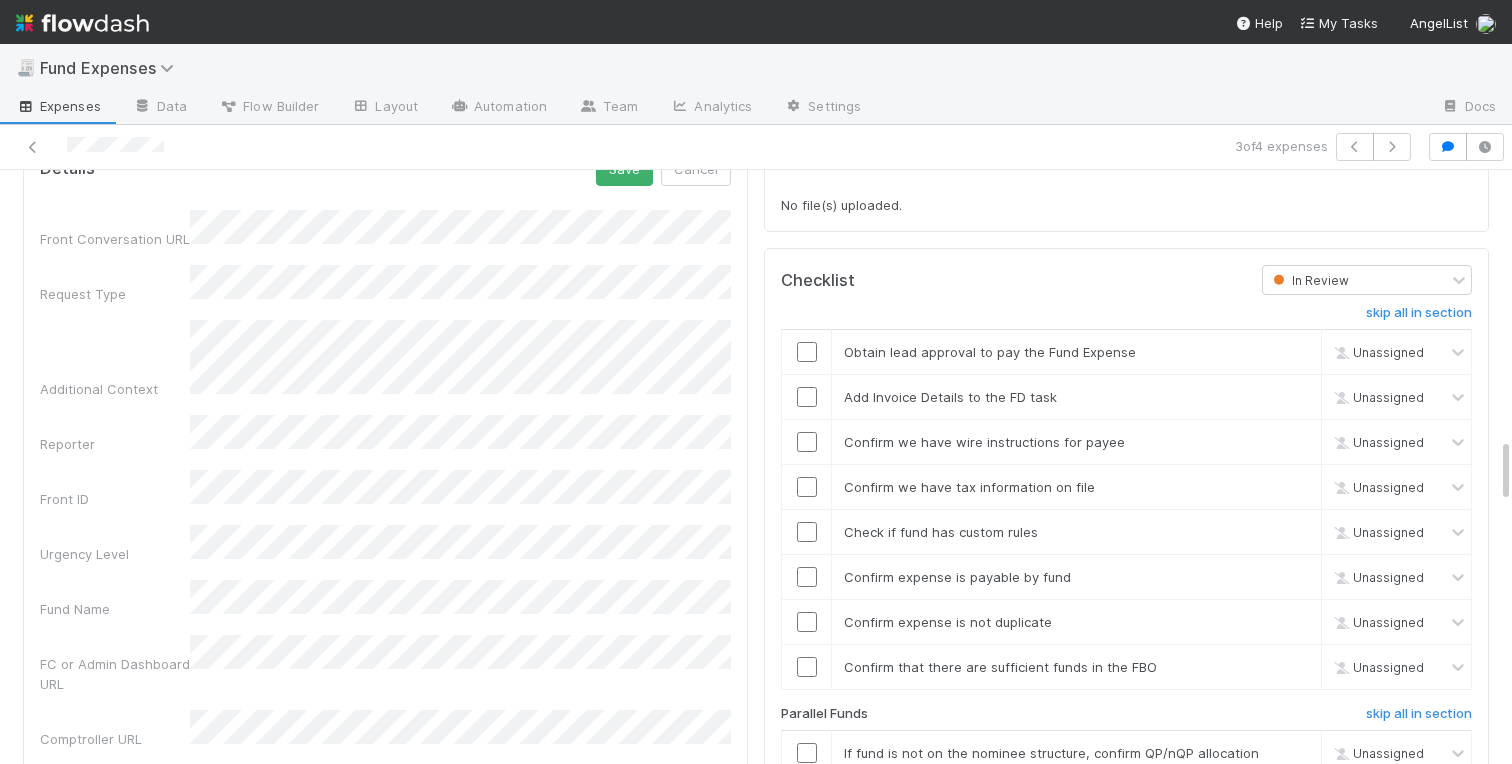 click on "Additional Context" at bounding box center [385, 359] 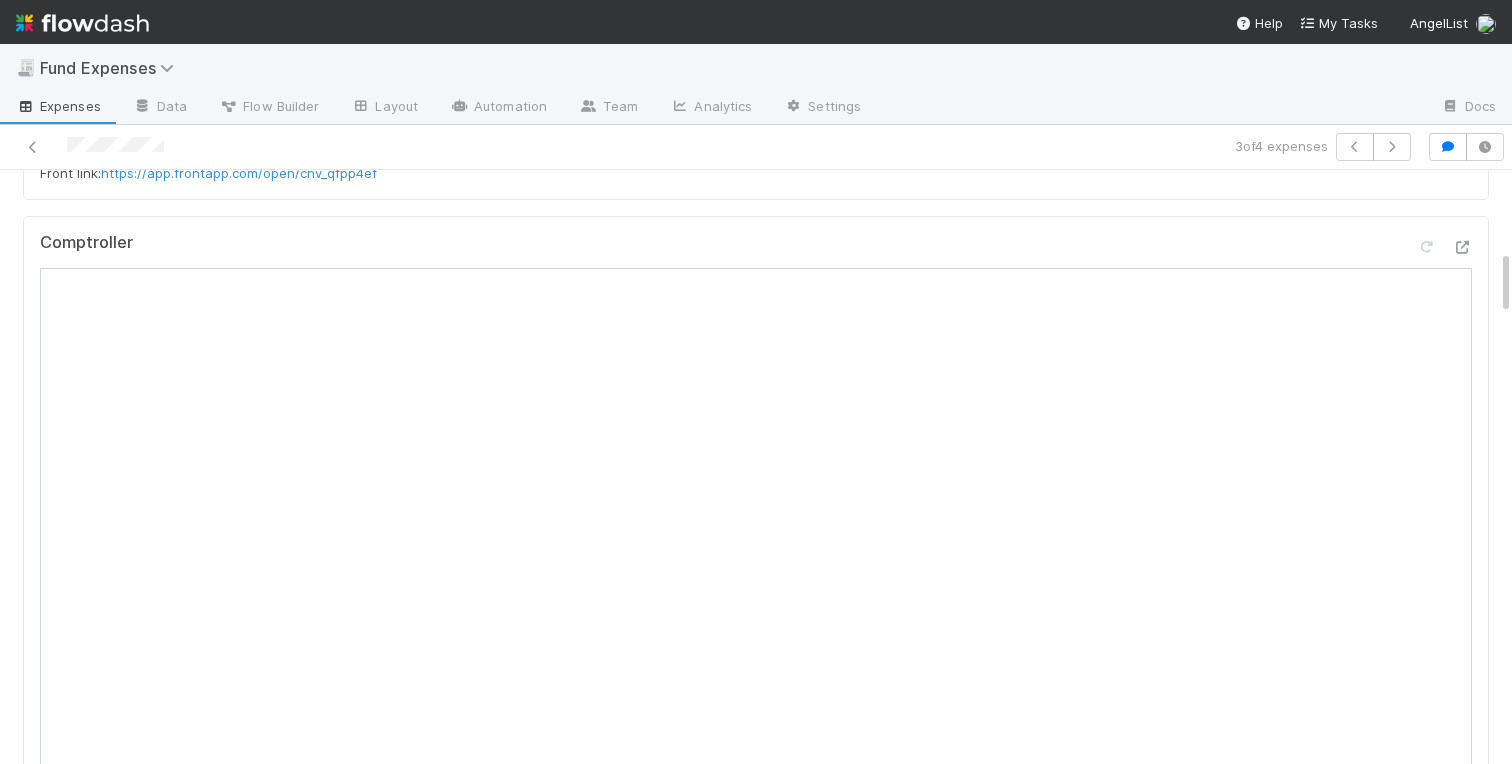 scroll, scrollTop: 0, scrollLeft: 0, axis: both 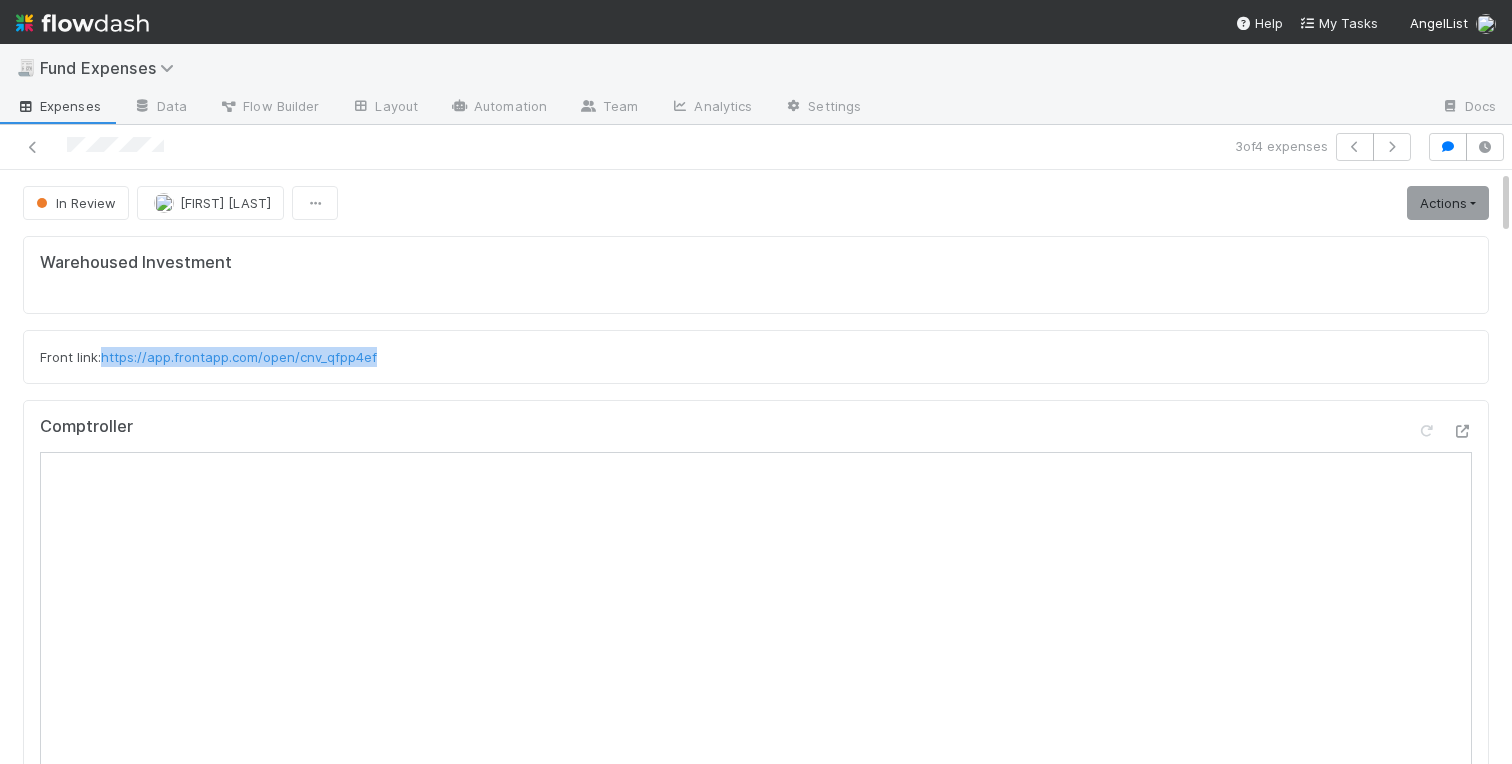 drag, startPoint x: 376, startPoint y: 355, endPoint x: 102, endPoint y: 353, distance: 274.0073 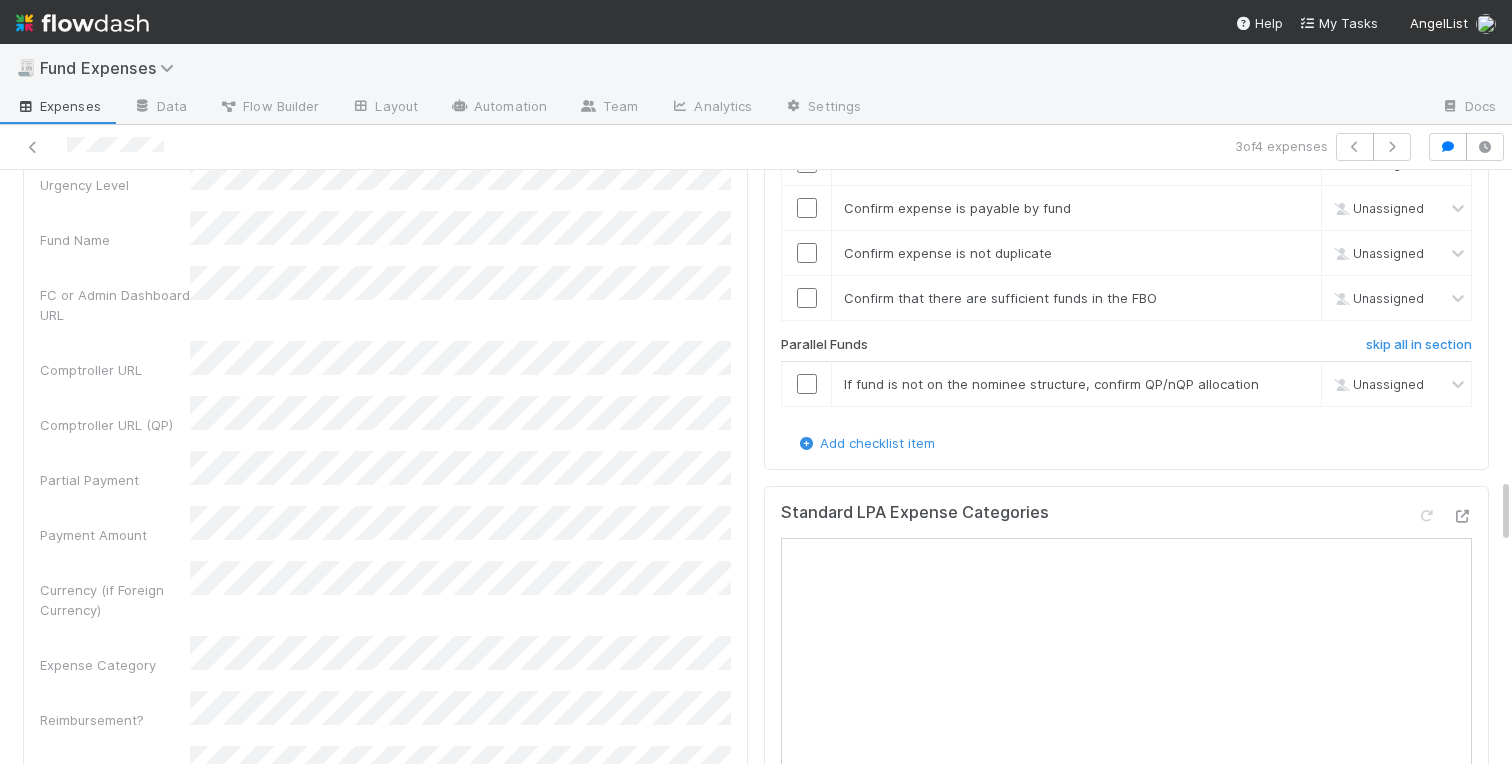 scroll, scrollTop: 2815, scrollLeft: 0, axis: vertical 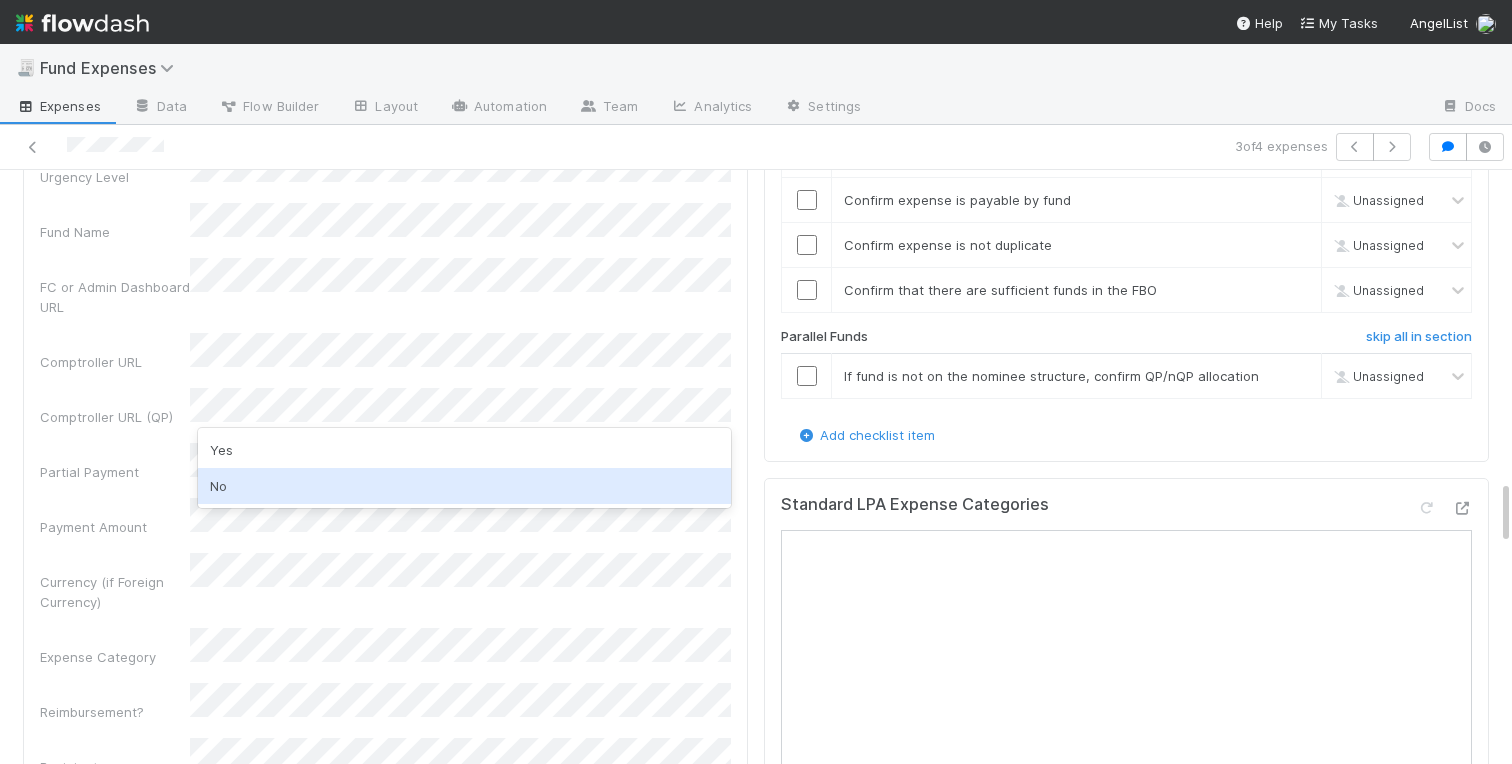 click on "No" at bounding box center [464, 486] 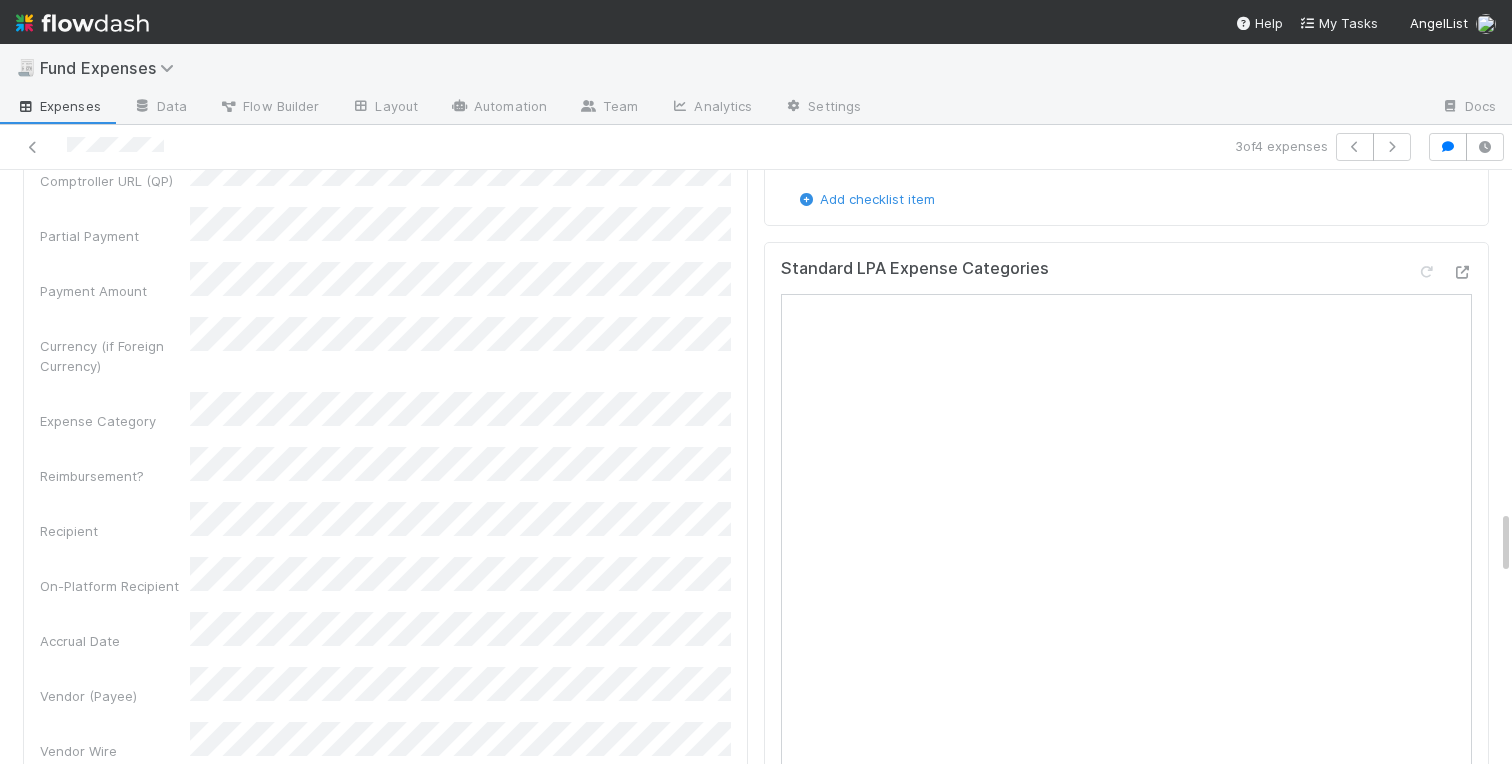 scroll, scrollTop: 3087, scrollLeft: 0, axis: vertical 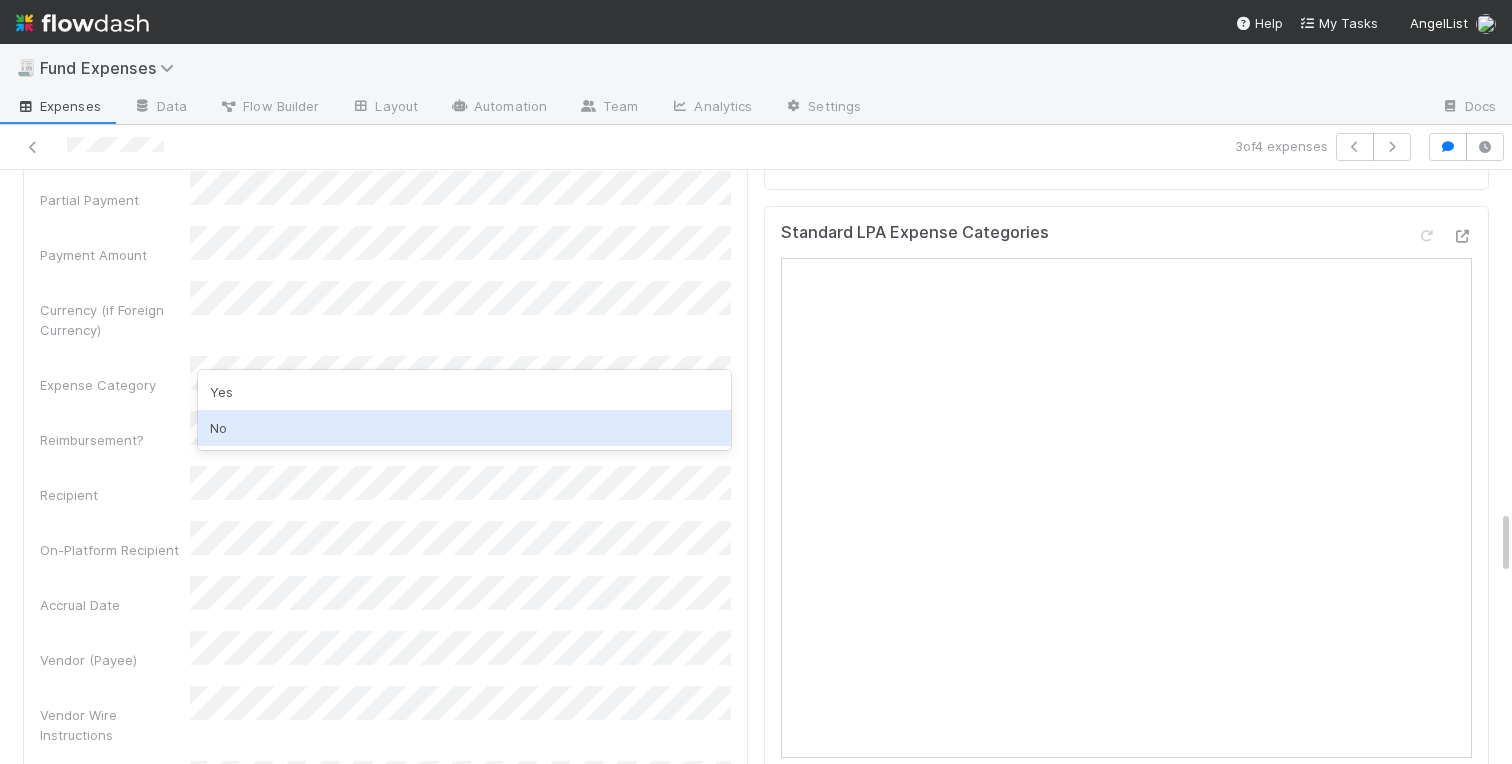 click on "No" at bounding box center [464, 428] 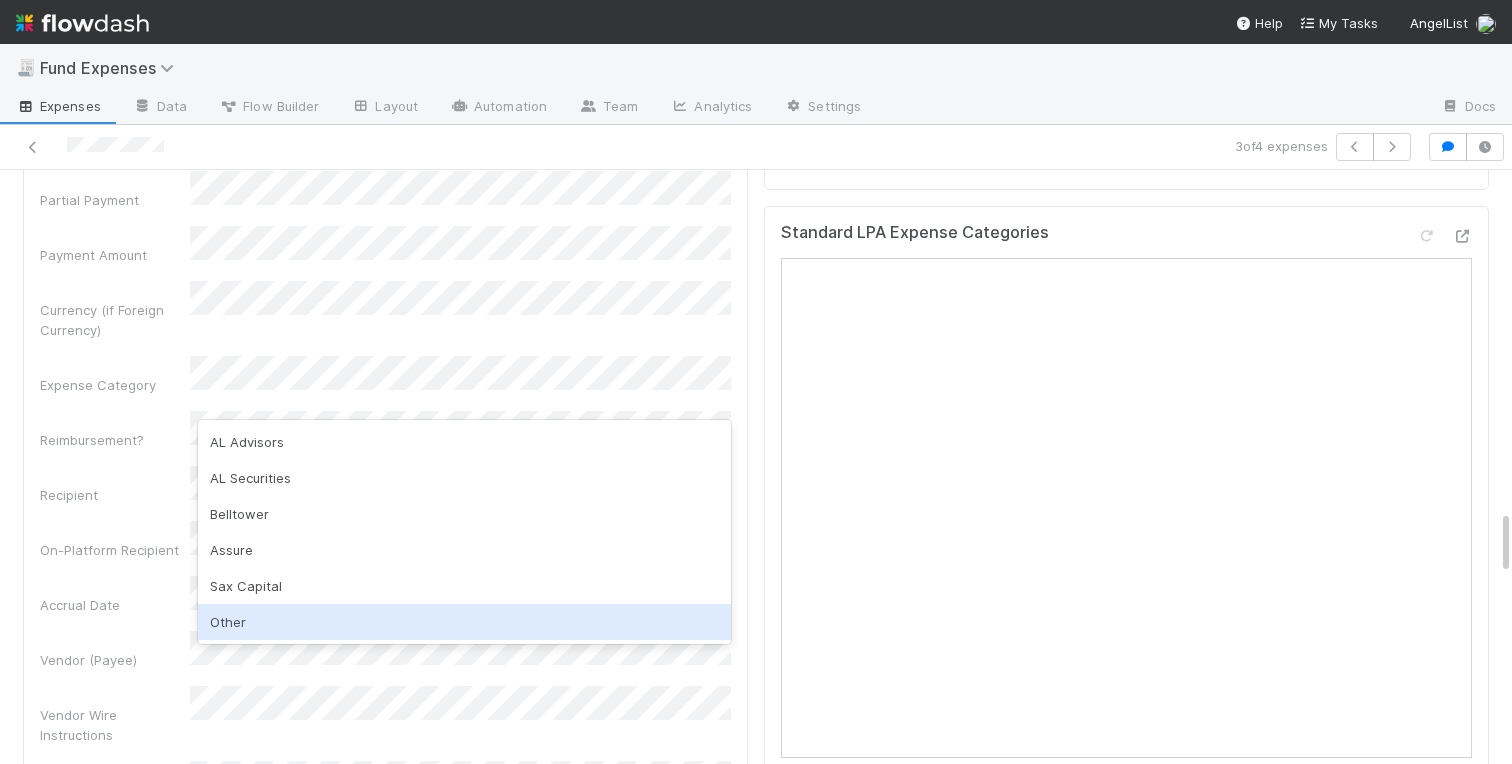 click on "Other" at bounding box center [464, 622] 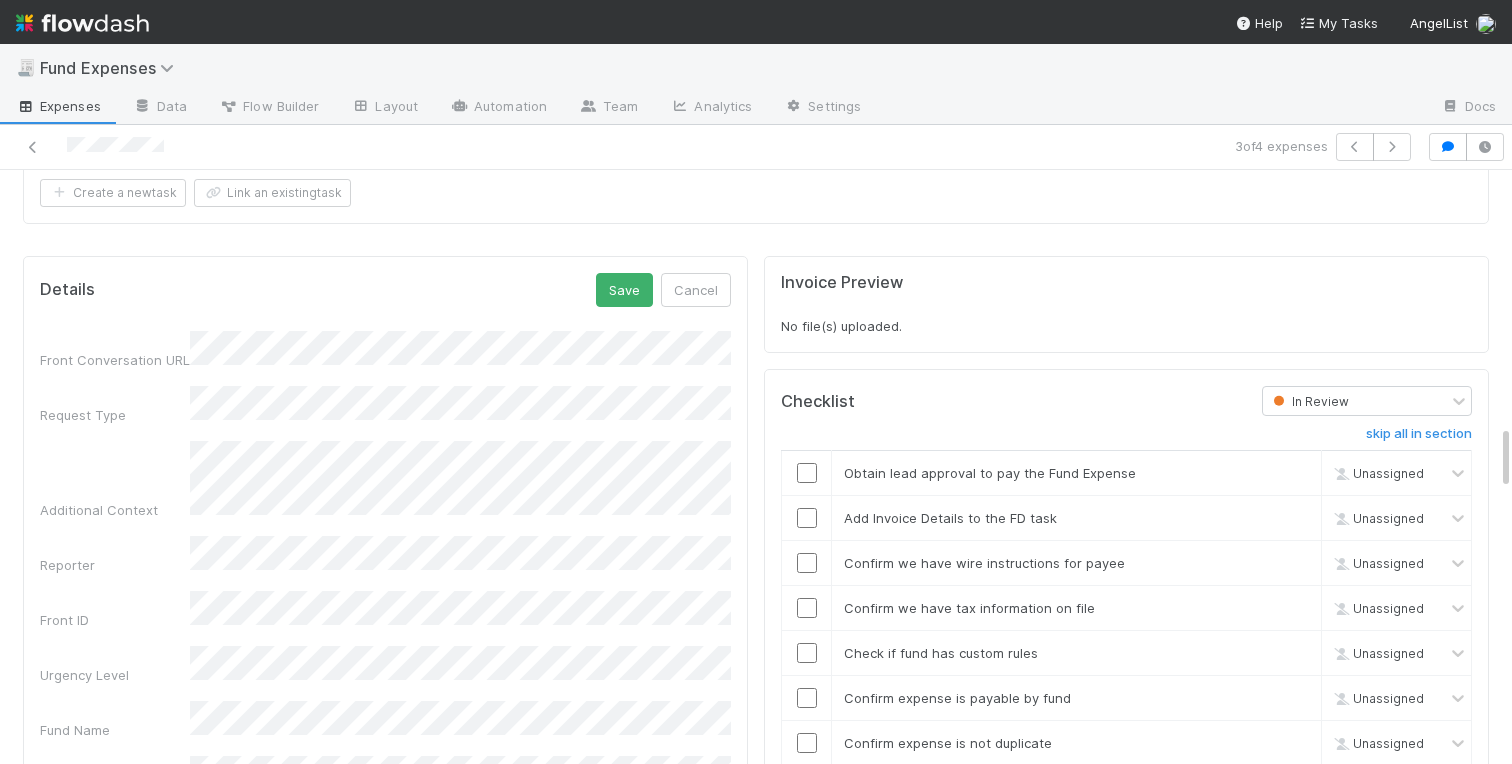 scroll, scrollTop: 2315, scrollLeft: 0, axis: vertical 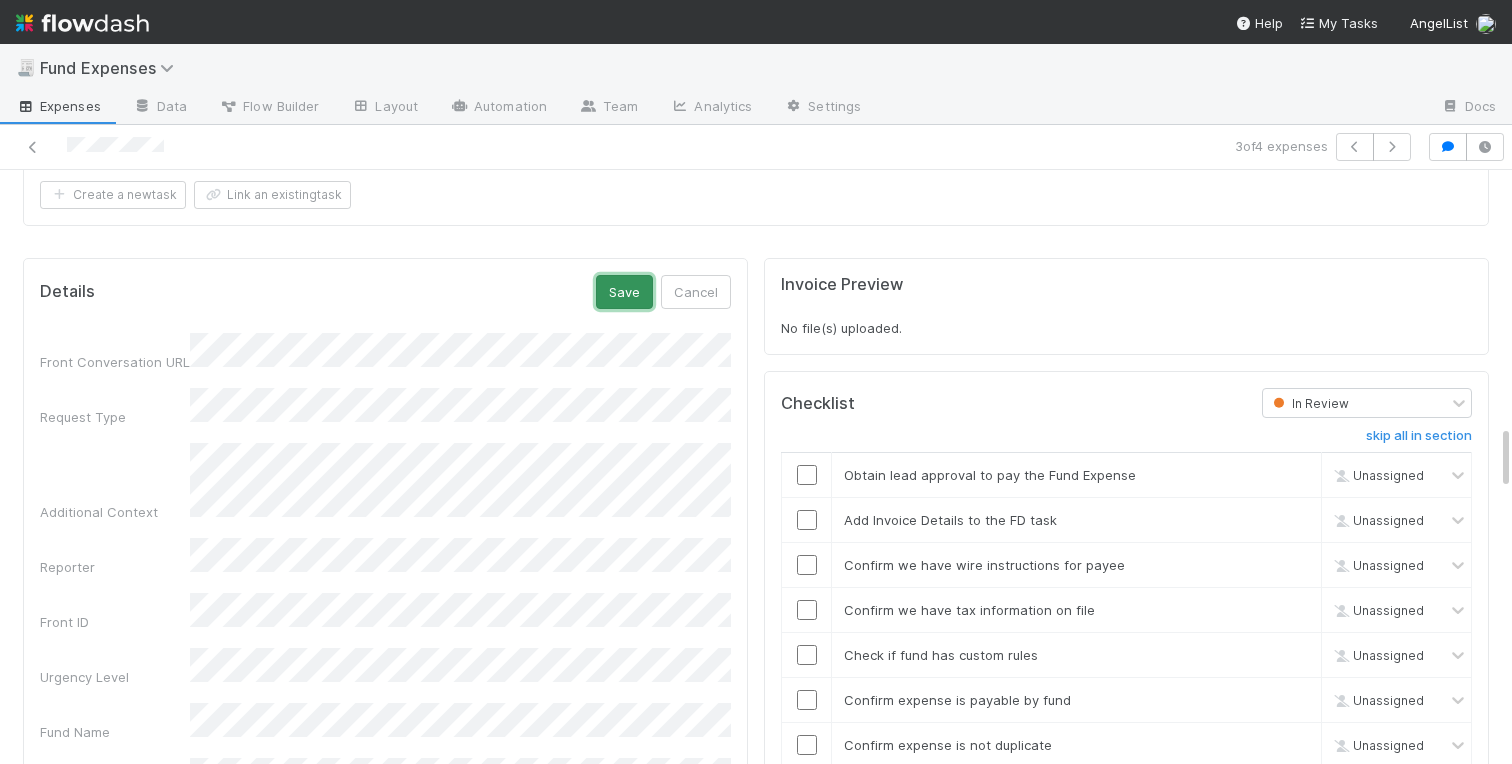 click on "Save" at bounding box center [624, 292] 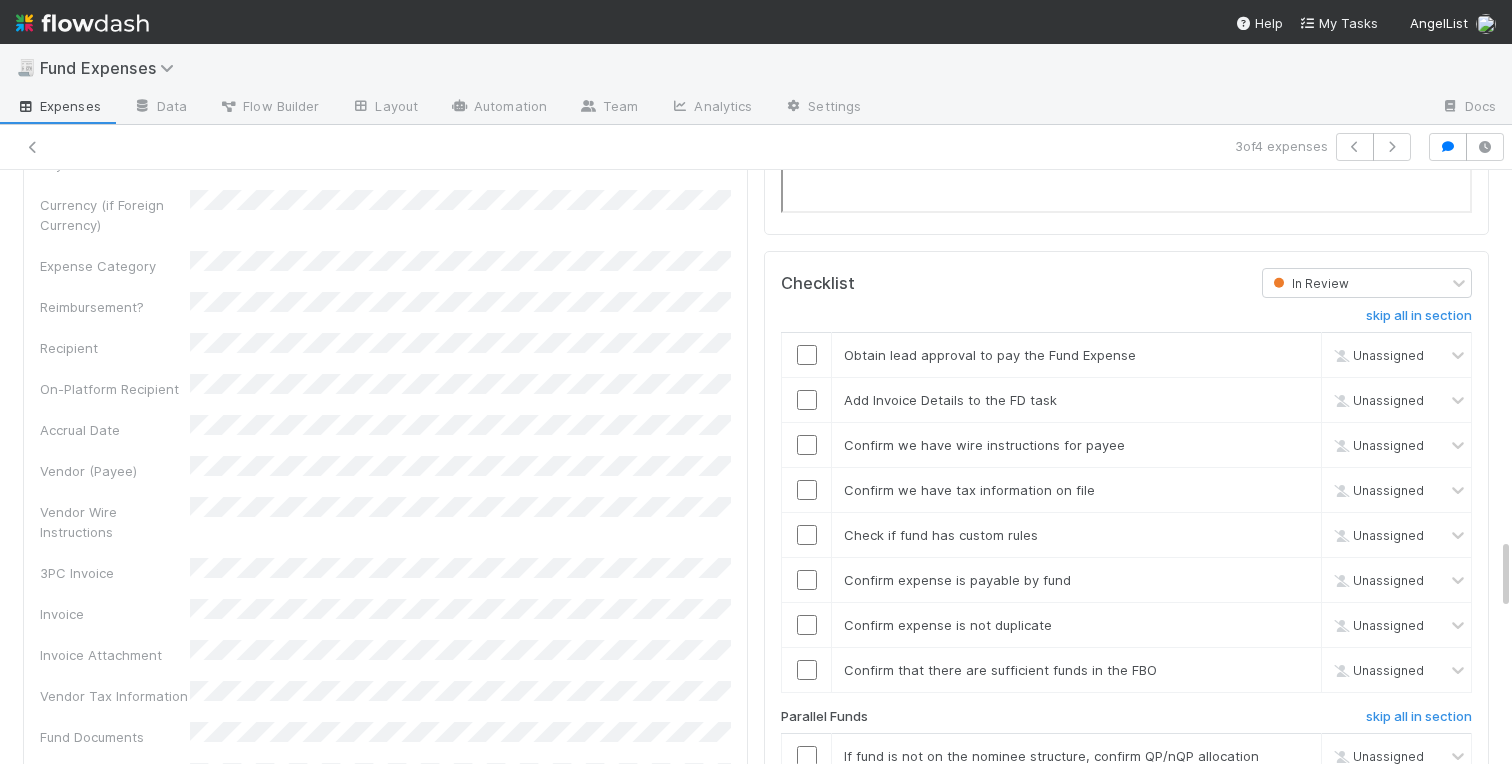 scroll, scrollTop: 3044, scrollLeft: 0, axis: vertical 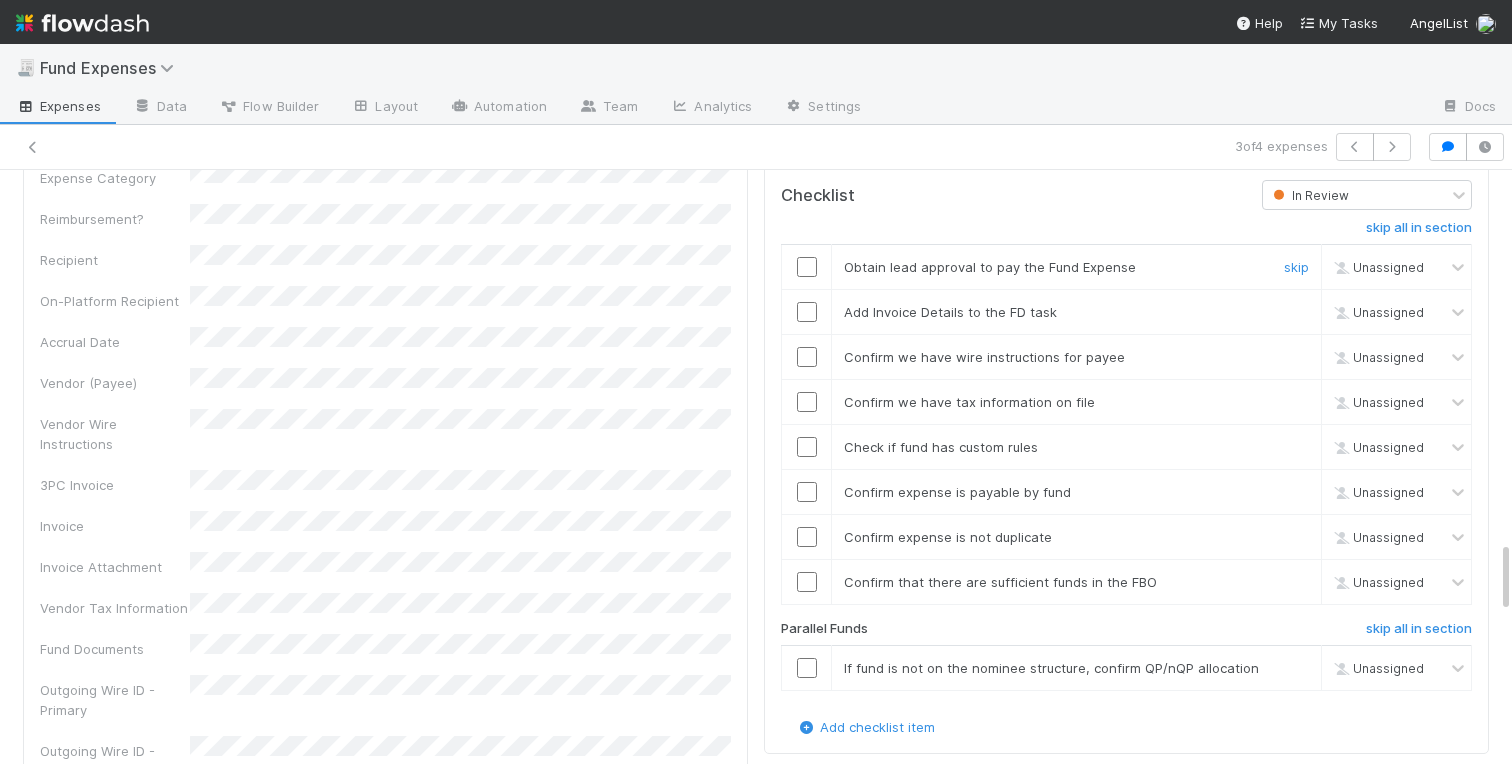 click at bounding box center [807, 267] 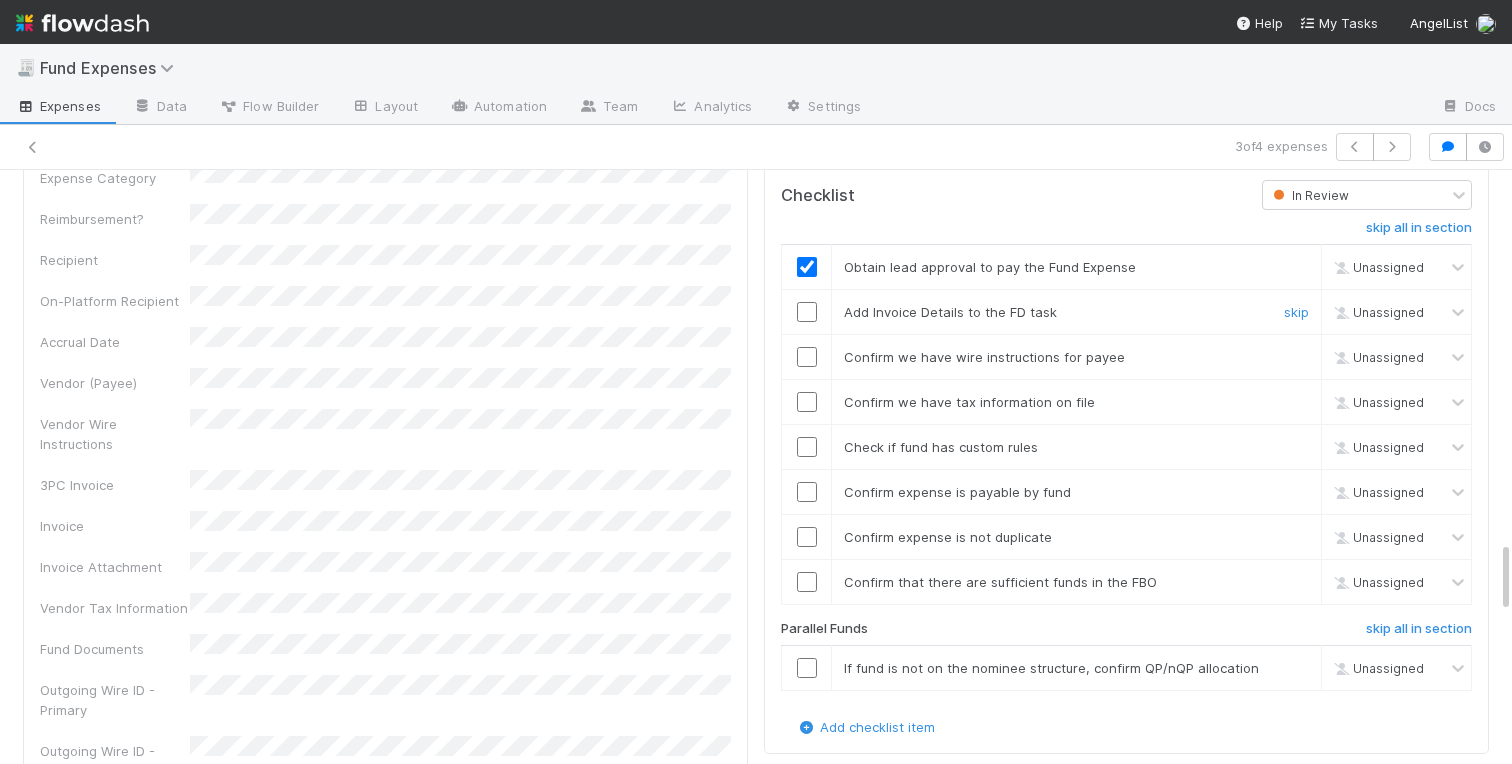 click at bounding box center (807, 312) 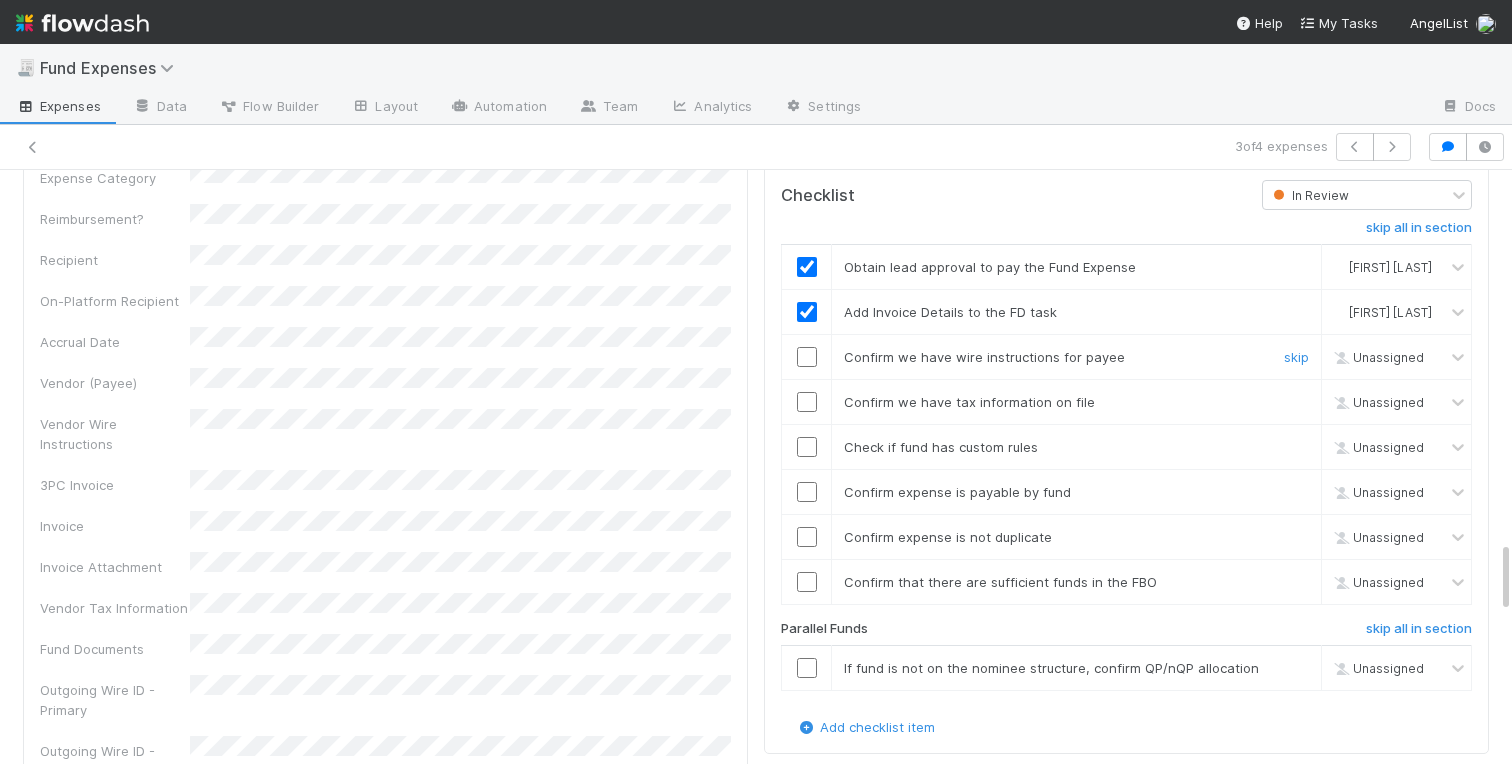 click at bounding box center [807, 357] 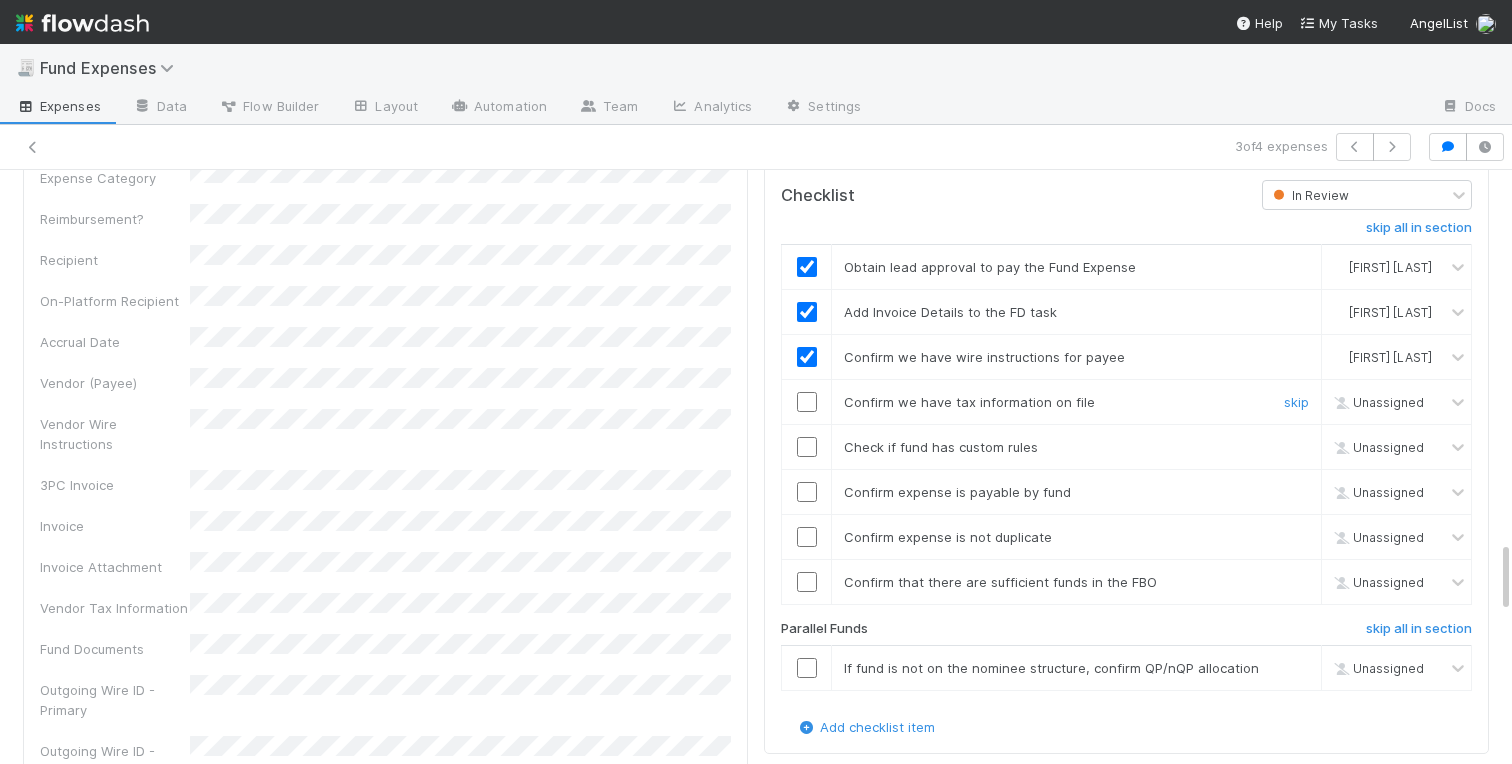 click at bounding box center (807, 402) 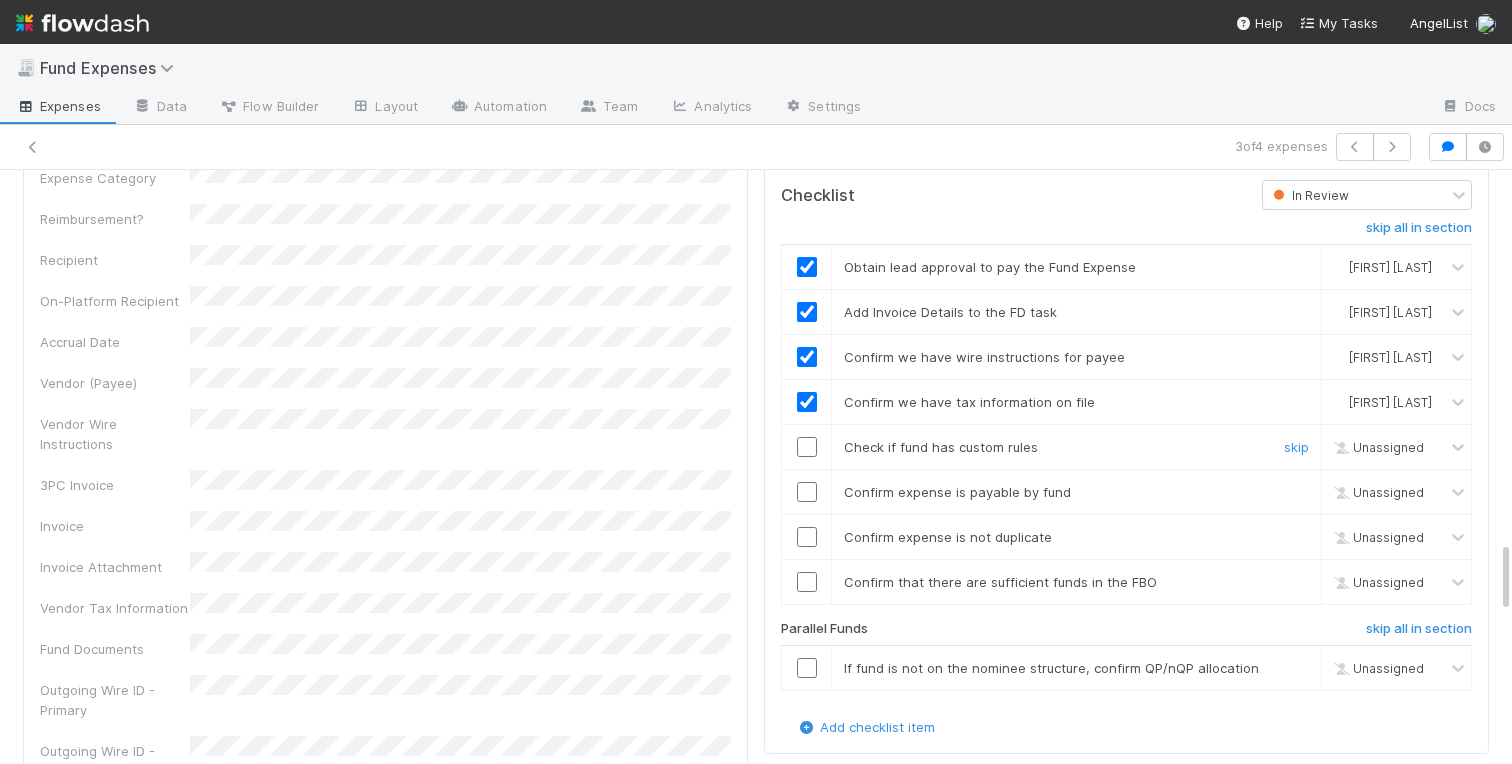 click at bounding box center [807, 447] 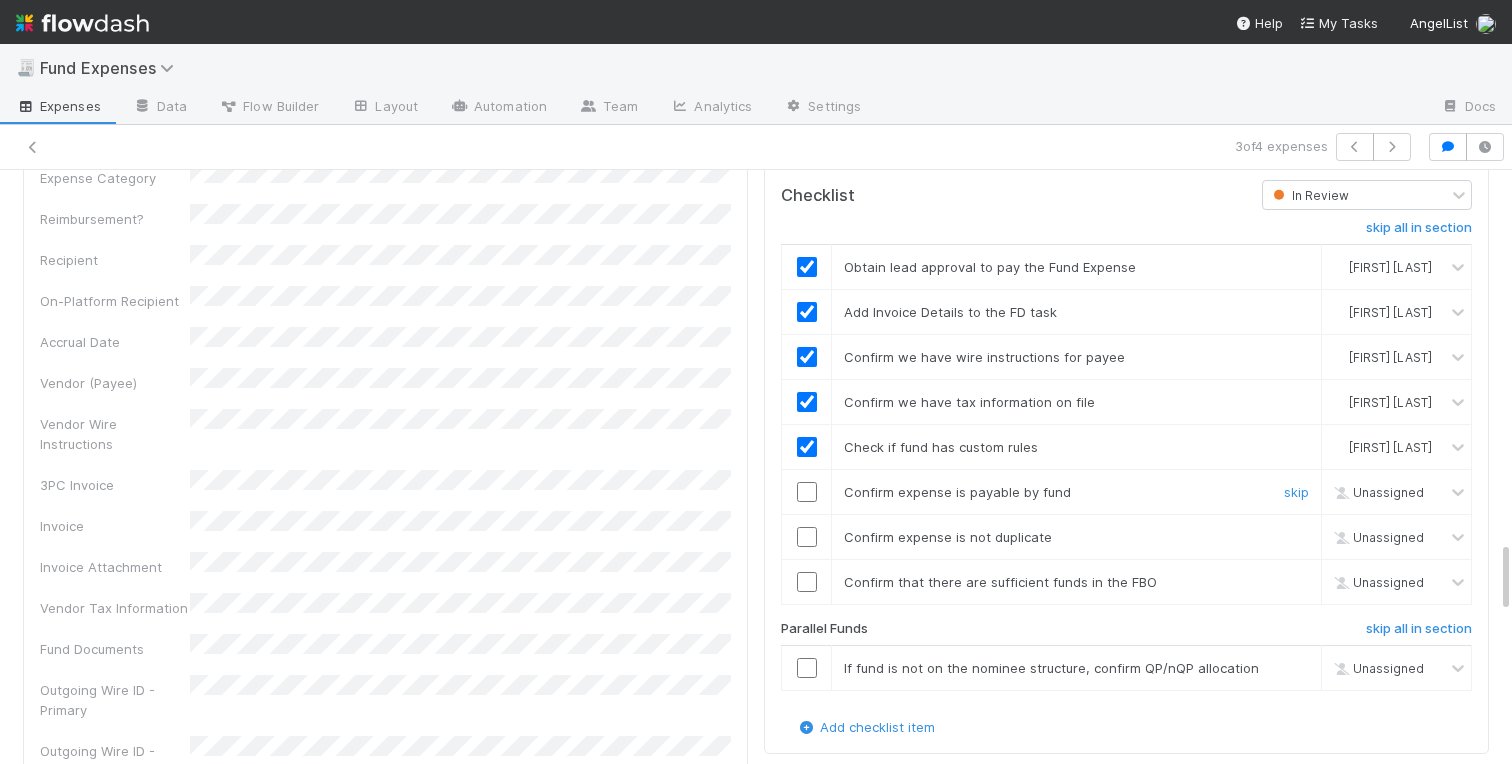 click at bounding box center (807, 492) 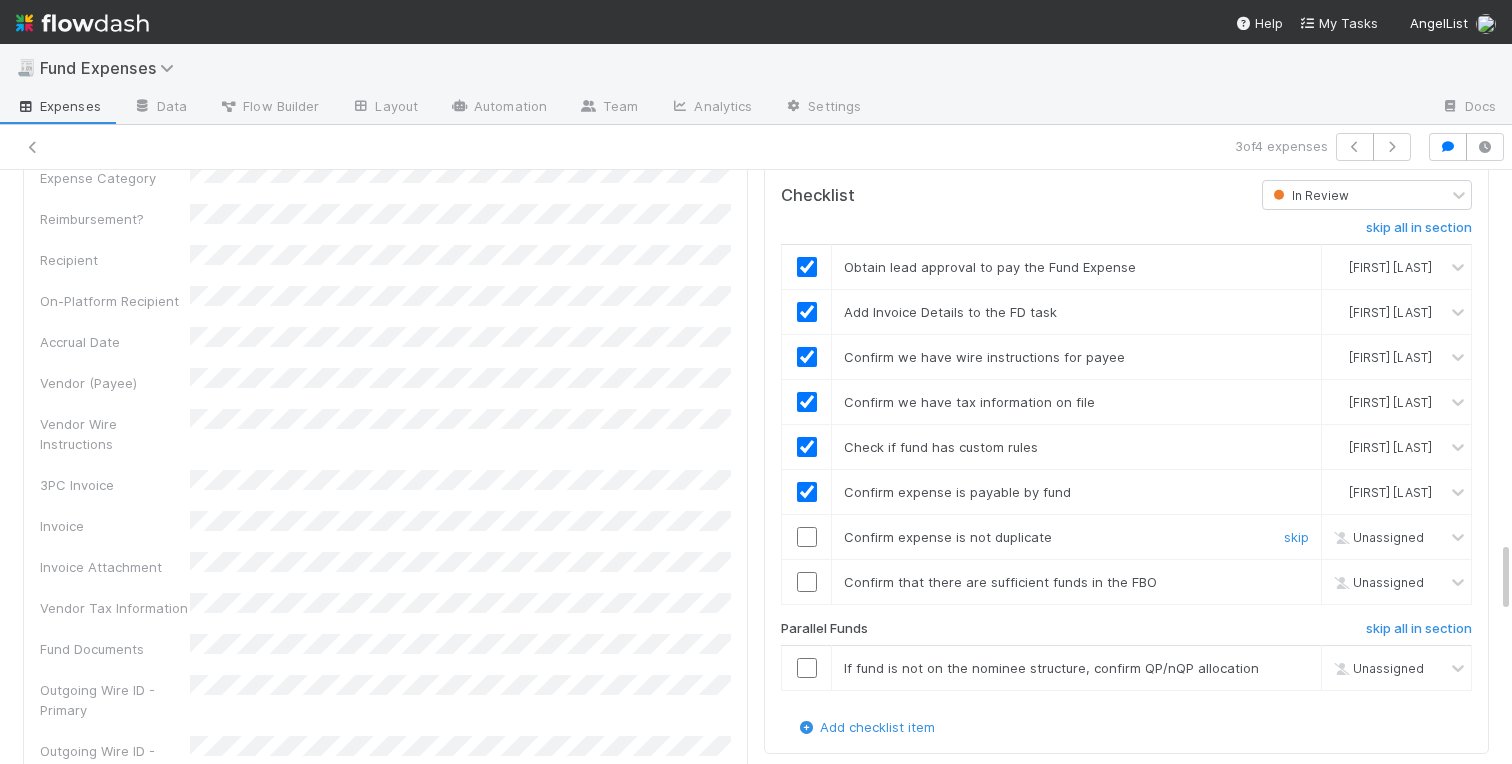 click at bounding box center (807, 537) 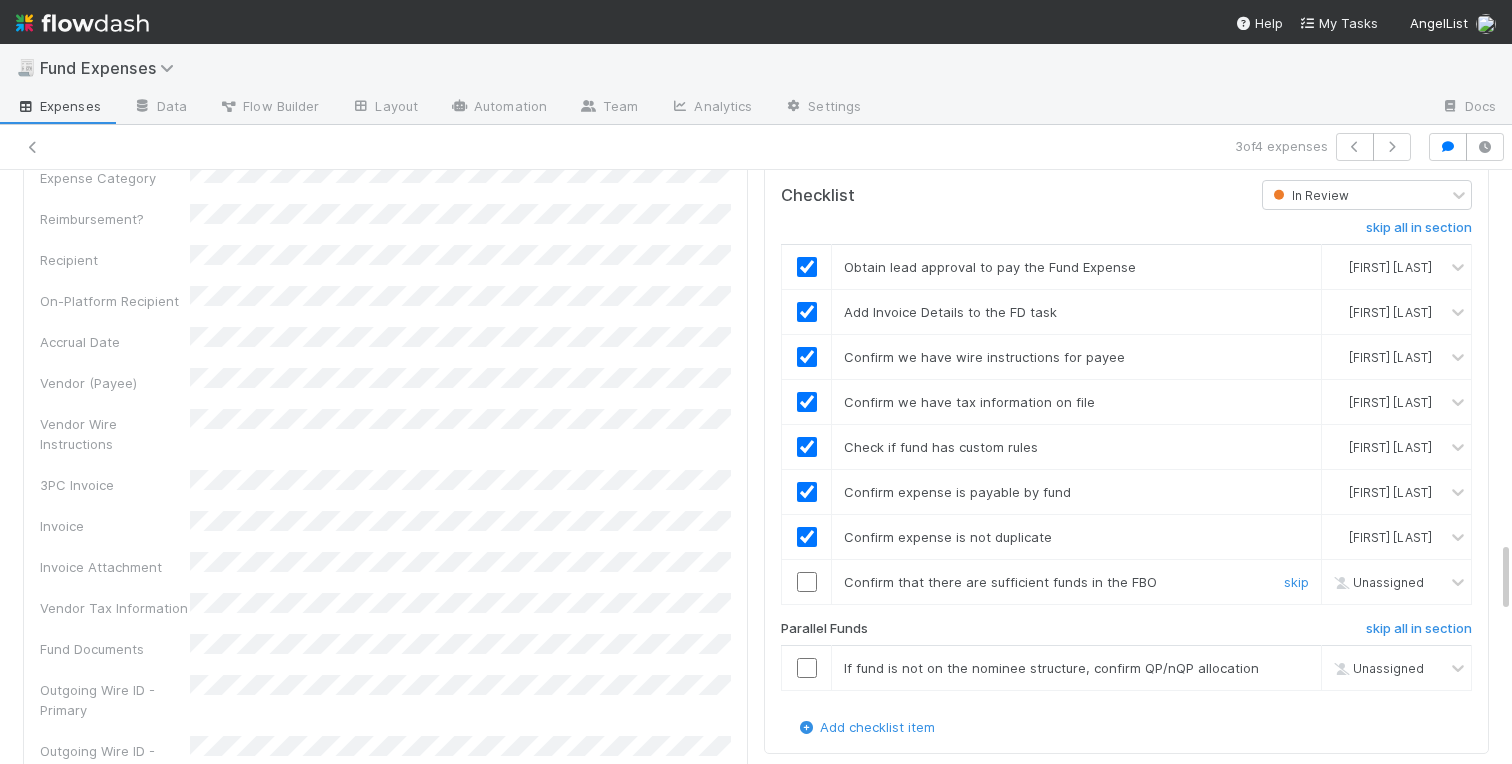 click at bounding box center [807, 582] 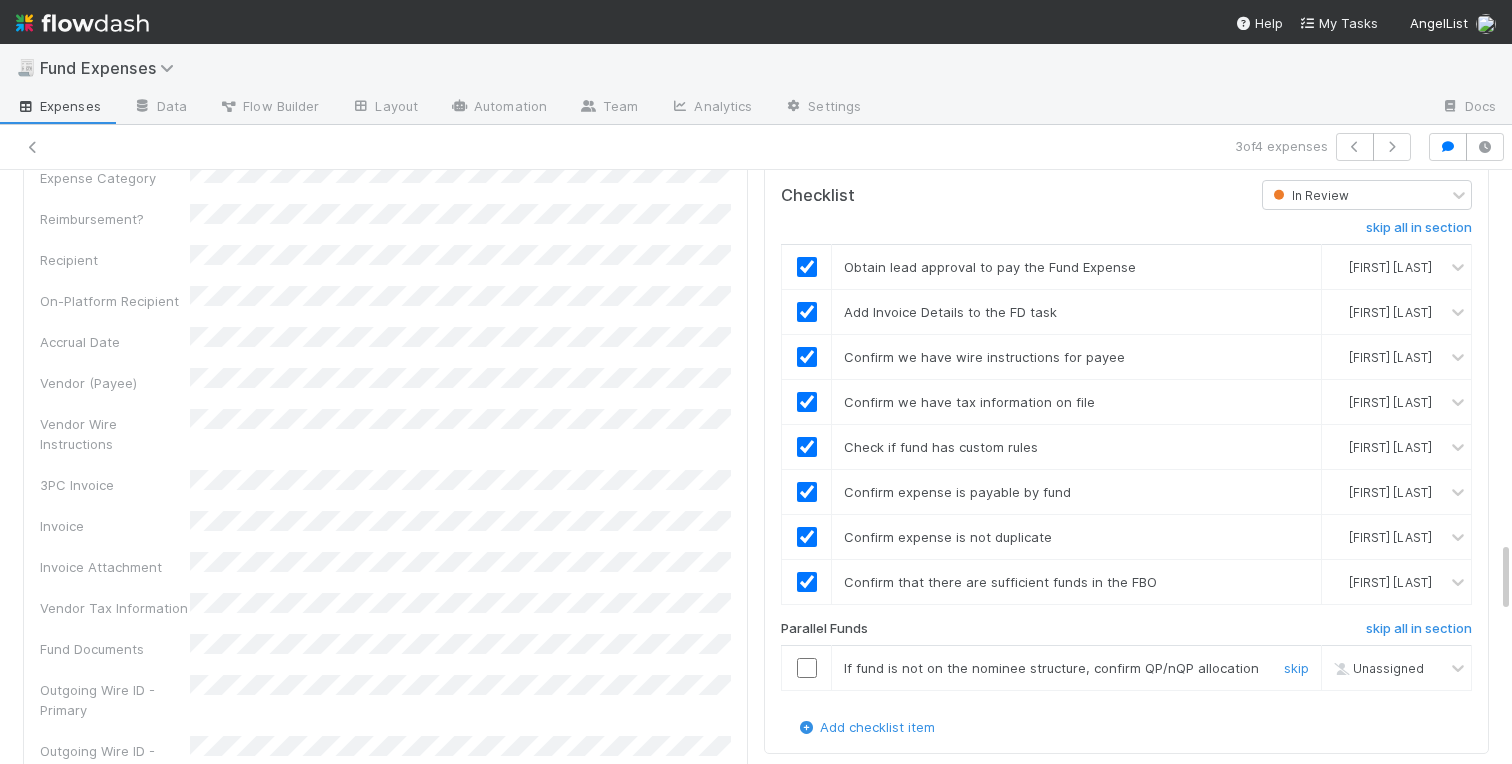 click on "skip" at bounding box center [1294, 668] 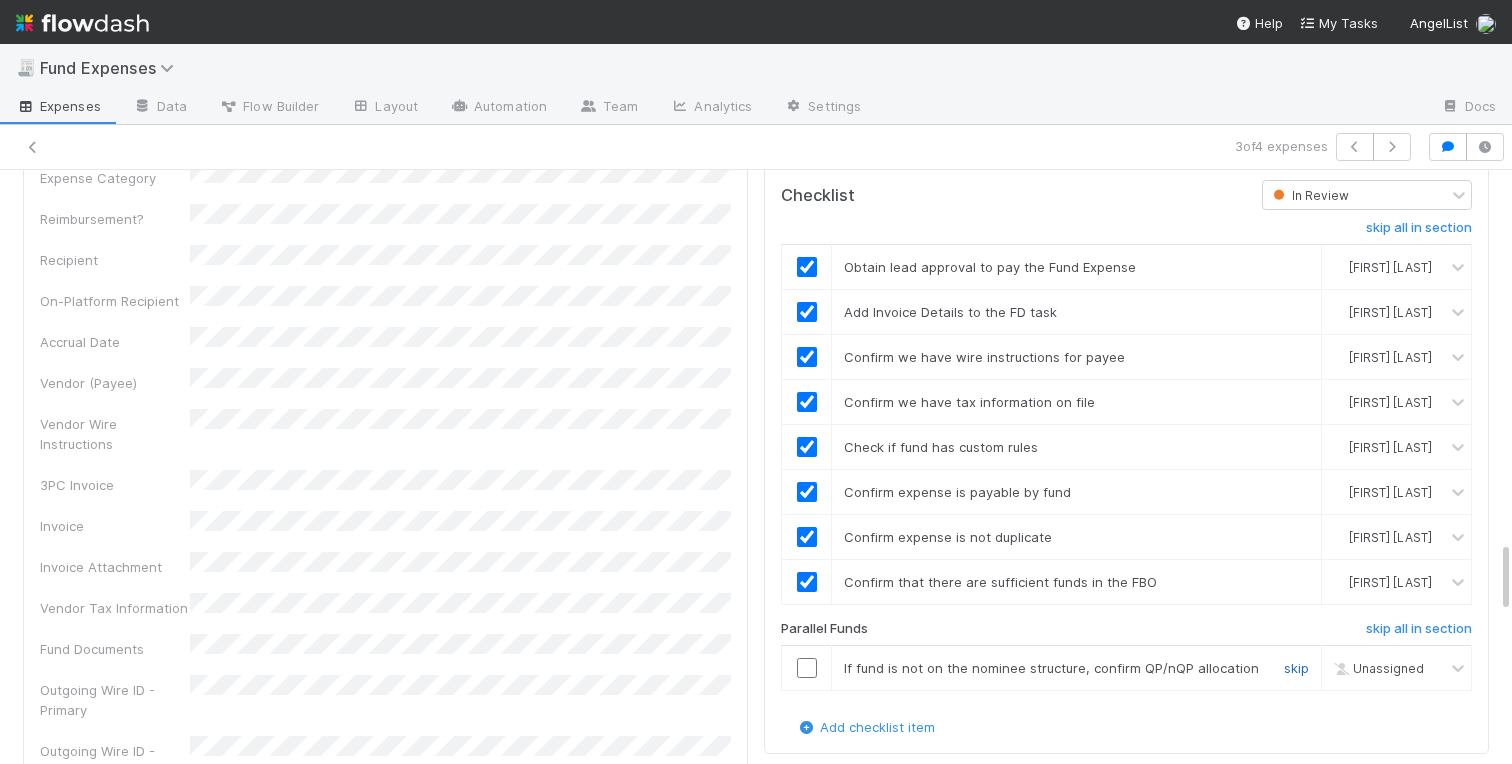 click on "skip" at bounding box center (1296, 668) 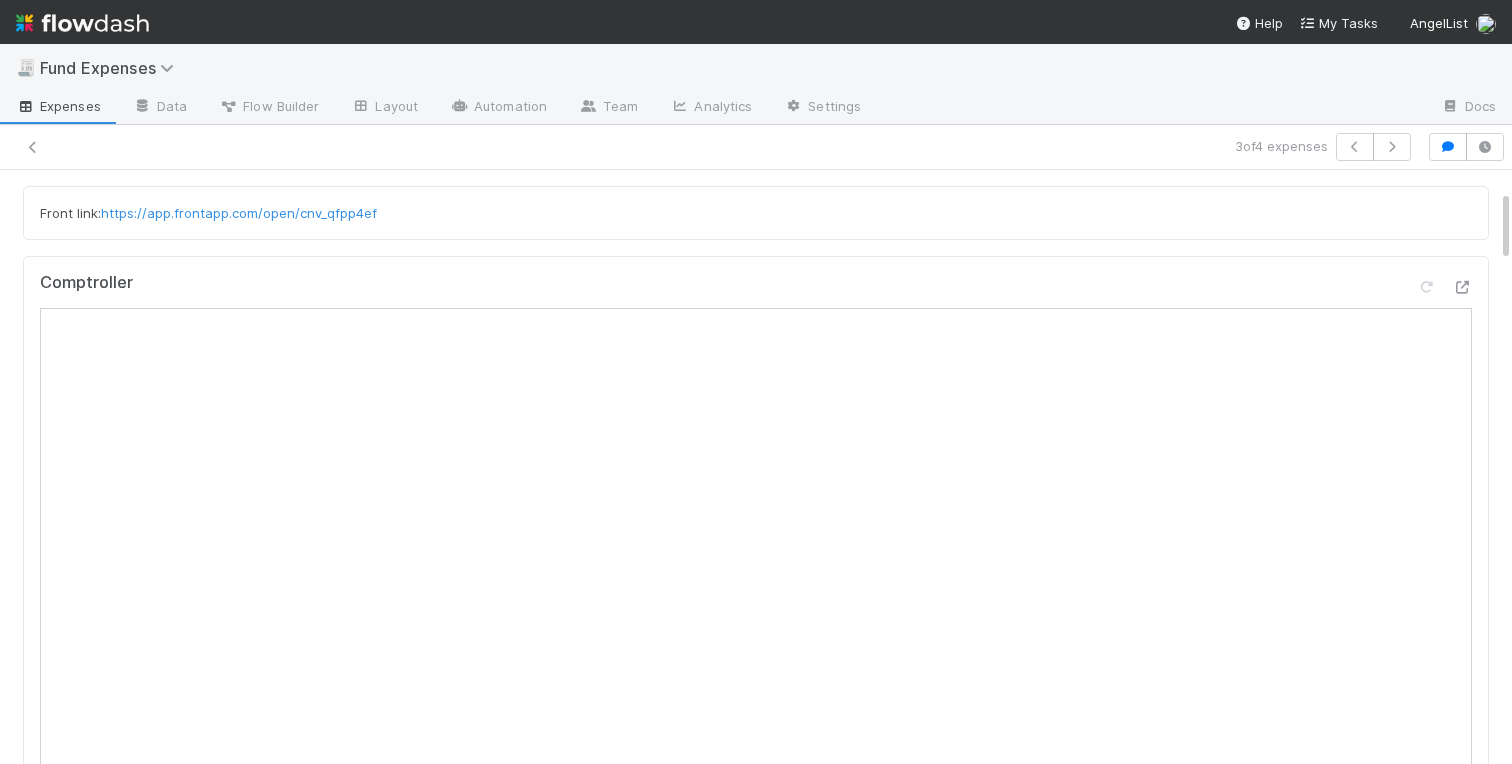 scroll, scrollTop: 178, scrollLeft: 0, axis: vertical 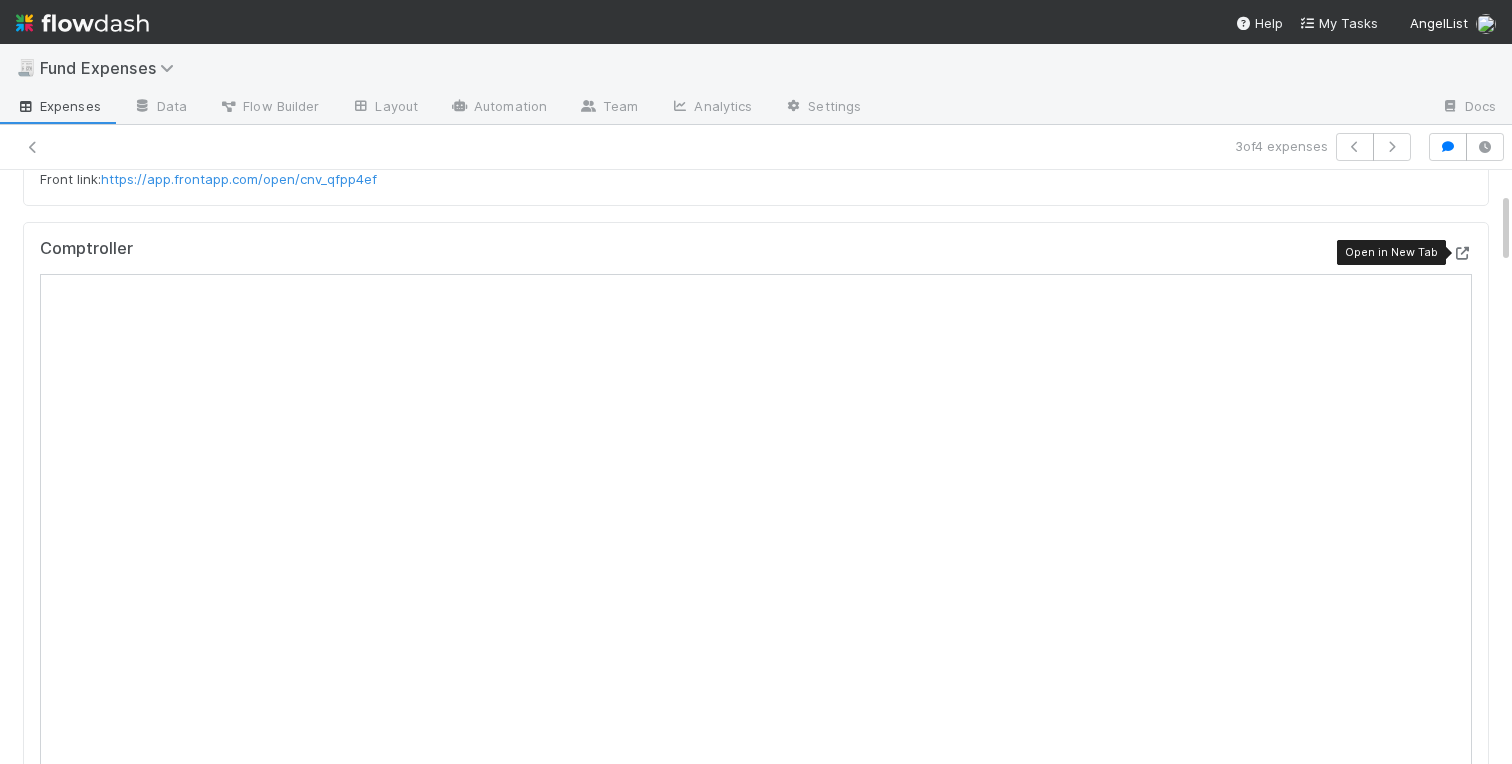 click at bounding box center (1462, 253) 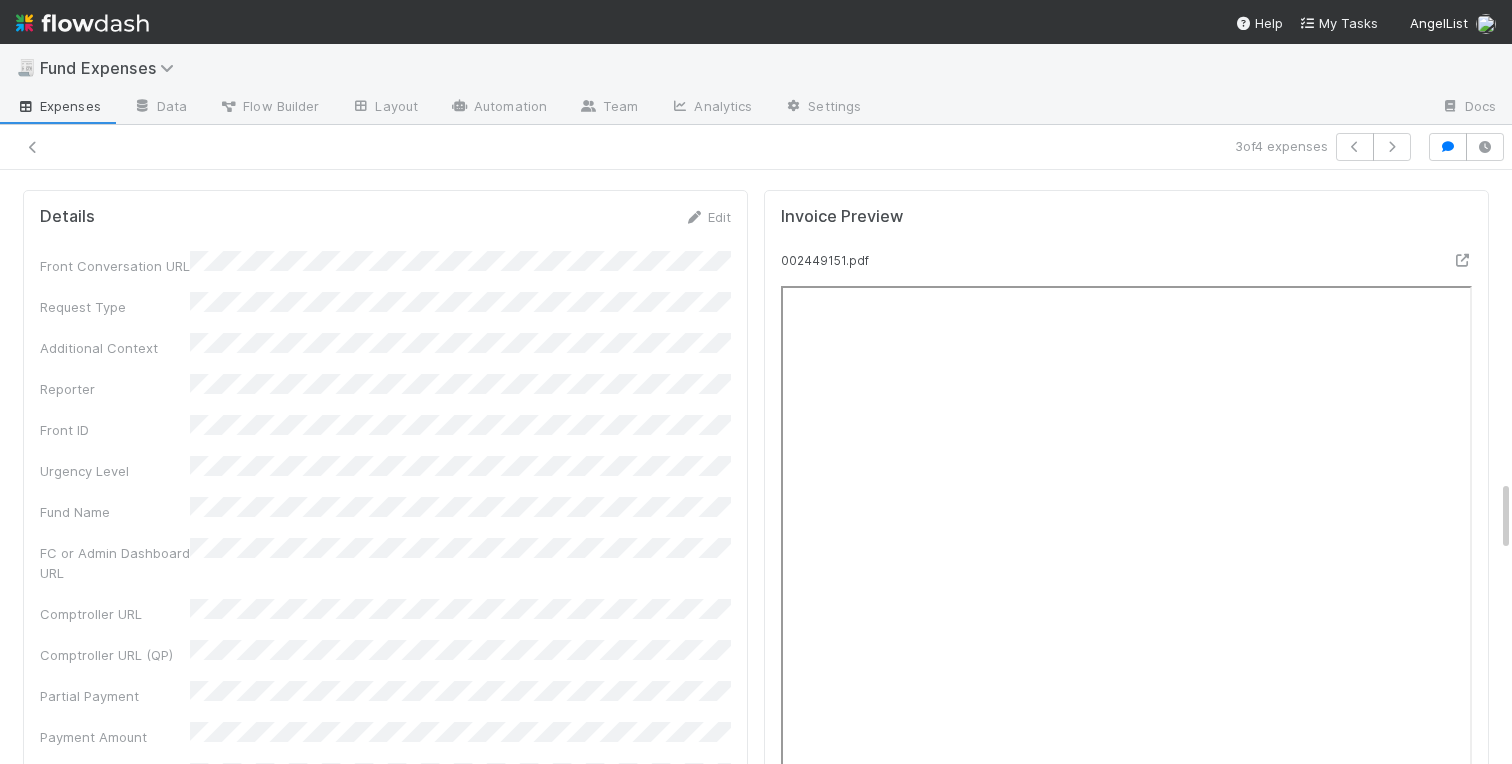scroll, scrollTop: 2371, scrollLeft: 0, axis: vertical 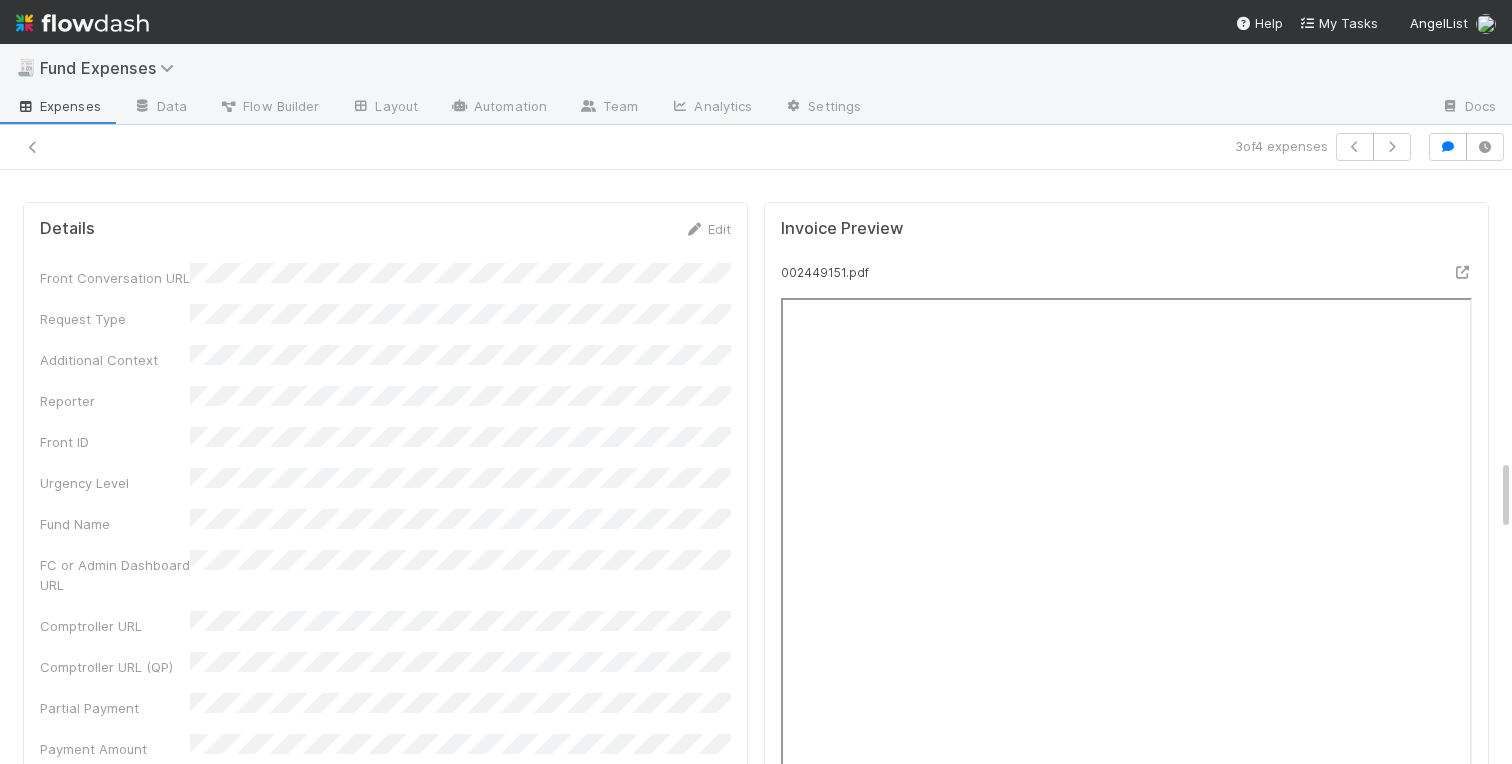 click on "Front Conversation URL" at bounding box center [385, 275] 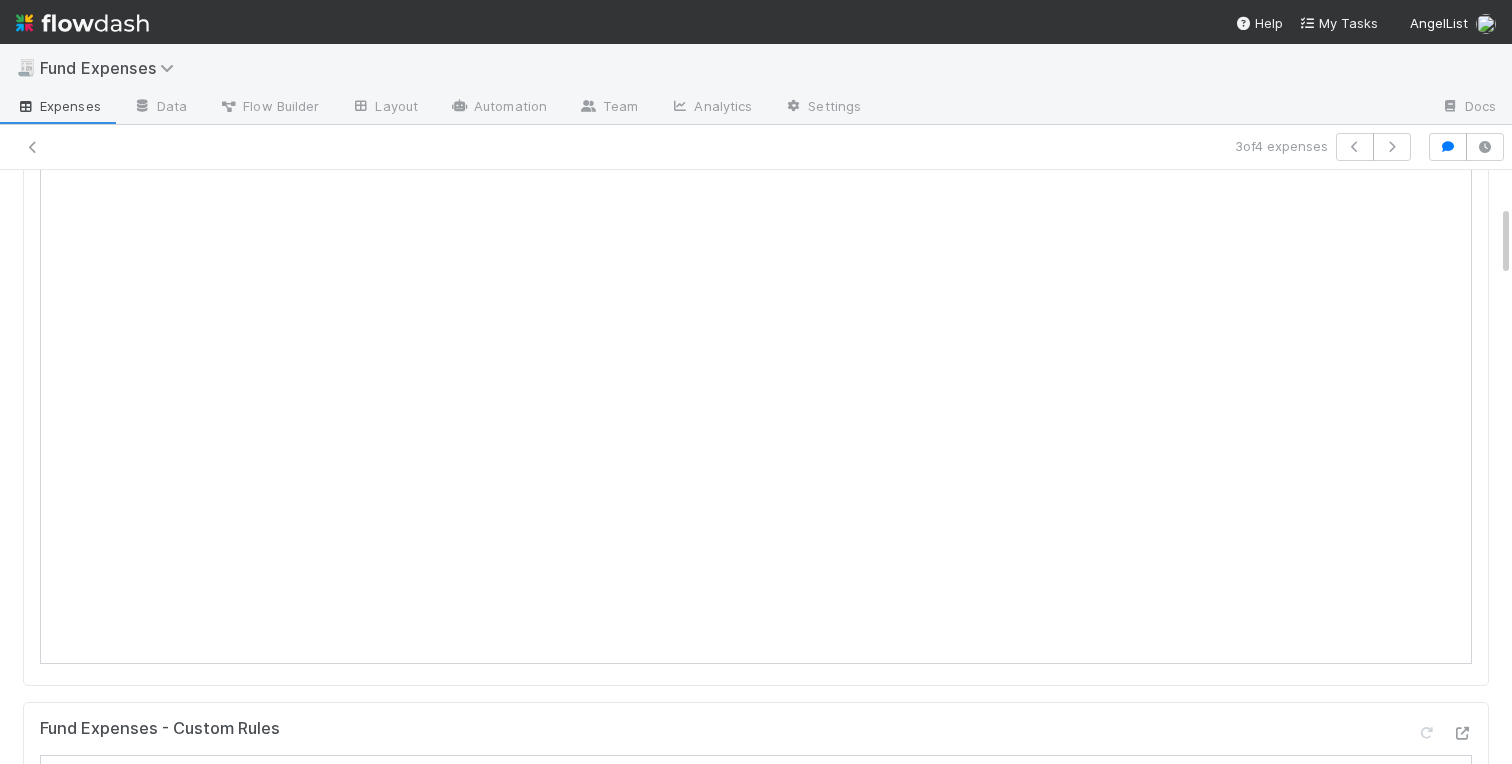 scroll, scrollTop: 0, scrollLeft: 0, axis: both 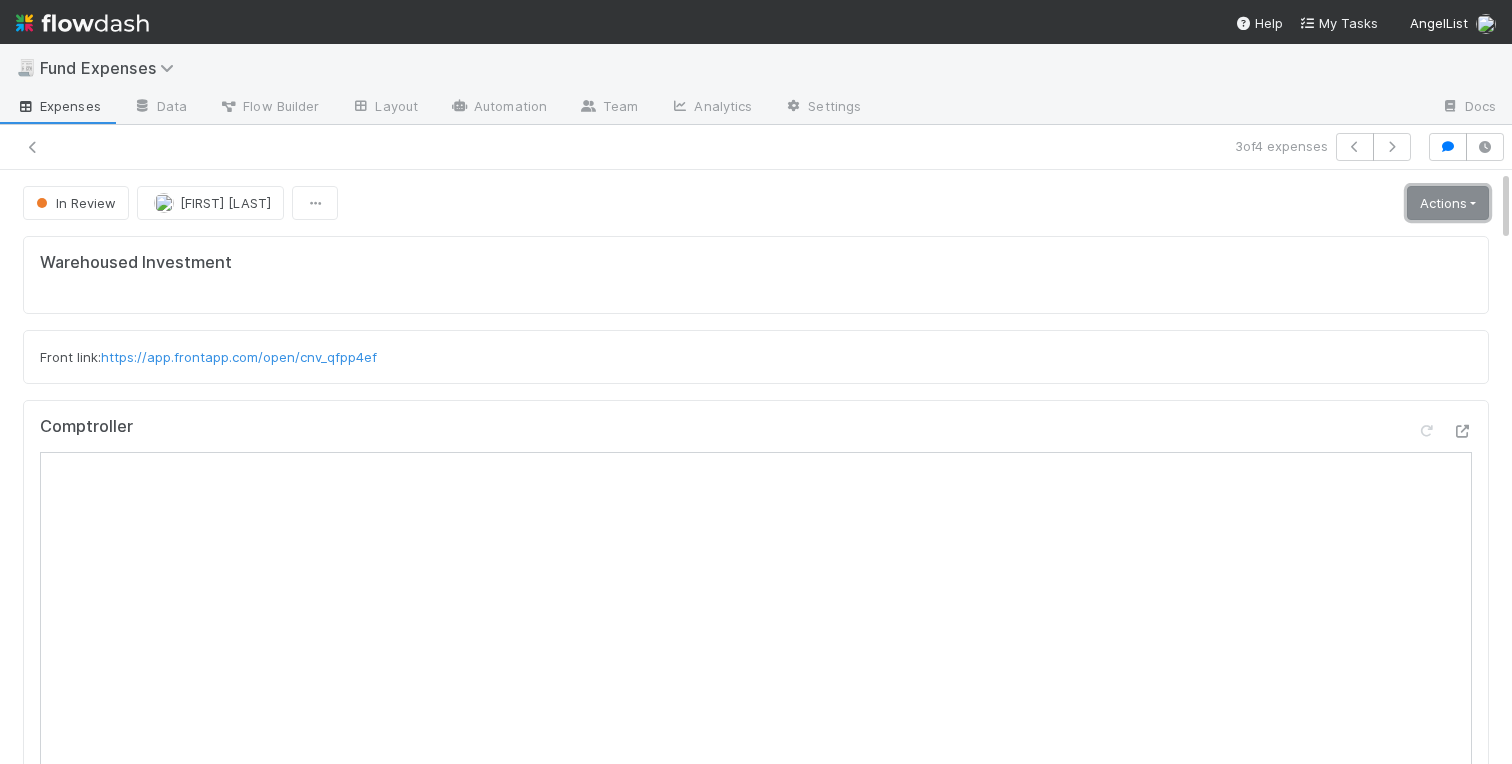 click on "Actions" at bounding box center [1448, 203] 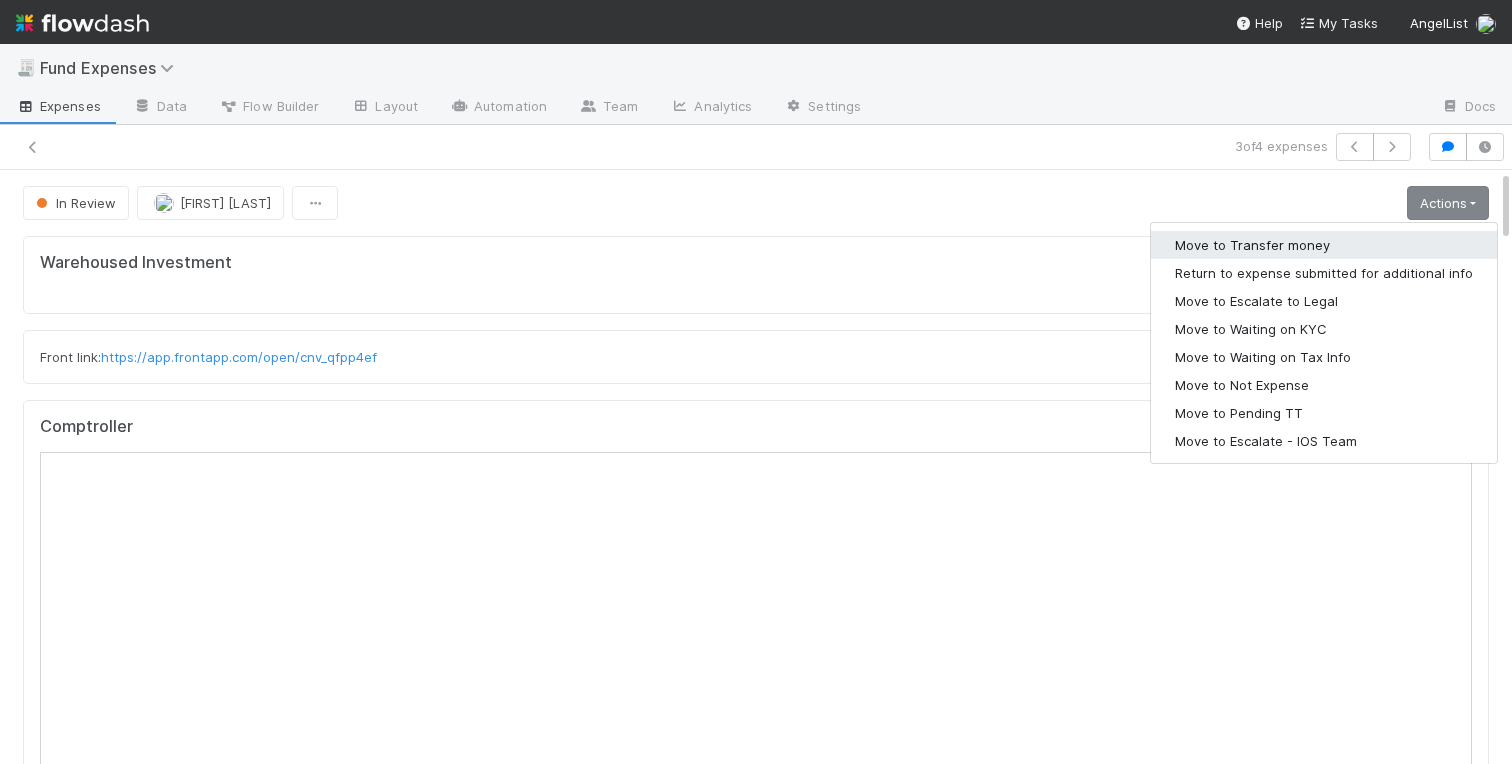 click on "Move to Transfer money" at bounding box center (1324, 245) 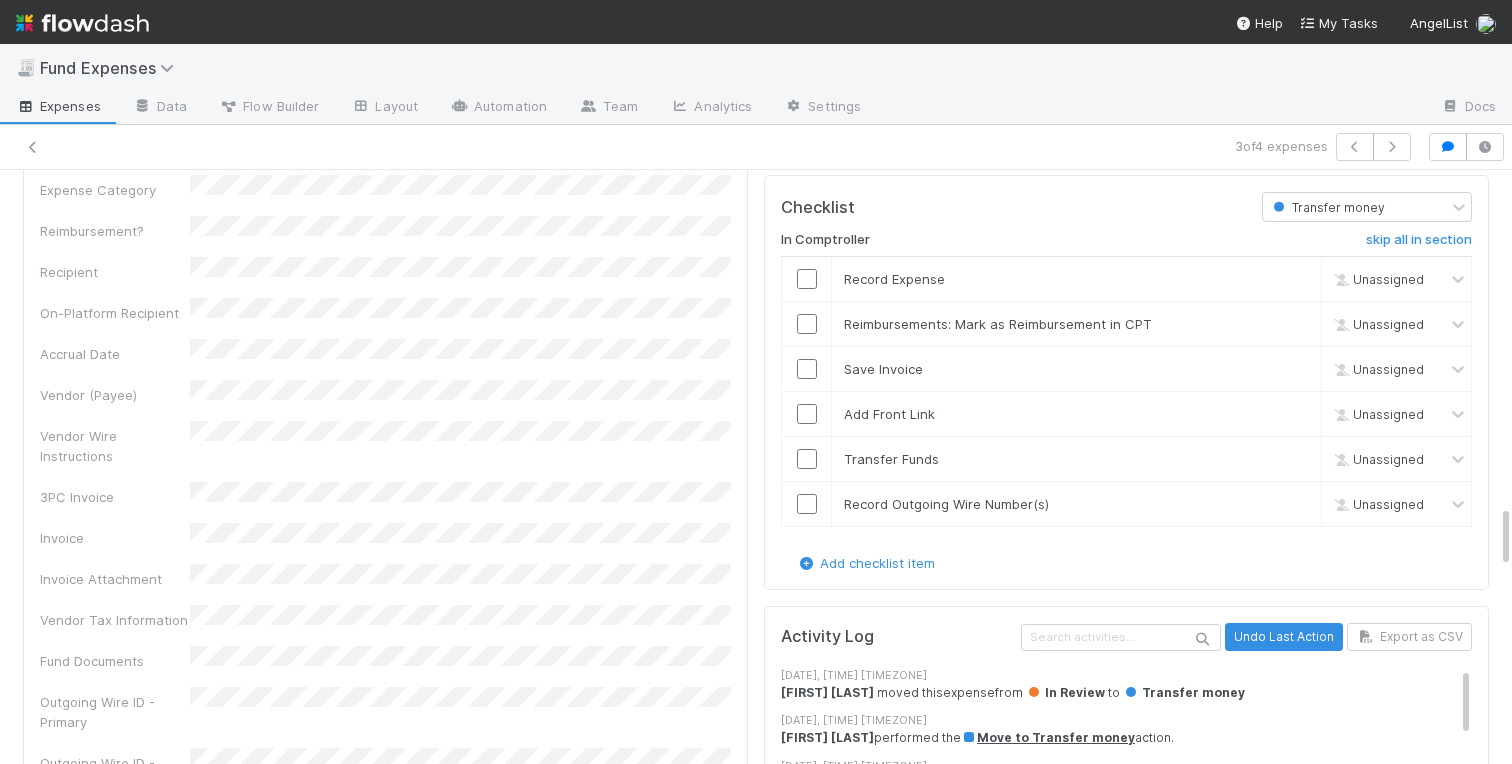 scroll, scrollTop: 3165, scrollLeft: 0, axis: vertical 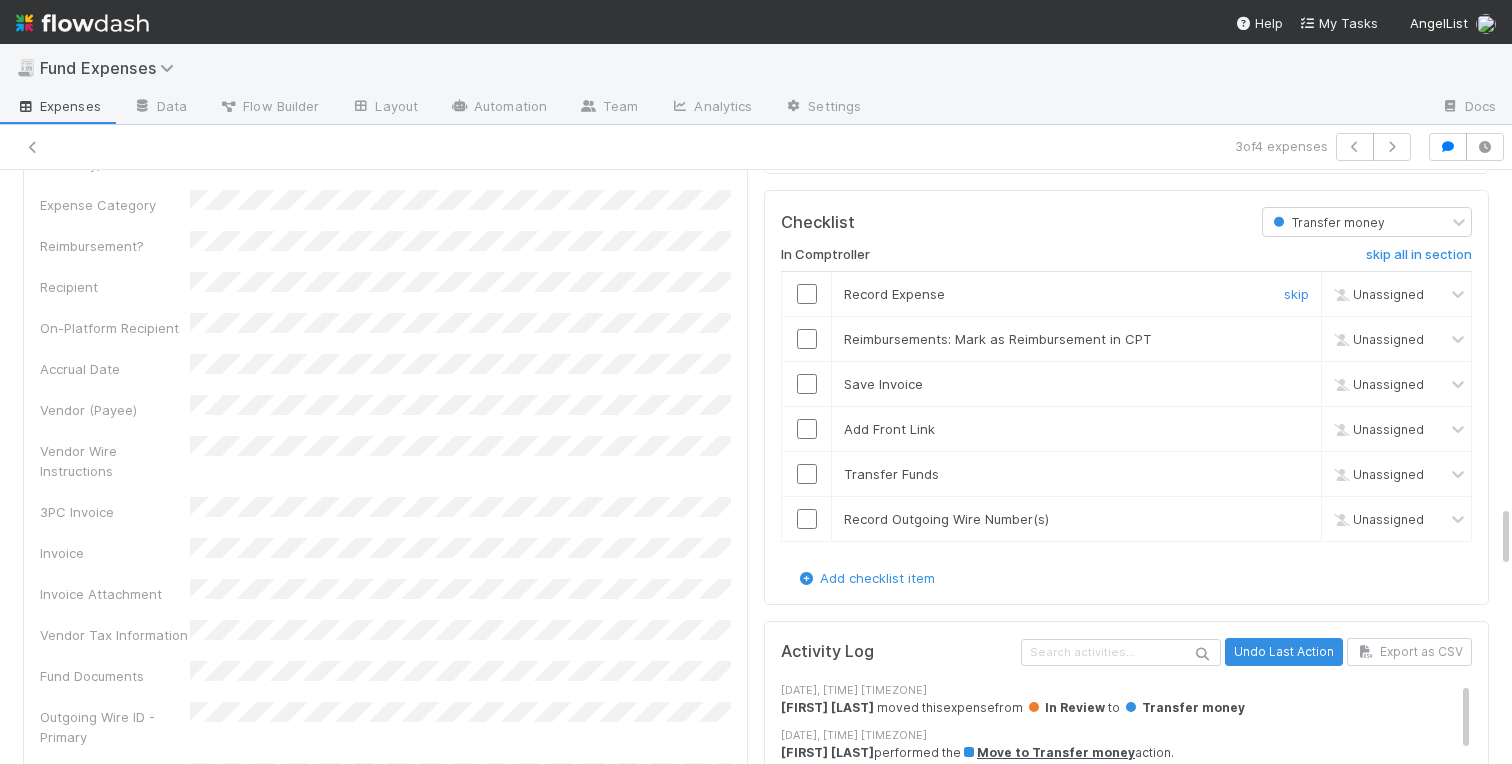 click at bounding box center [807, 294] 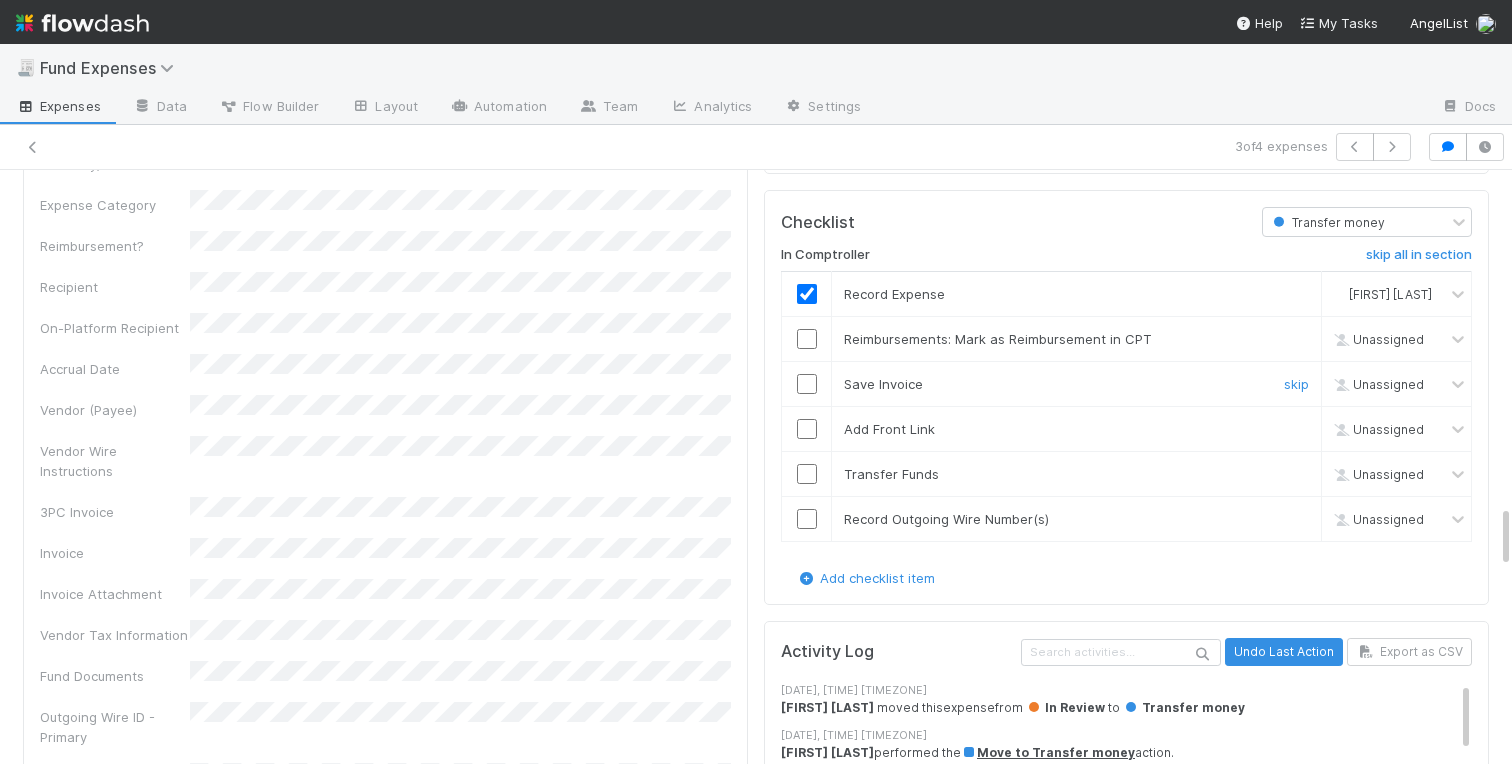 click at bounding box center (807, 384) 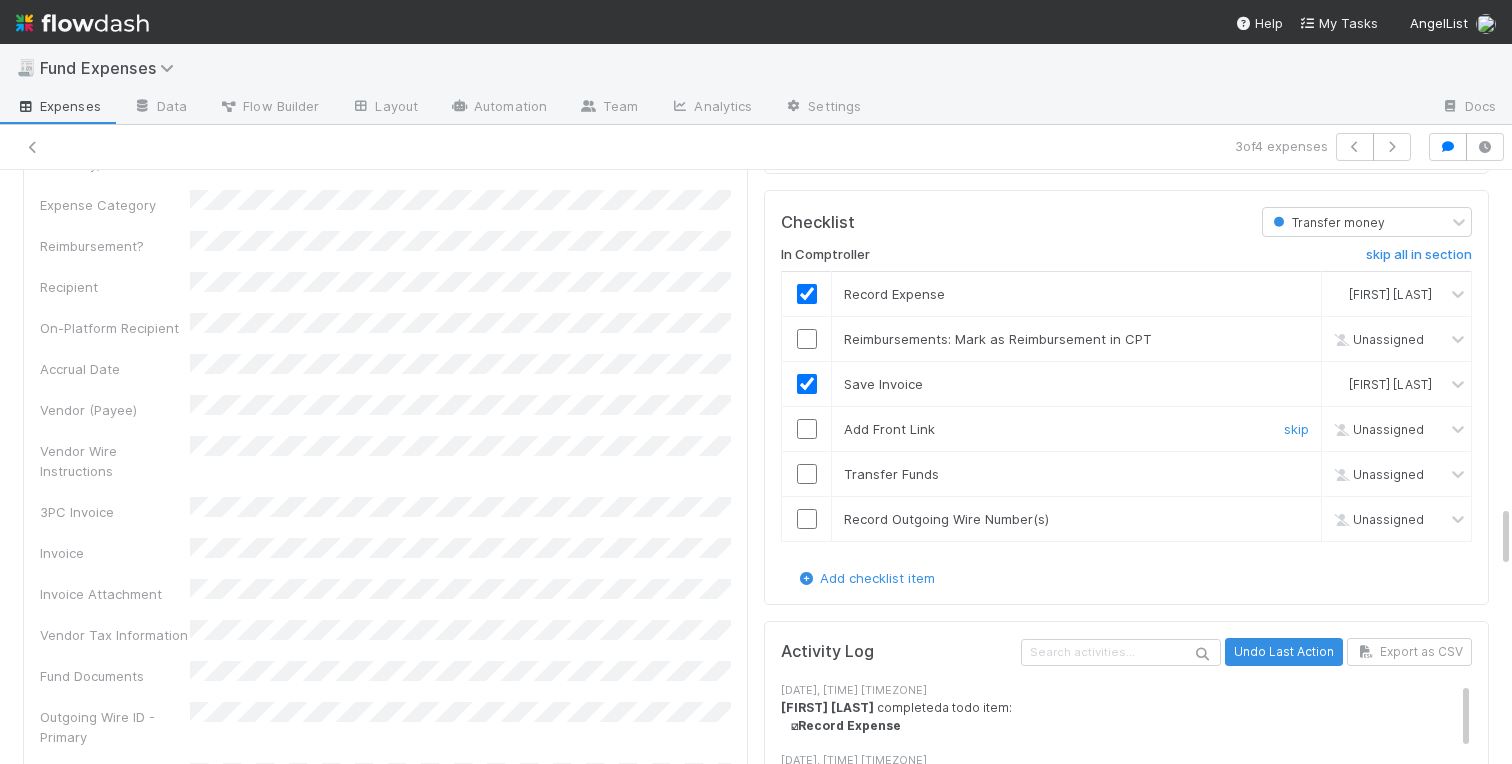 click at bounding box center (807, 429) 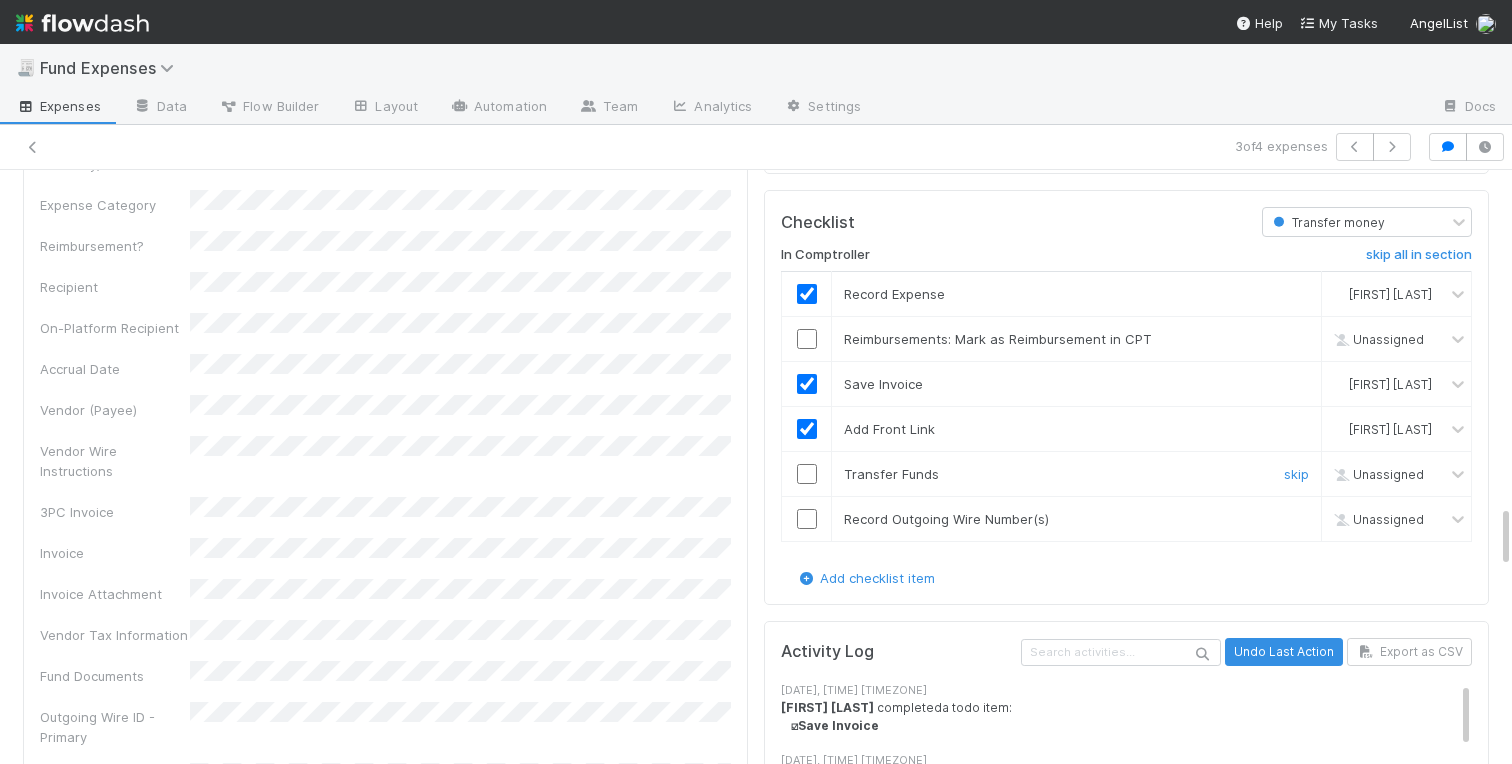 click at bounding box center (807, 474) 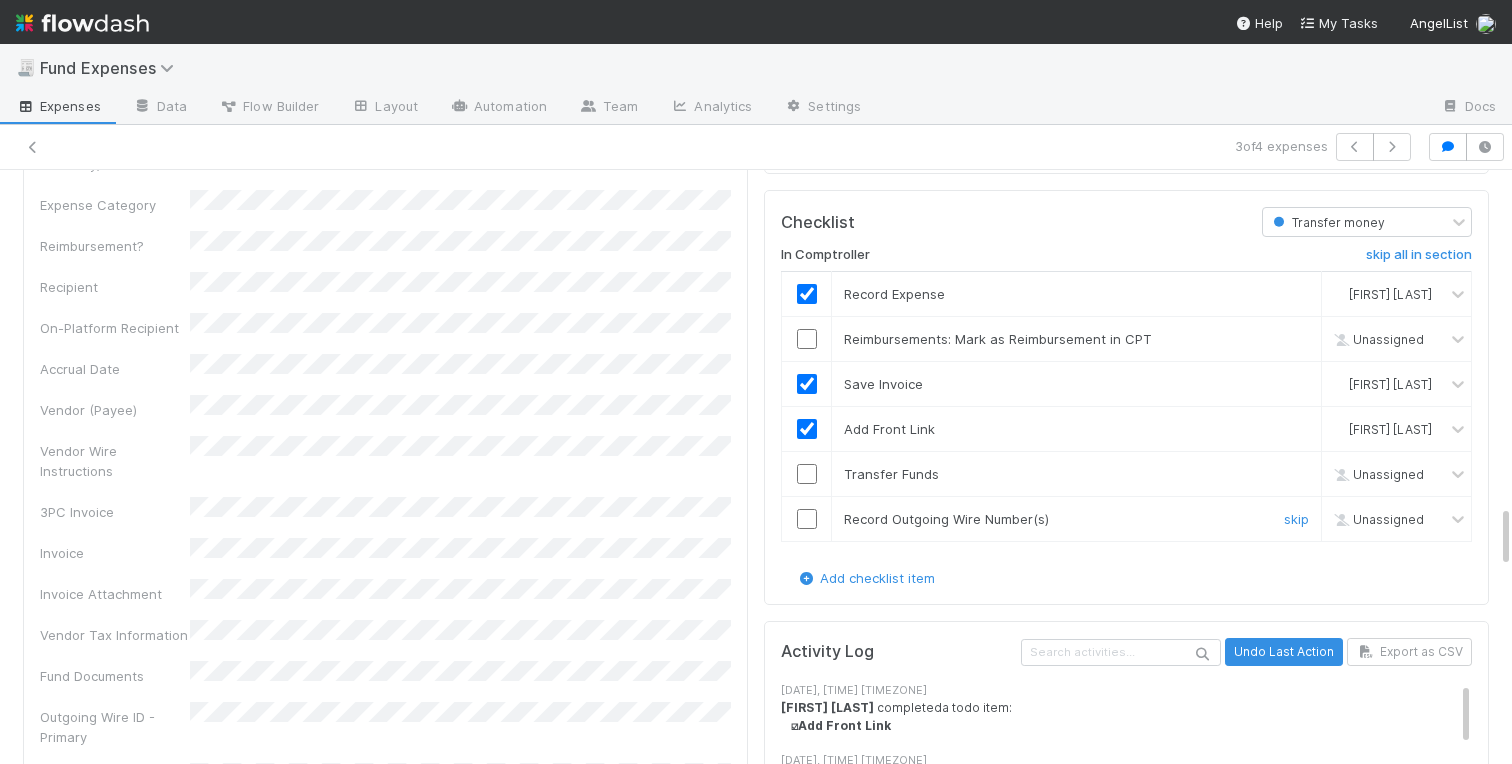 click at bounding box center [807, 519] 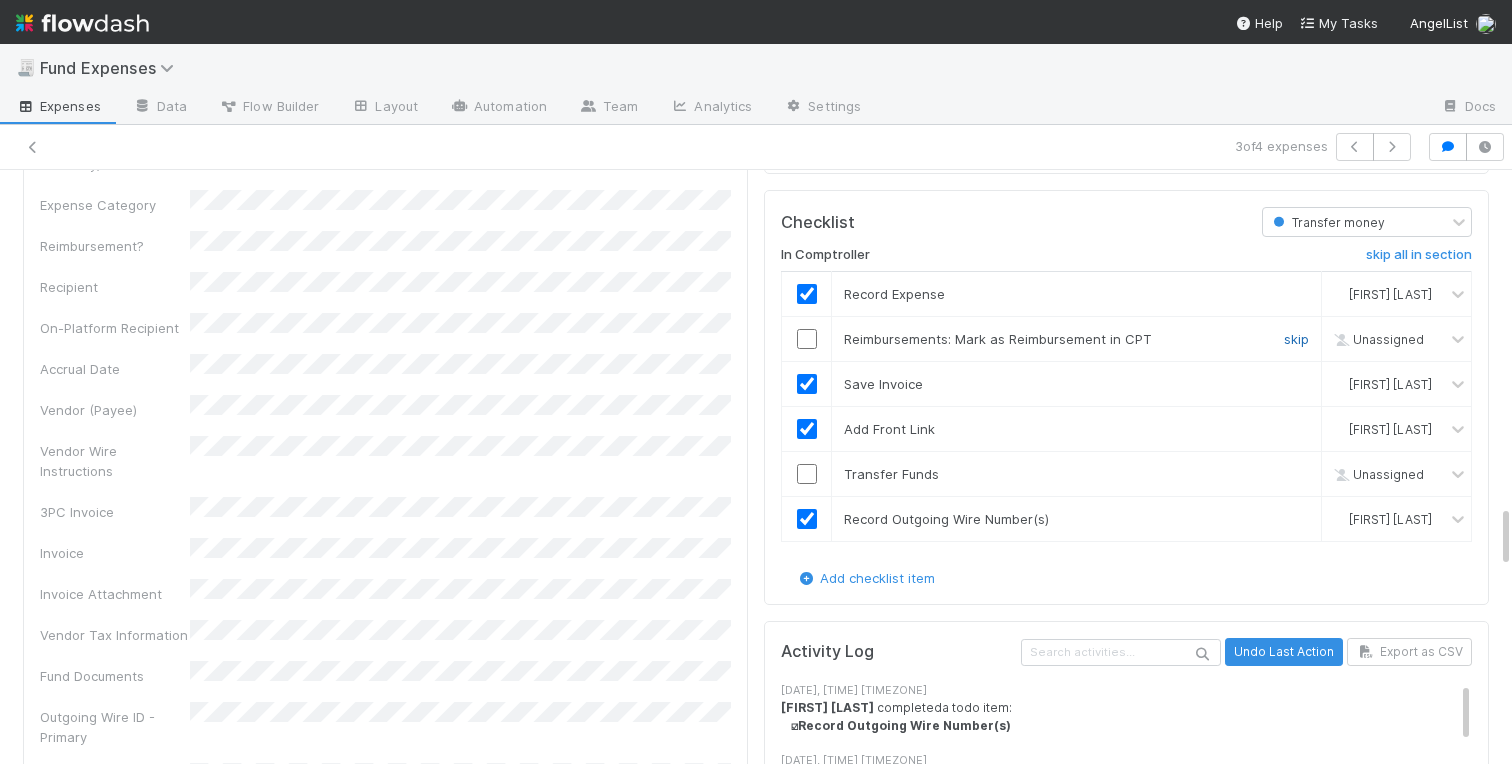 click on "skip" at bounding box center [1296, 339] 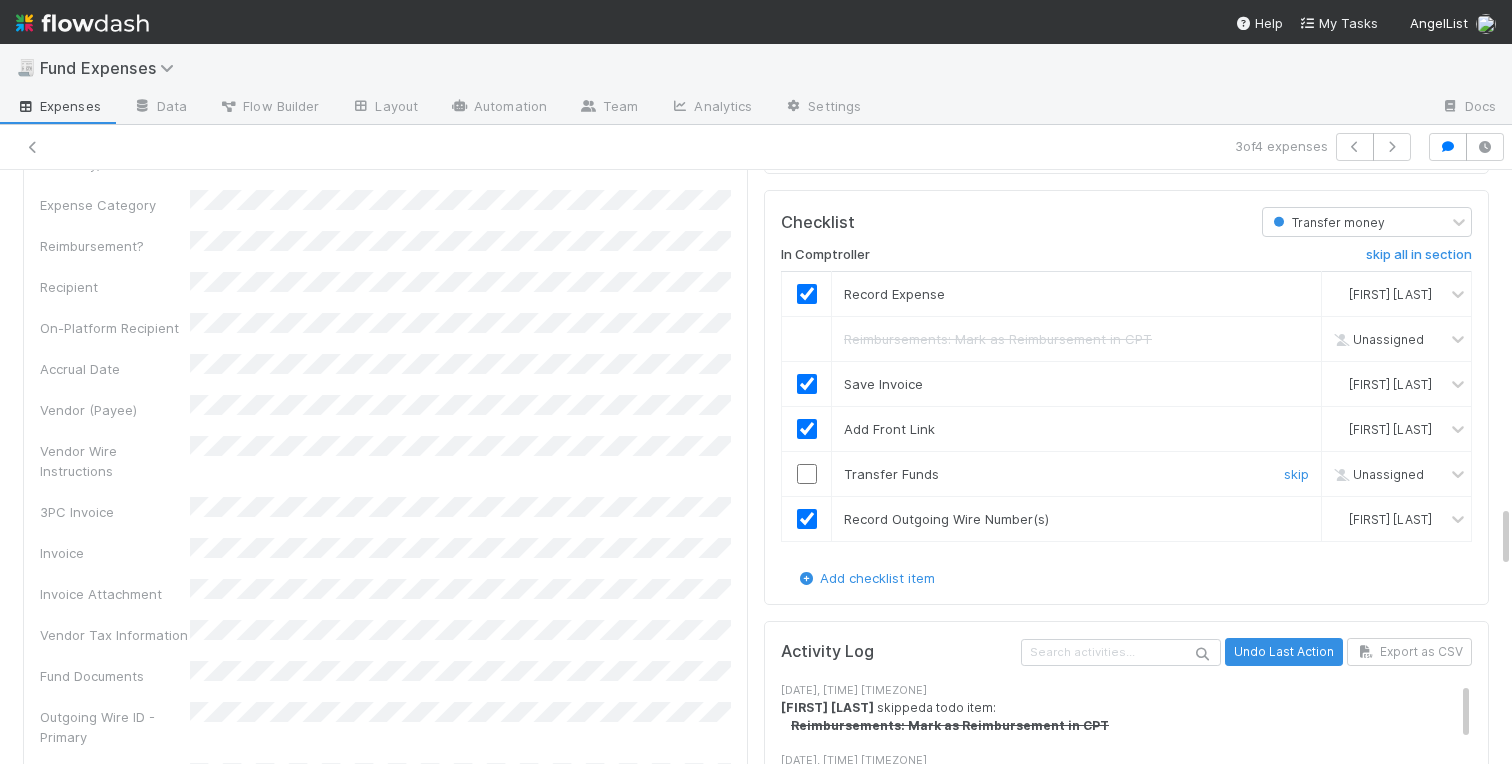 click at bounding box center [807, 474] 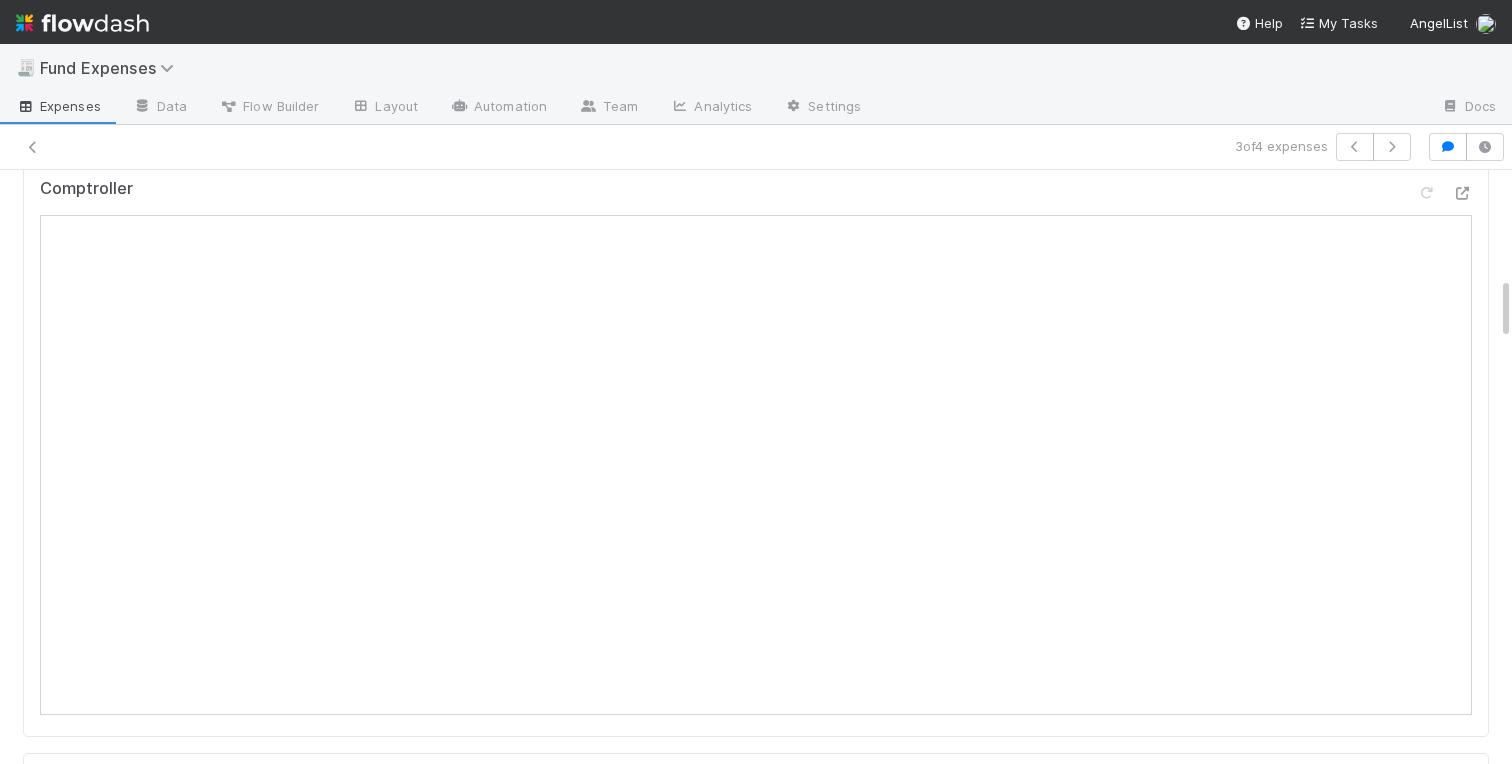 scroll, scrollTop: 0, scrollLeft: 0, axis: both 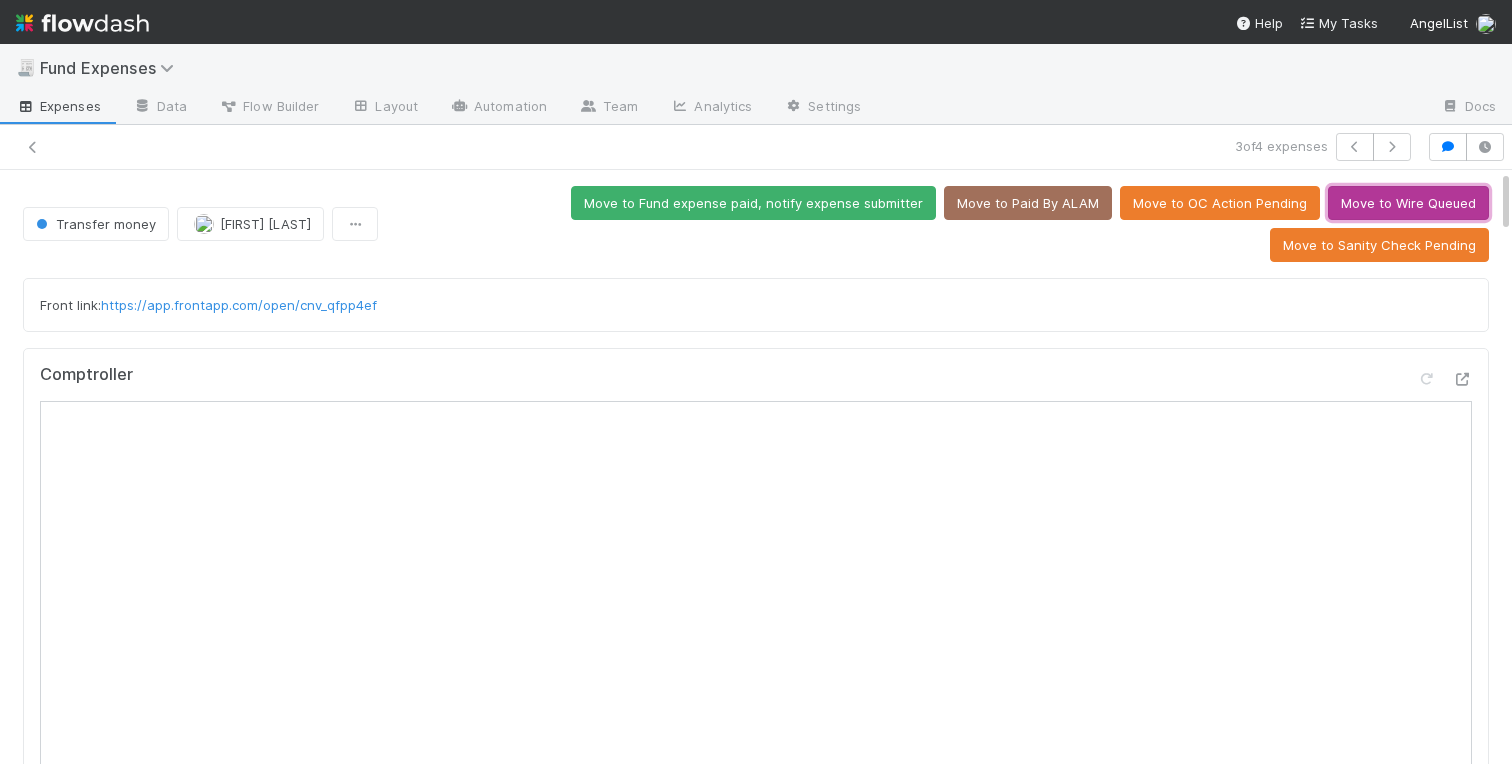 click on "Move to Wire Queued" at bounding box center (1408, 203) 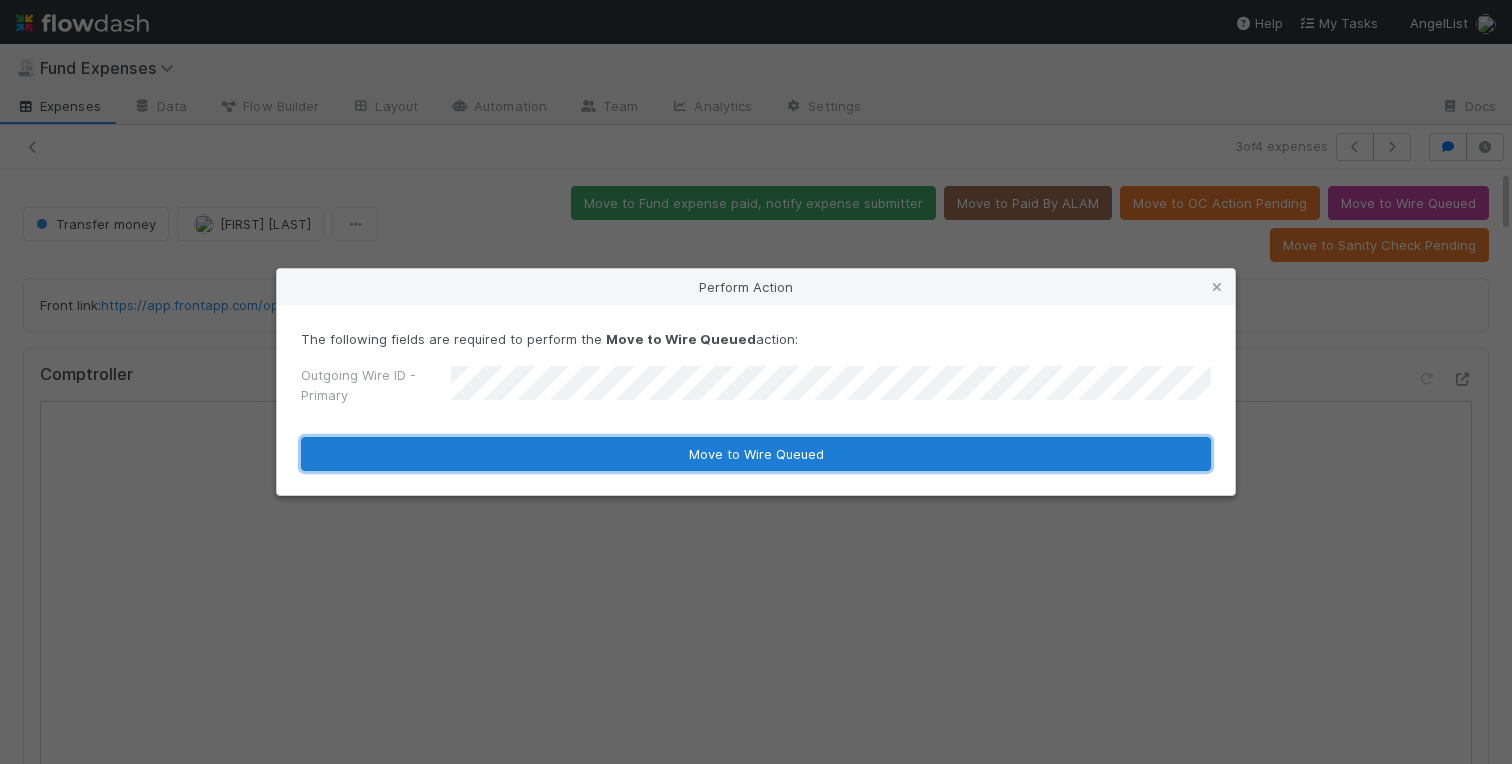 click on "Move to Wire Queued" at bounding box center [756, 454] 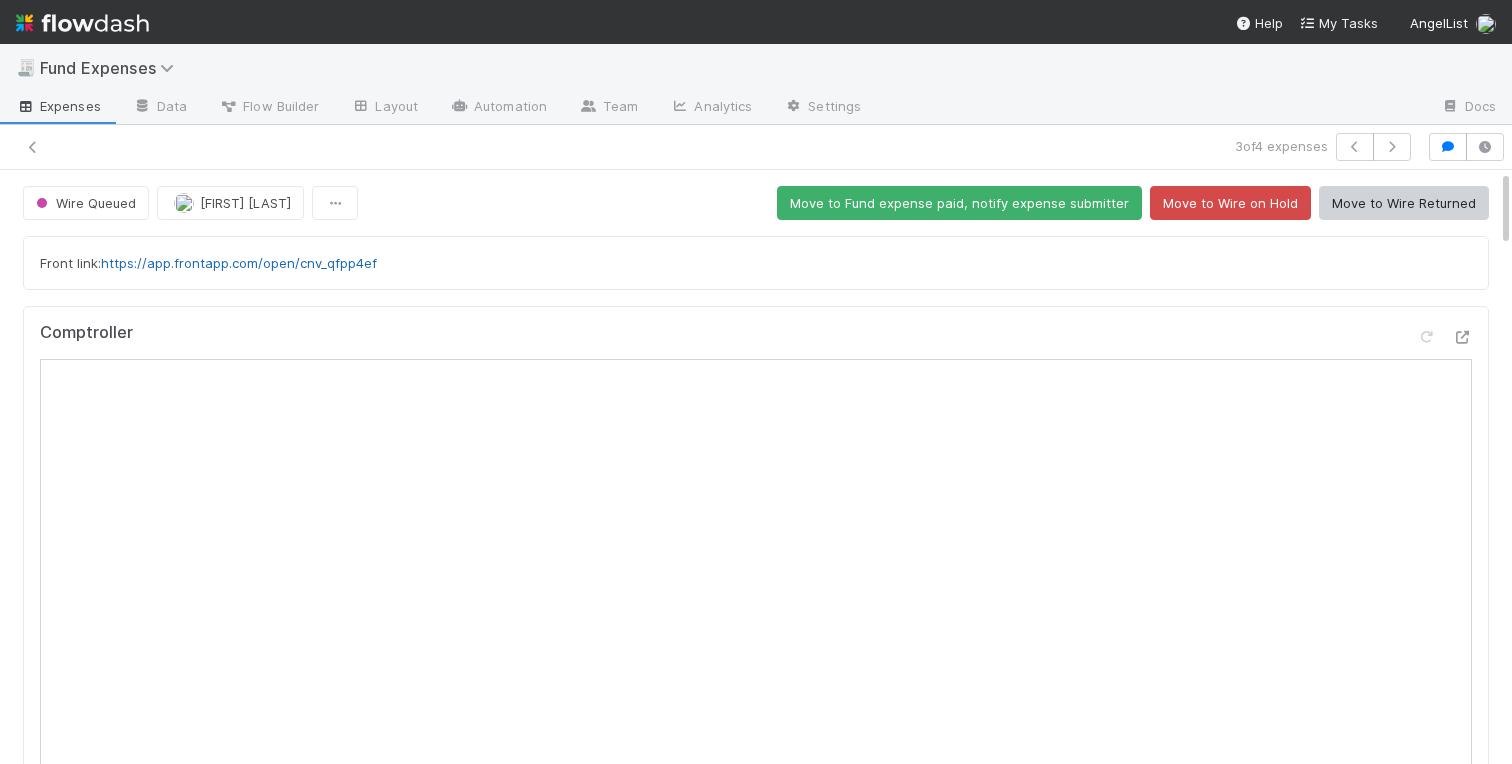 click on "https://app.frontapp.com/open/cnv_qfpp4ef" at bounding box center [239, 263] 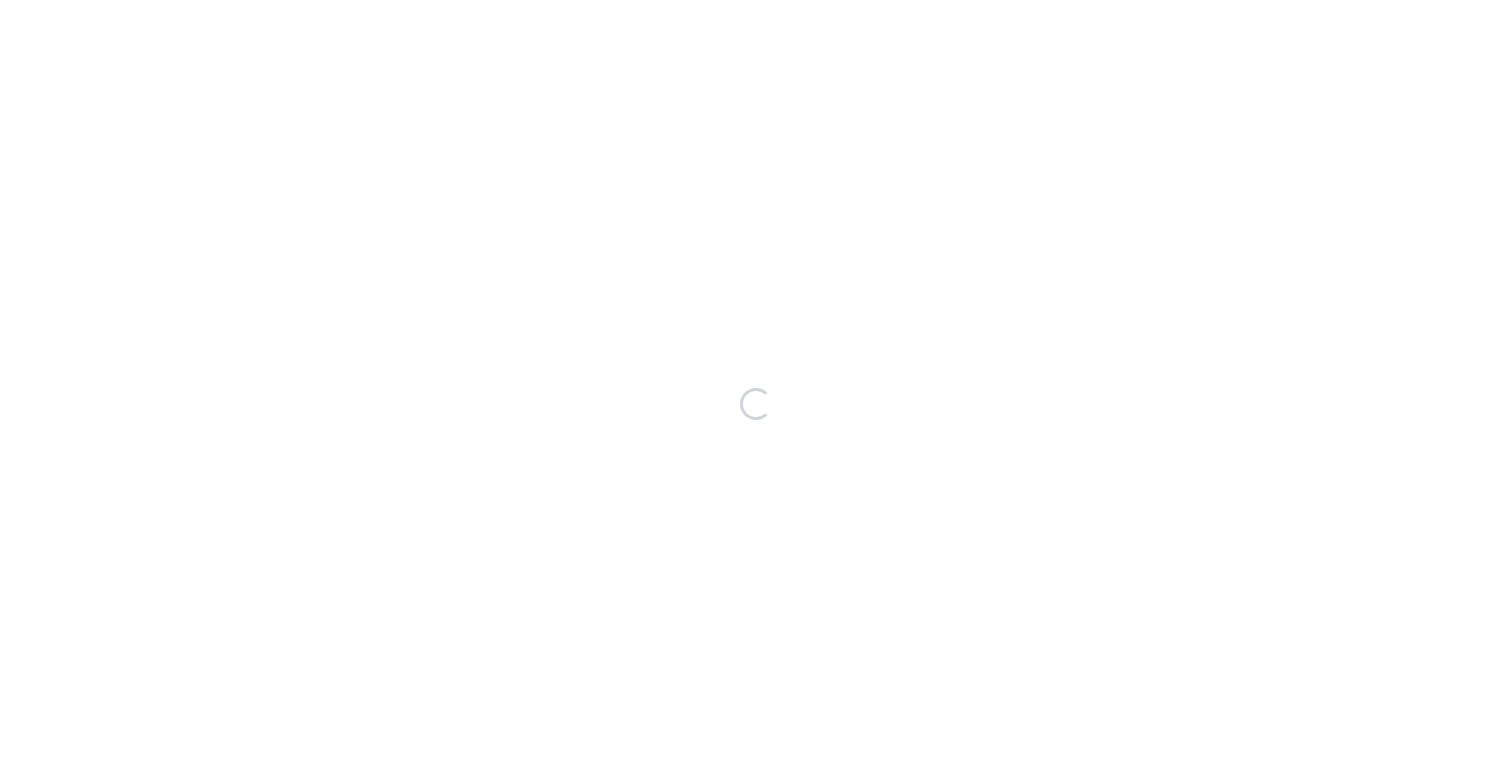 scroll, scrollTop: 0, scrollLeft: 0, axis: both 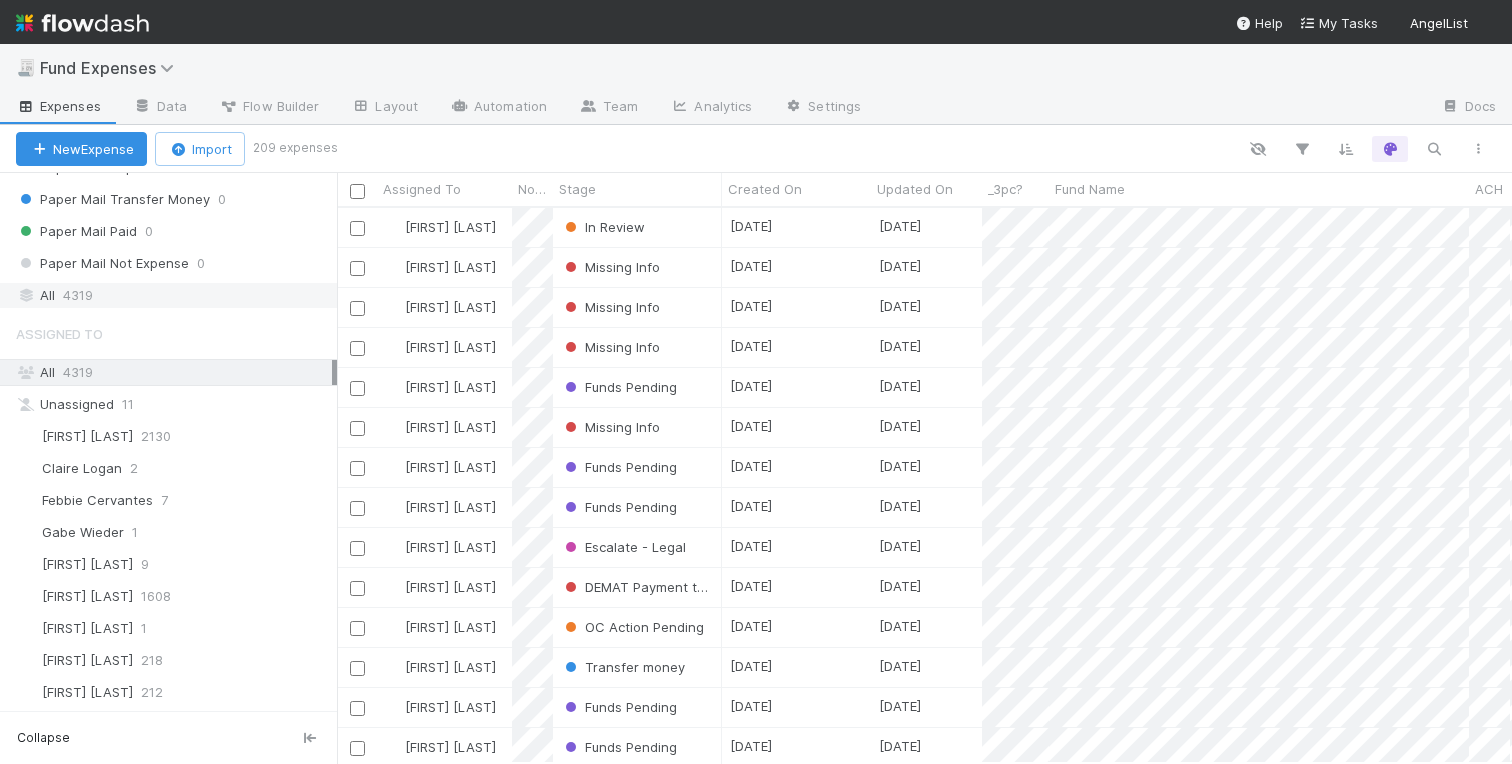 click on "4319" at bounding box center [78, 295] 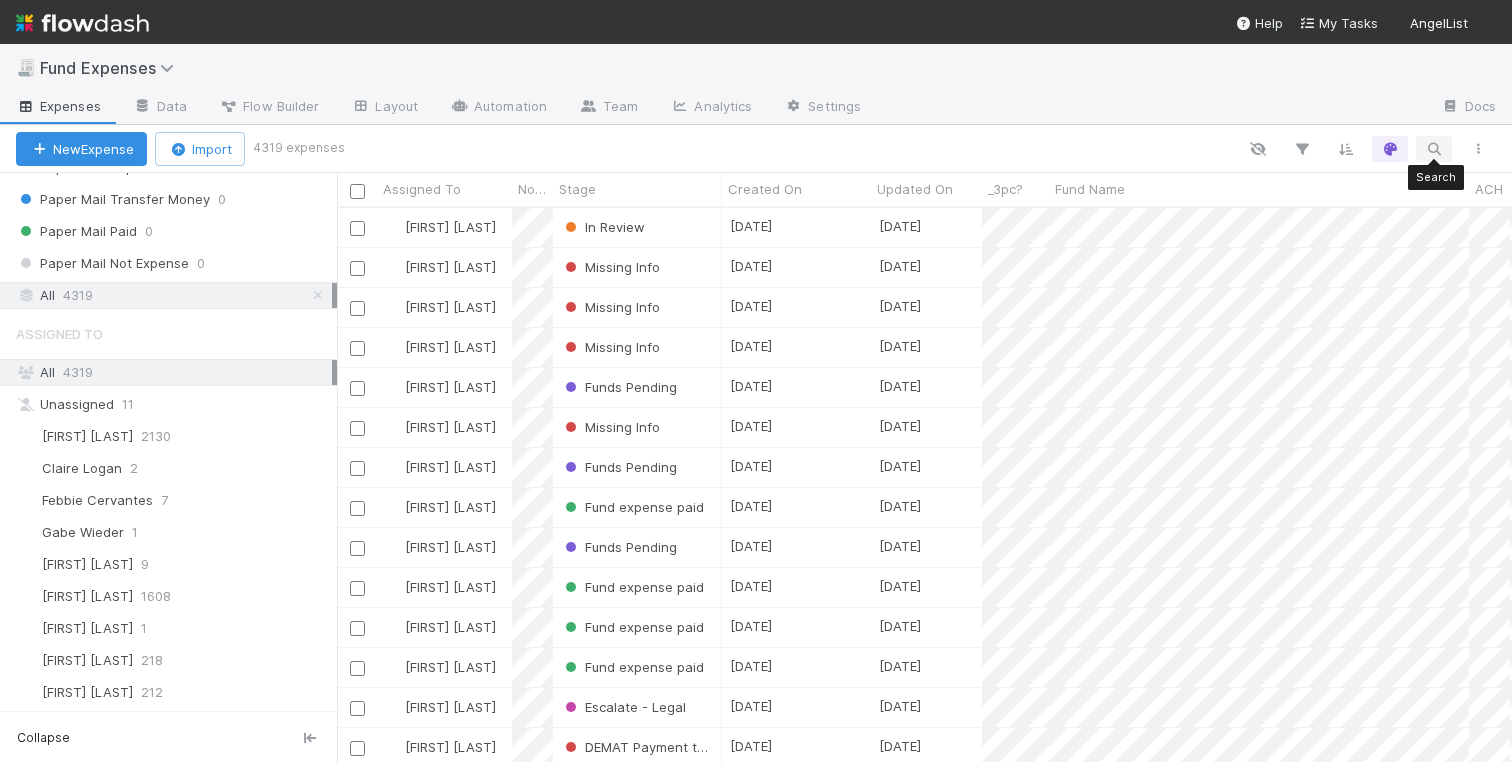 scroll, scrollTop: 0, scrollLeft: 1, axis: horizontal 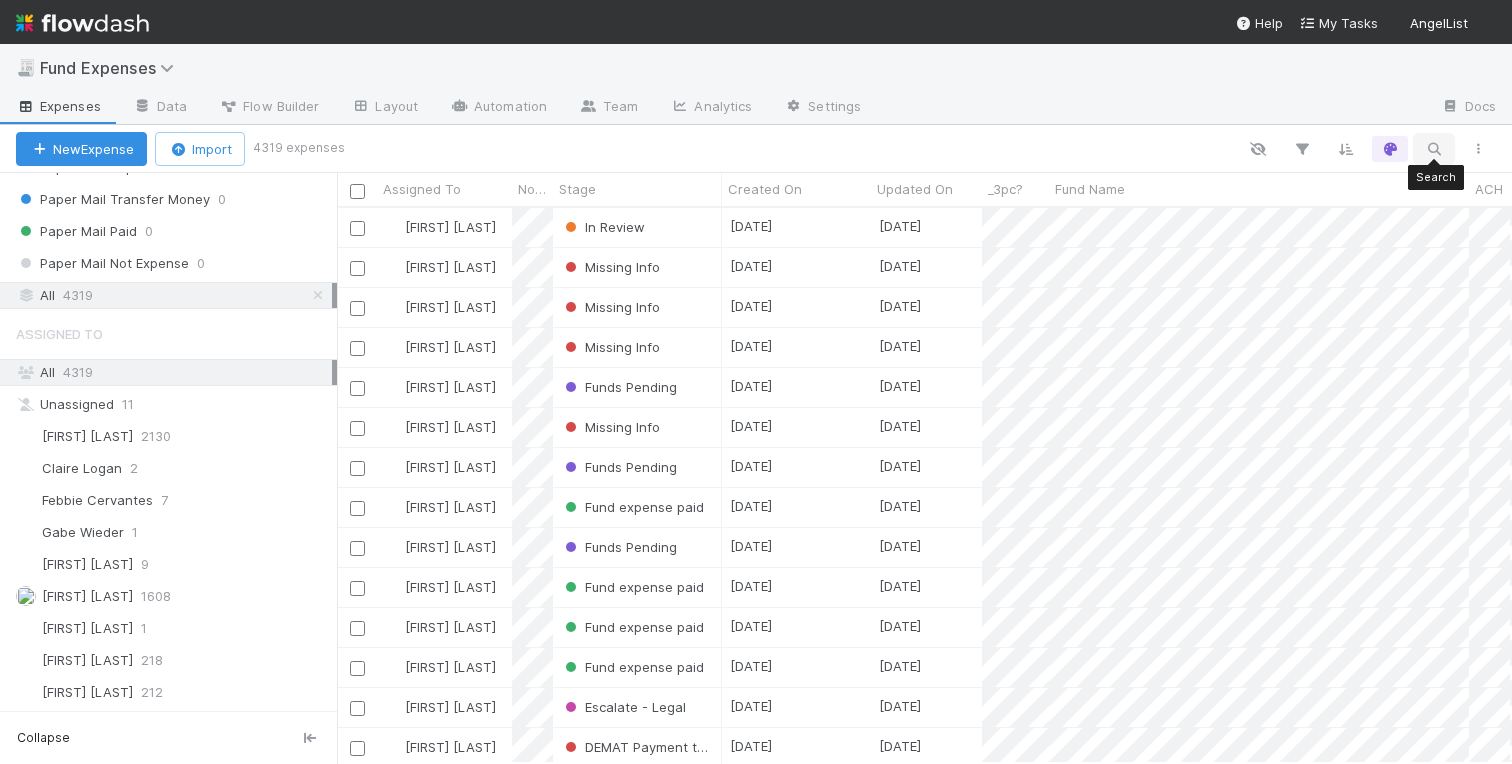 click at bounding box center (1434, 149) 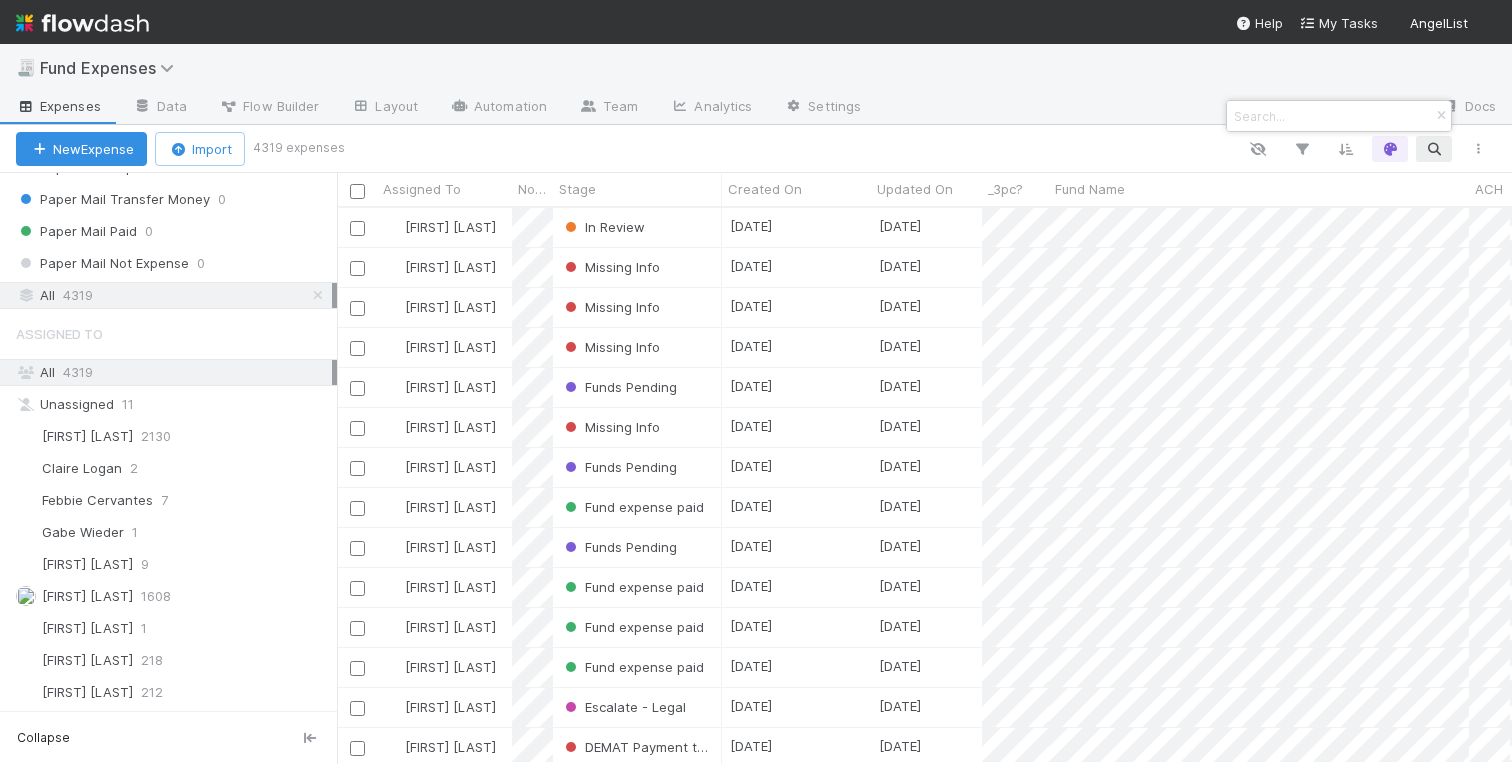 type on "3cubed" 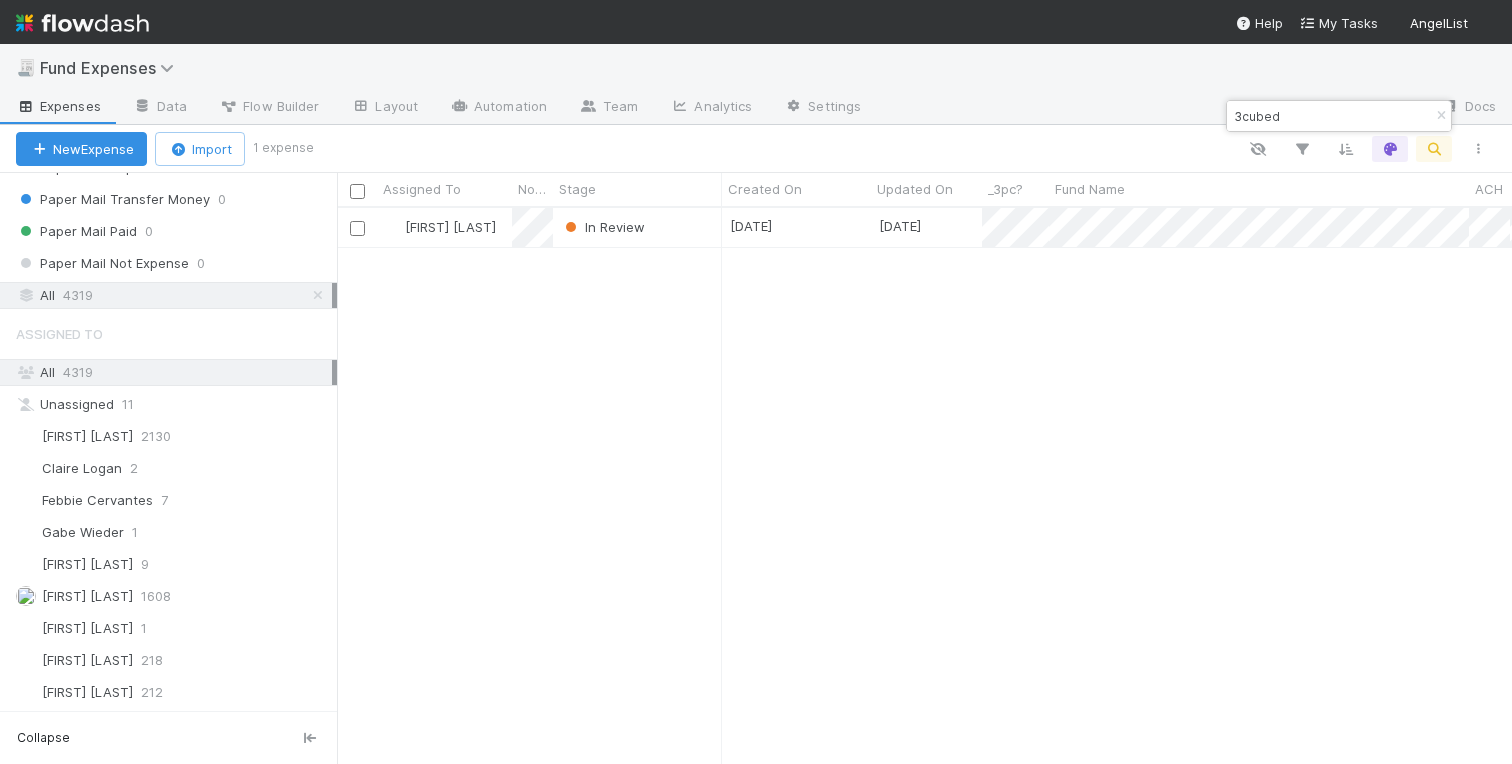 scroll, scrollTop: 0, scrollLeft: 1, axis: horizontal 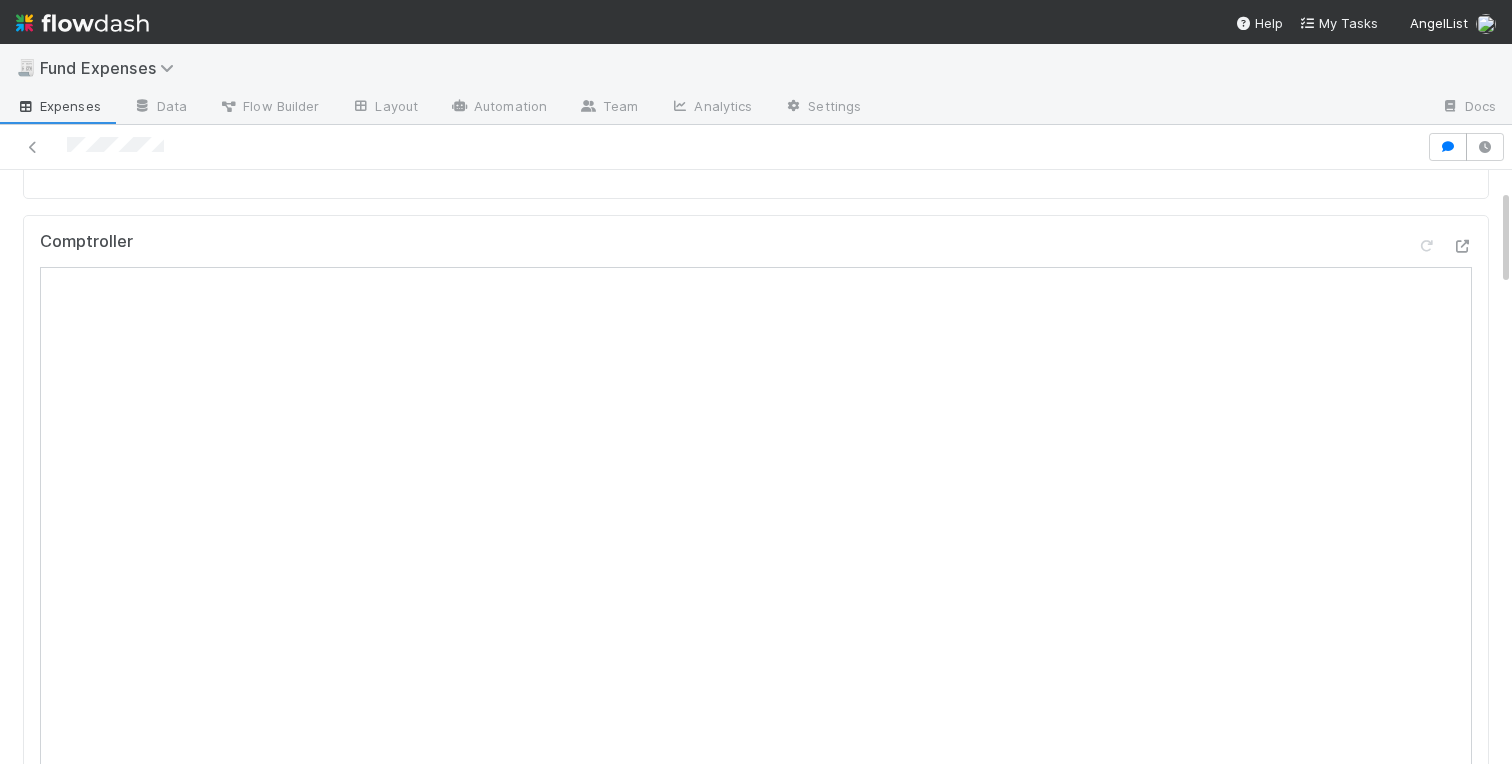 click on "Warehoused Investment   Comptroller Sanity Check    Create a new  task Link an existing  task Comments Attach files: Choose or drag and drop file(s) Add Comment Charlotte Mas 6 minutes ago   Edit Delete Linked Workflow Tasks You do not have access to the   Belltower Administrative Fee Contributions   workflow. Paper Mail Invoice   Create a new  task Link an existing  task" at bounding box center [756, 940] 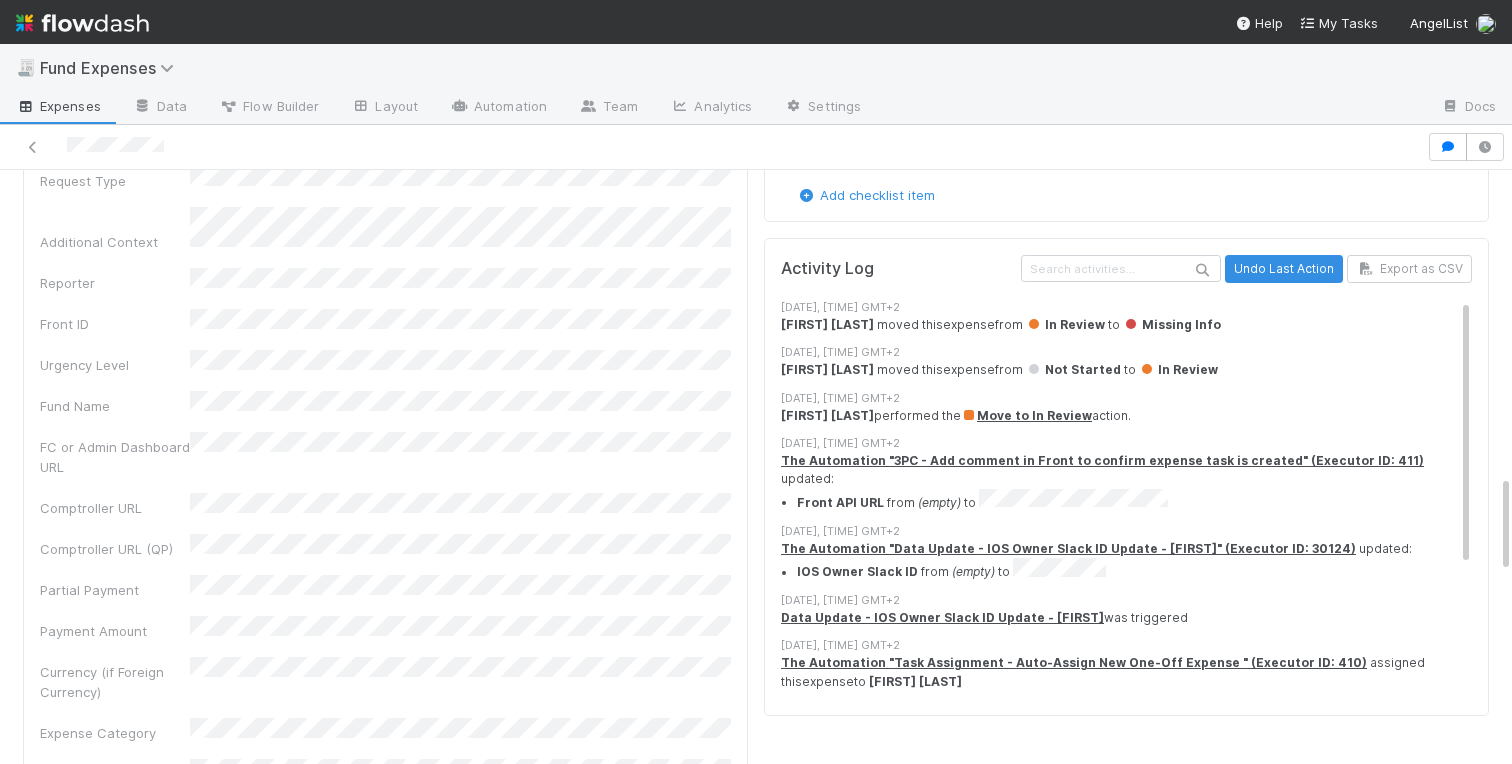 scroll, scrollTop: 1691, scrollLeft: 0, axis: vertical 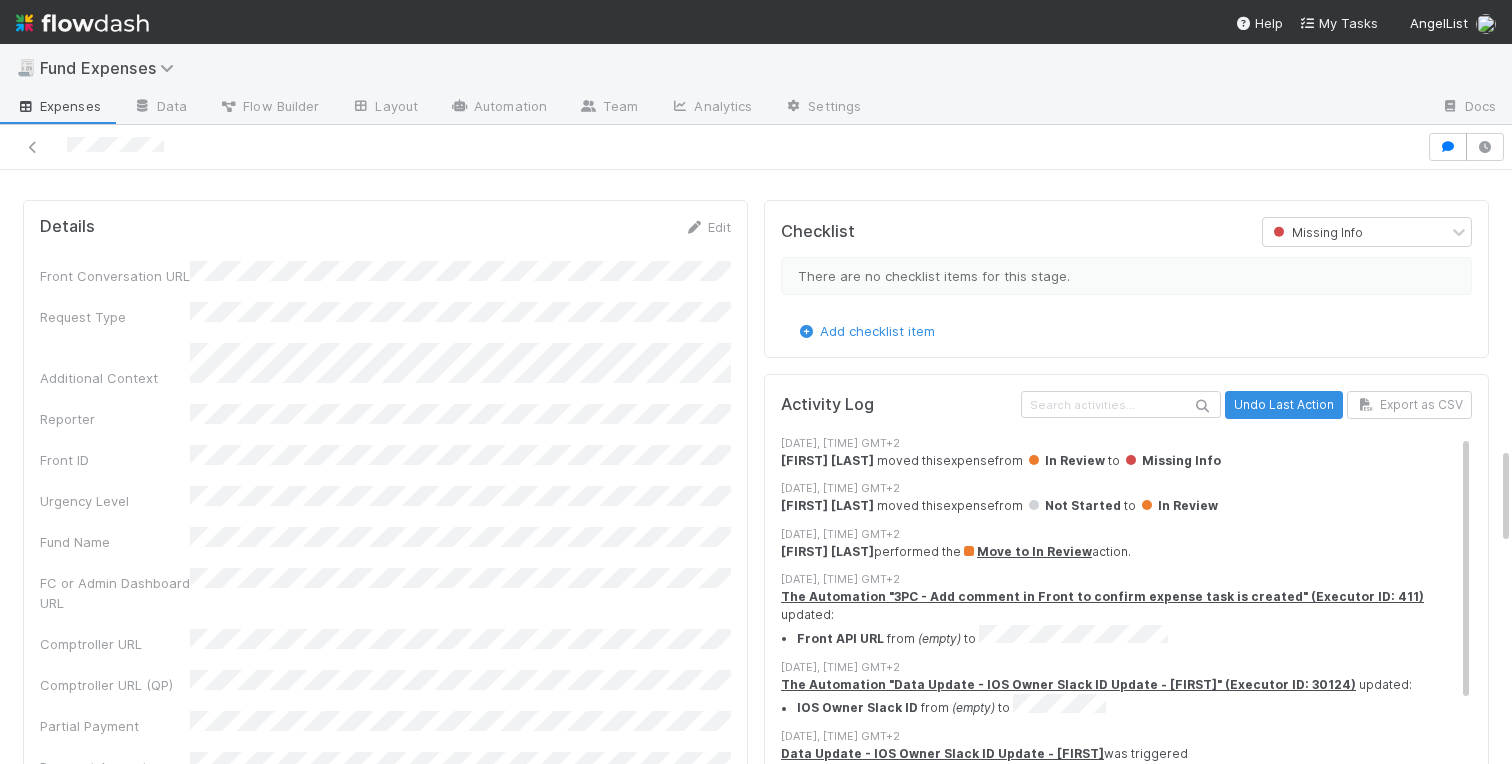 click on "Details Edit Front Conversation URL  Request Type  Additional Context  Reporter  Front ID  Urgency Level  Fund Name  FC or Admin Dashboard URL  Comptroller URL  Comptroller URL (QP)  Partial Payment  Payment Amount   Currency (if Foreign Currency)  Expense Category  Reimbursement?  Recipient  On-Platform Recipient  Accrual Date  Vendor (Payee)  Vendor Wire Instructions  3PC Invoice  Invoice   Invoice Attachment  Vendor Tax Information  Fund Documents  Outgoing Wire ID - Primary   Outgoing Wire ID - Secondary (QP)   _3pc?  ACH  Funding Account  Wire  Incoming Wire ID (3PC)  MP Fees Paid via TPC  Created On Legal Launchpad Ticket  OC Ticket  Notes for Banking  Non-standard review   Expense Definition & Special Rules  Treasury Transfer Request  test field  Sanity Check Notes  Special Rules / Context  IOS Owner Slack ID   Altius Support  Create Invoice" at bounding box center (385, 1254) 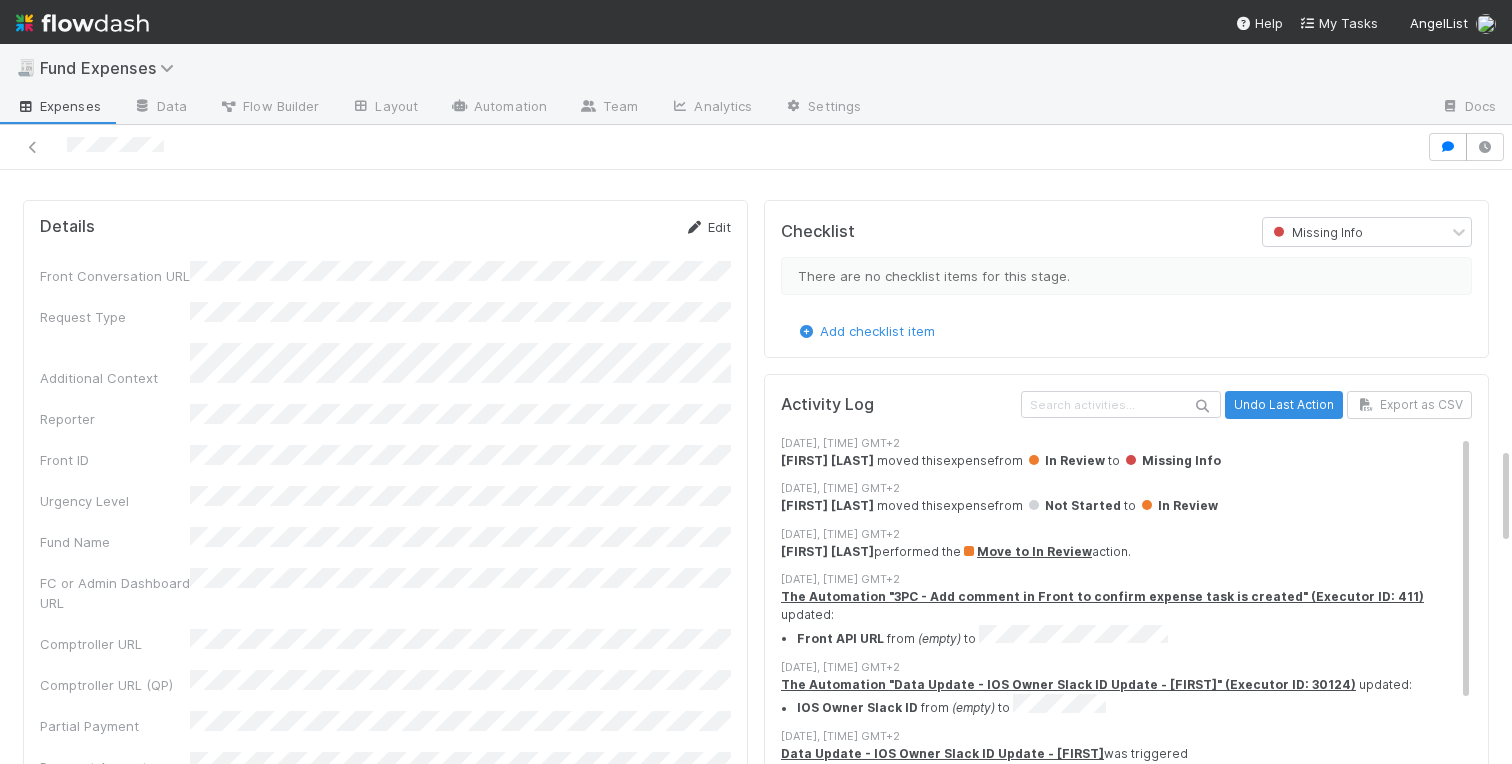click on "Edit" at bounding box center [707, 227] 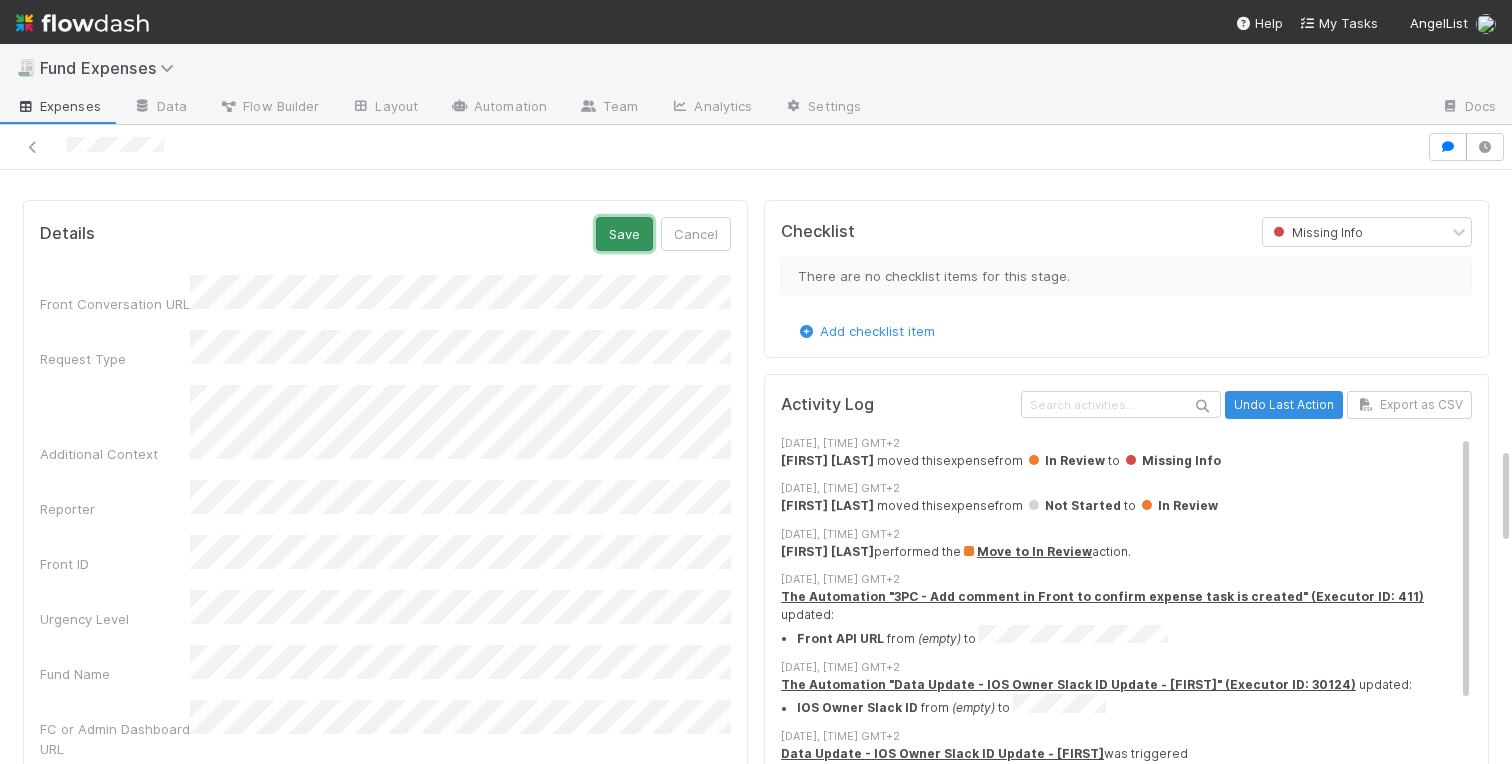 click on "Save" at bounding box center [624, 234] 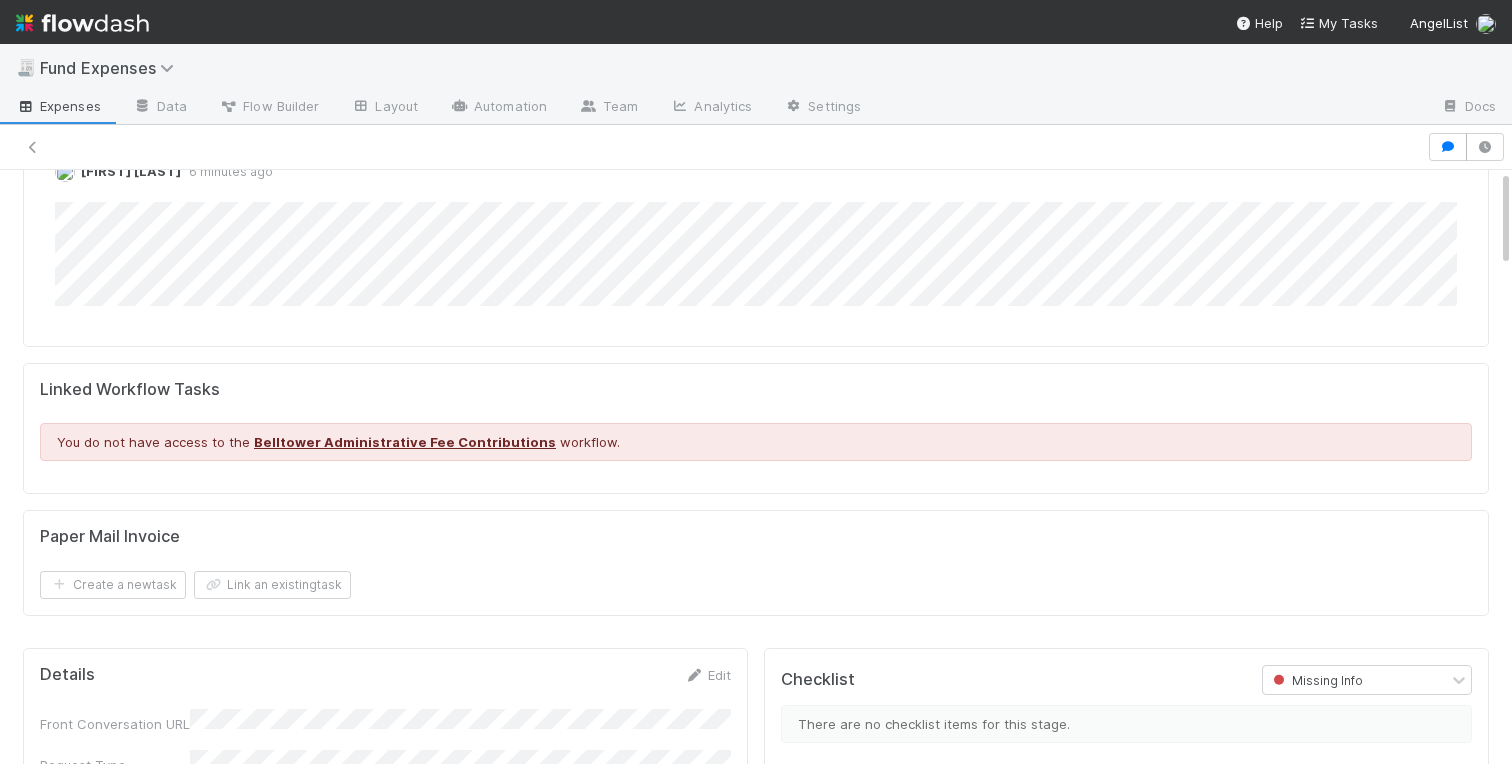 scroll, scrollTop: 0, scrollLeft: 0, axis: both 